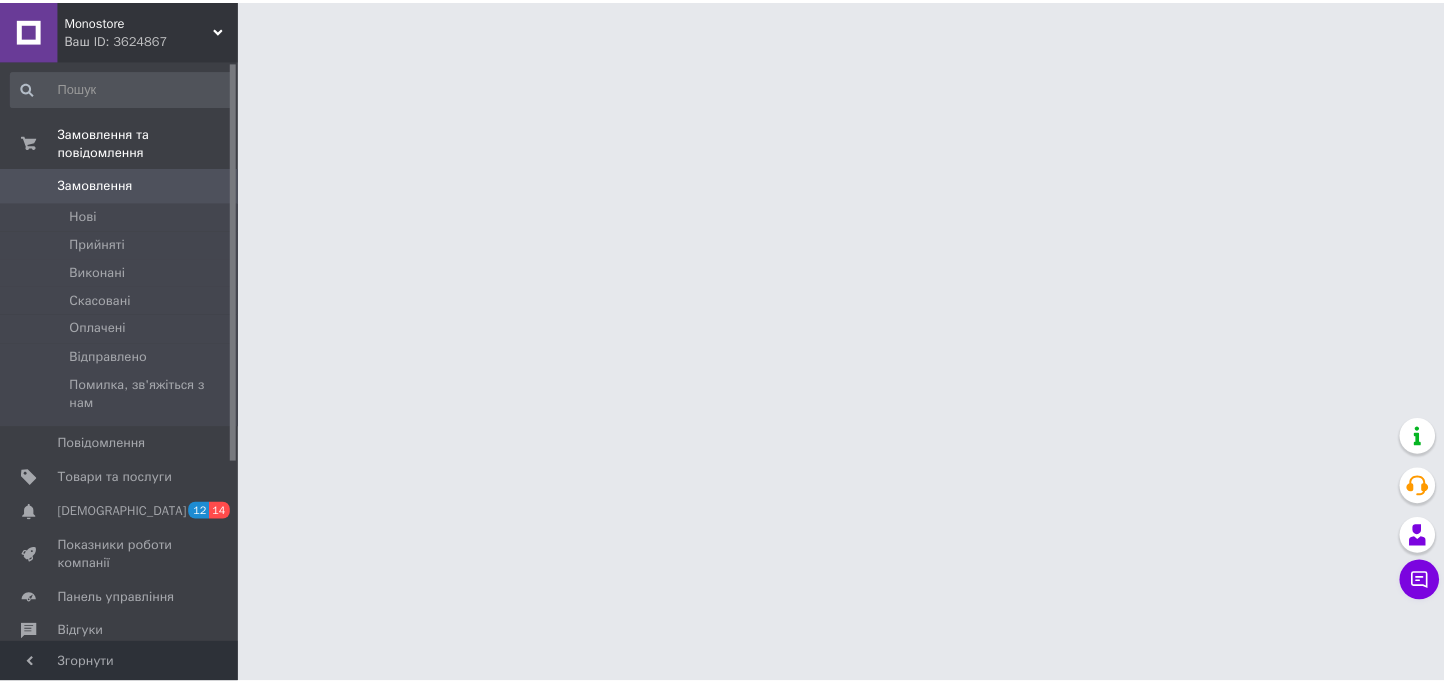 scroll, scrollTop: 0, scrollLeft: 0, axis: both 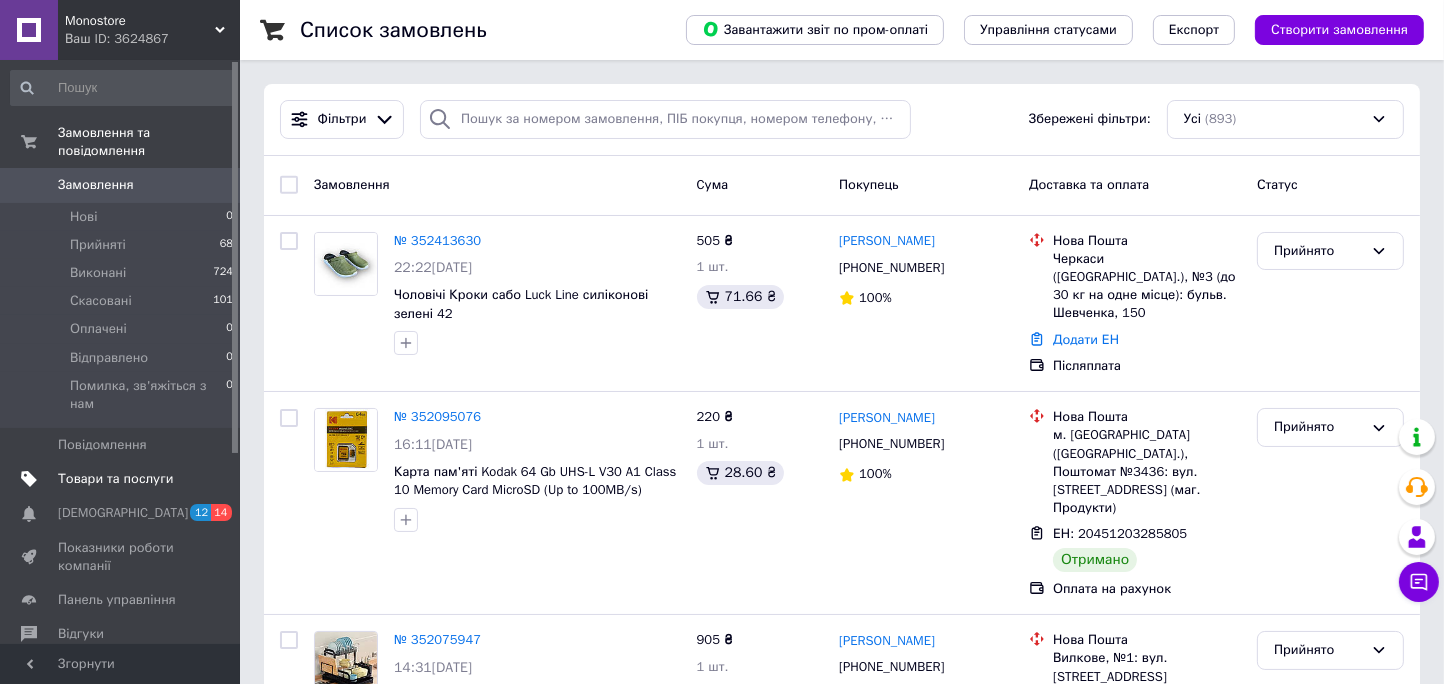 click on "Товари та послуги" at bounding box center [115, 479] 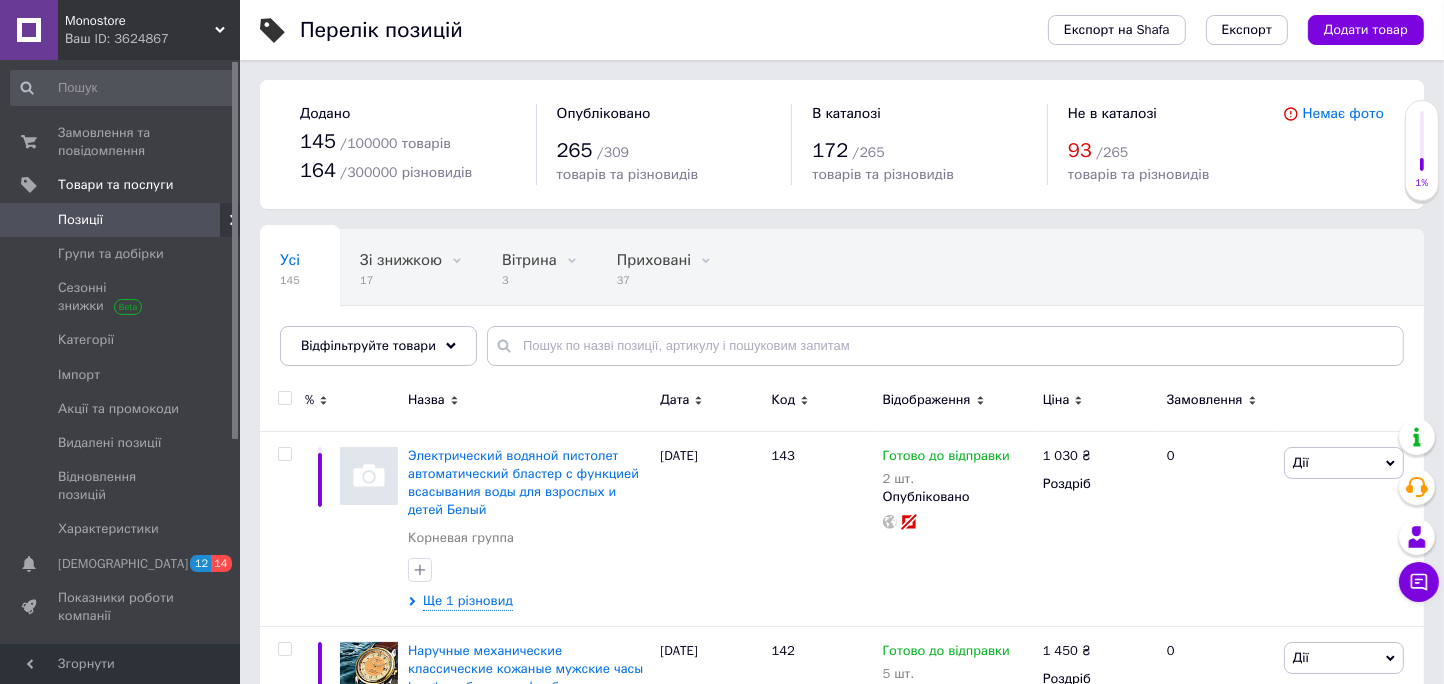 click on "Усі 145 Зі знижкою 17 Видалити Редагувати Вітрина 3 Видалити Редагувати Приховані 37 Видалити Редагувати Опубліковані 108 Видалити Редагувати Ok Відфільтровано...  Зберегти" at bounding box center [842, 307] 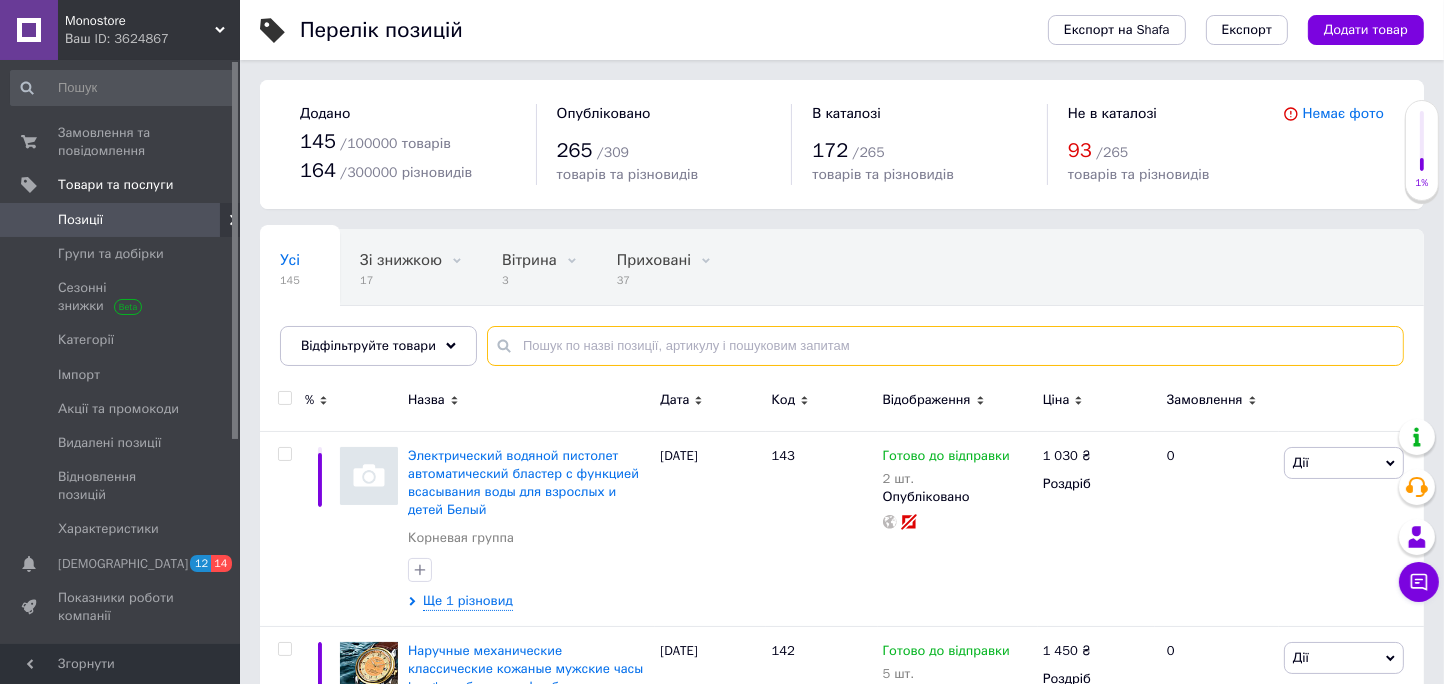 click at bounding box center [945, 346] 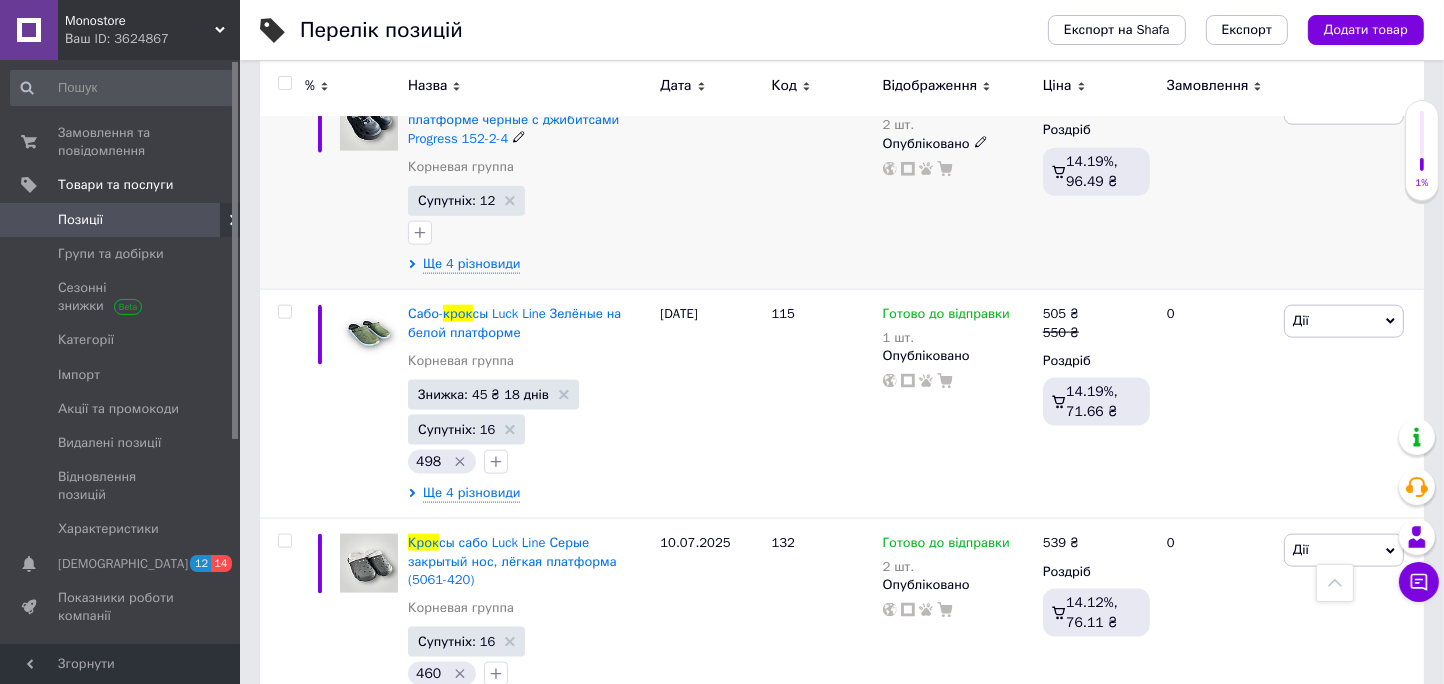 scroll, scrollTop: 2909, scrollLeft: 0, axis: vertical 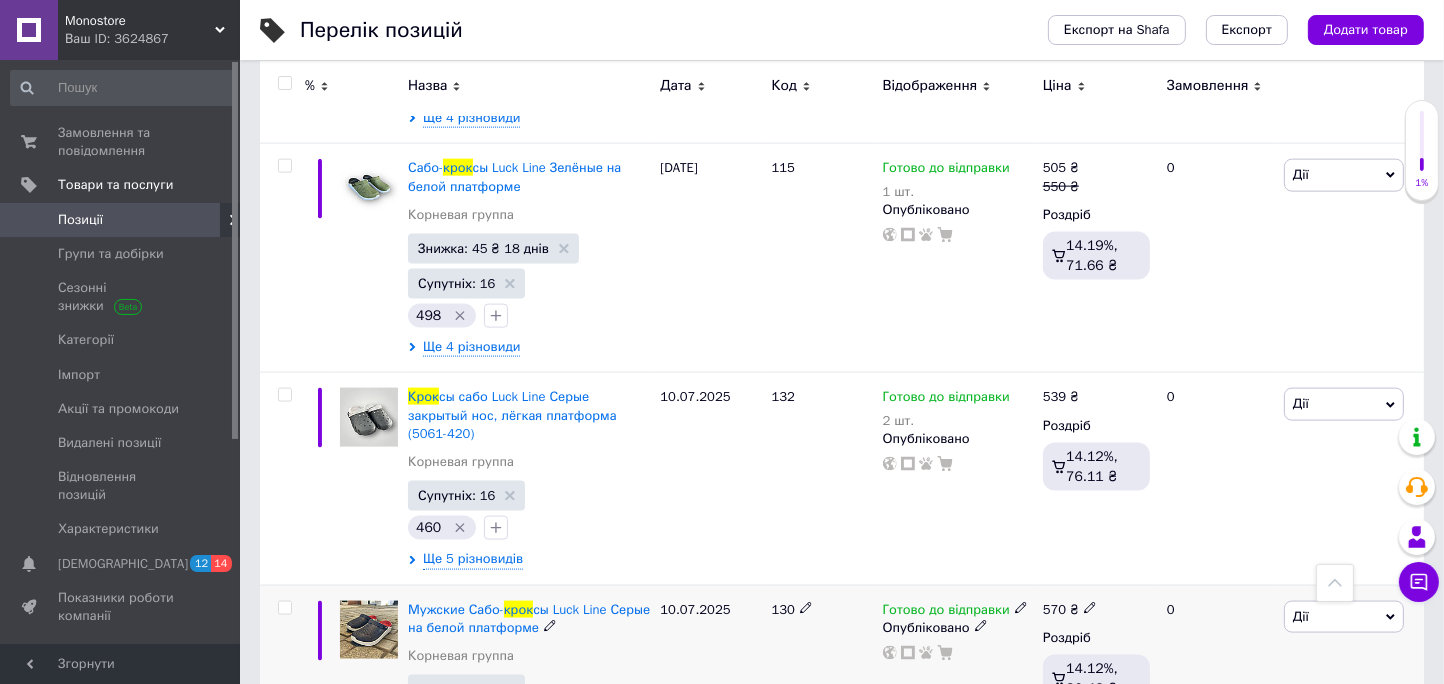type on "крок" 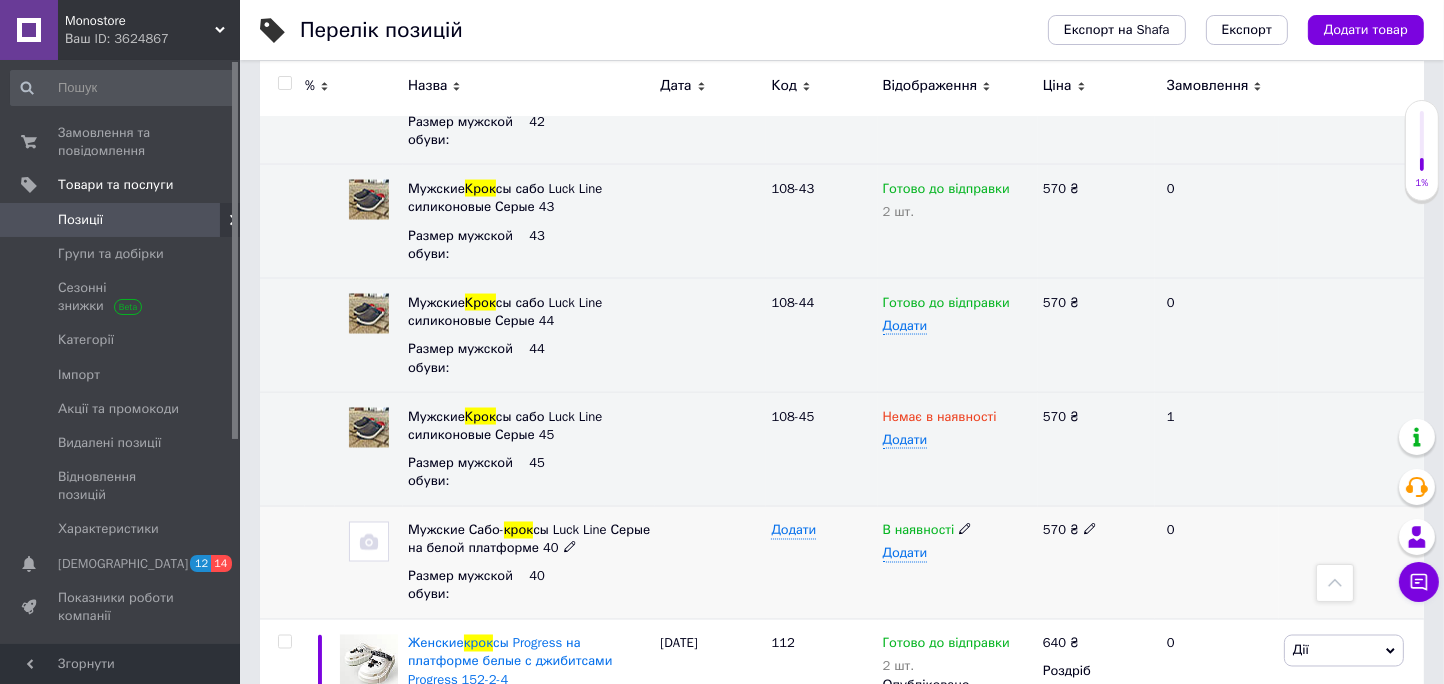 scroll, scrollTop: 2909, scrollLeft: 0, axis: vertical 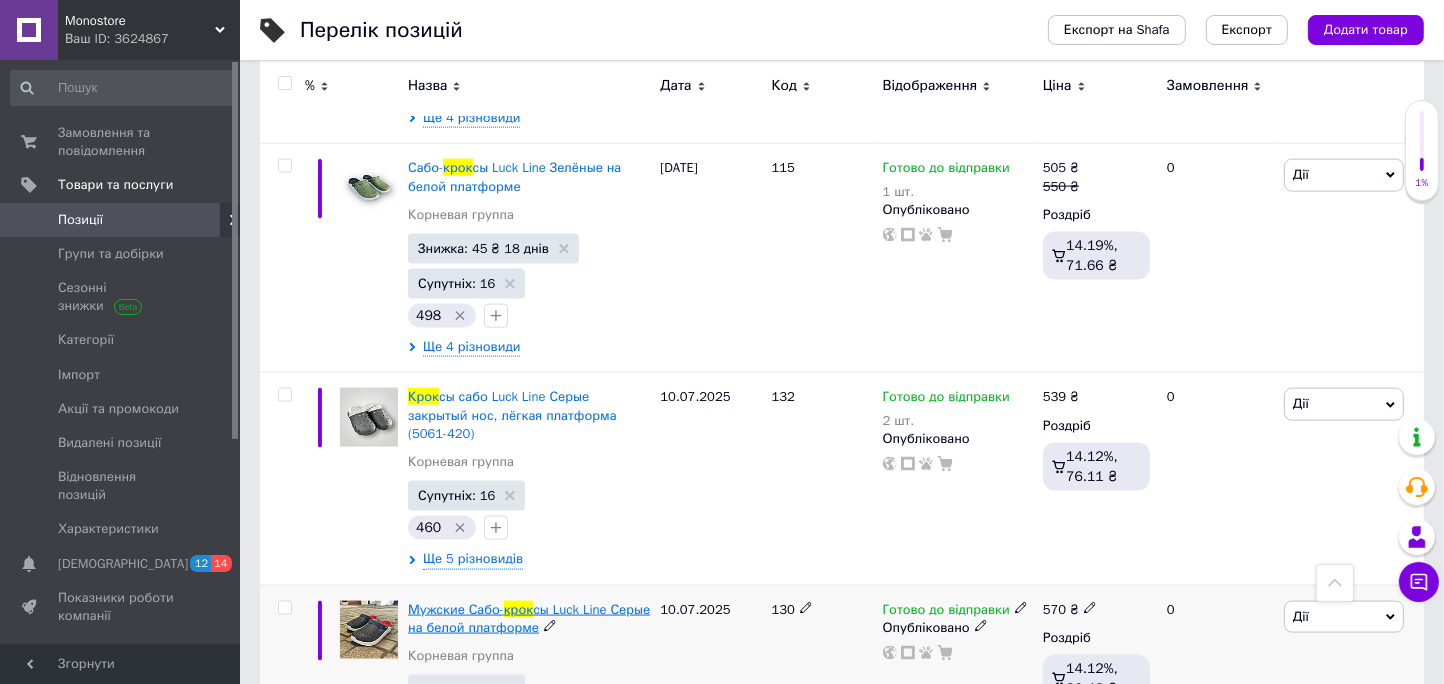 click on "Мужские Сабо-" at bounding box center [456, 609] 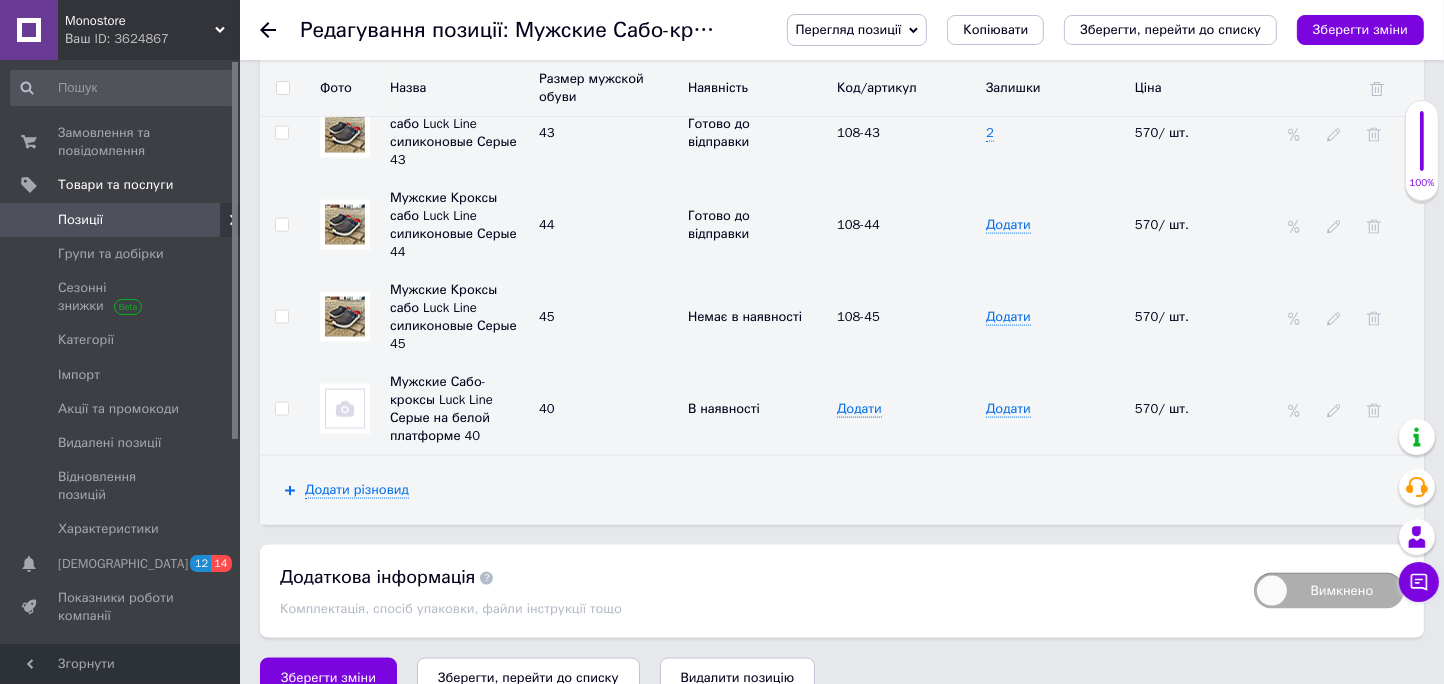 scroll, scrollTop: 3161, scrollLeft: 0, axis: vertical 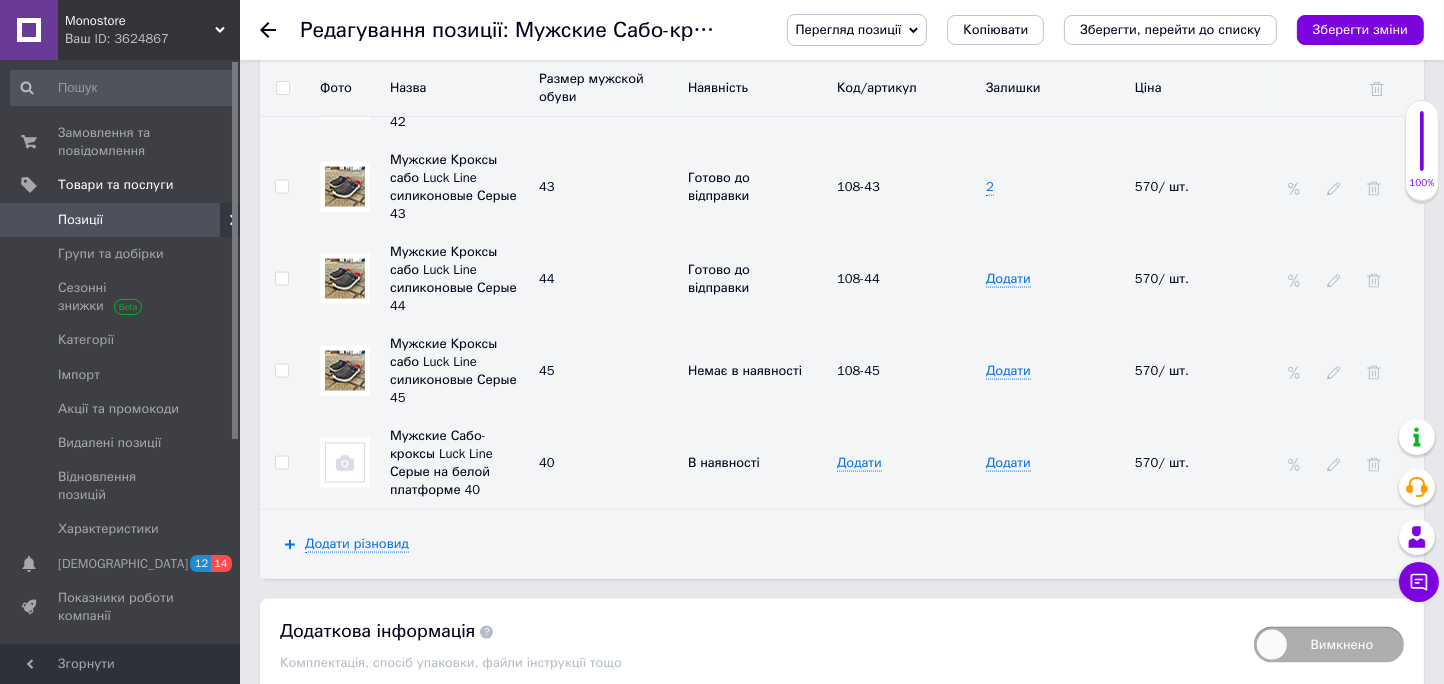 click at bounding box center (282, 463) 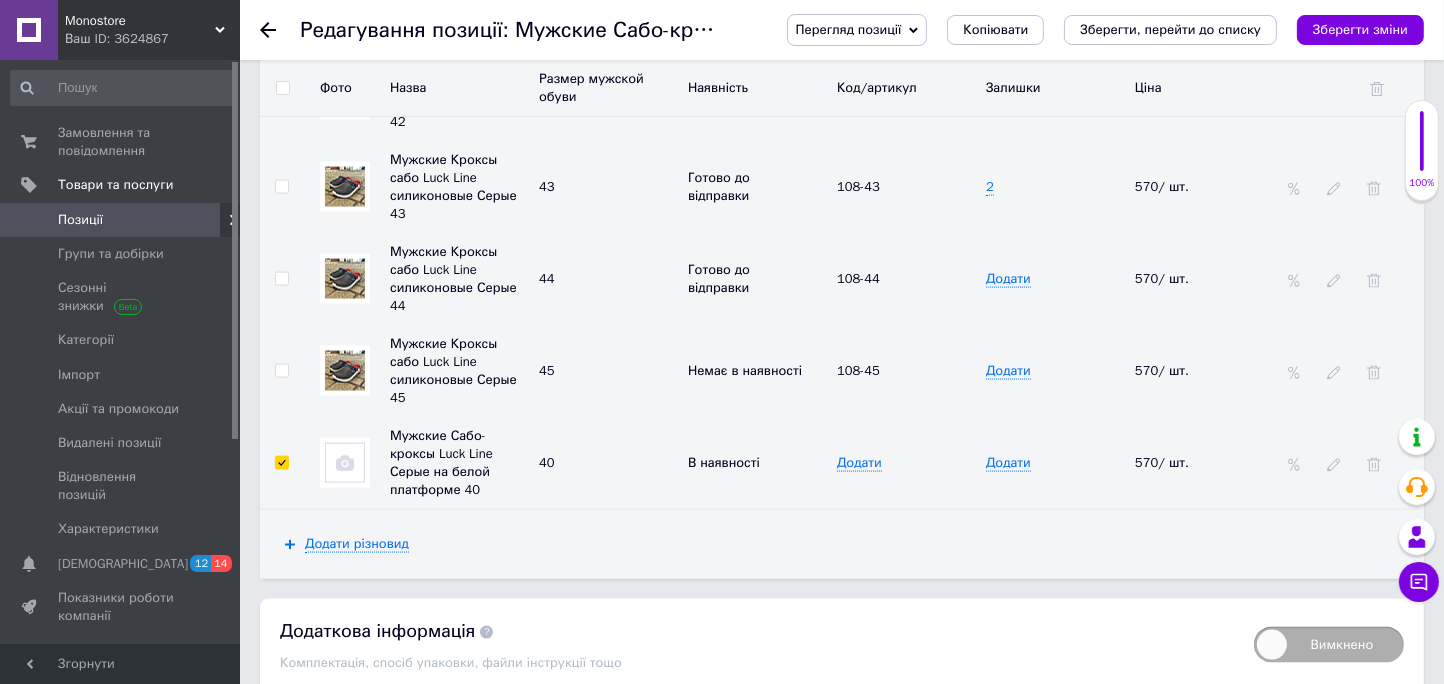 checkbox on "true" 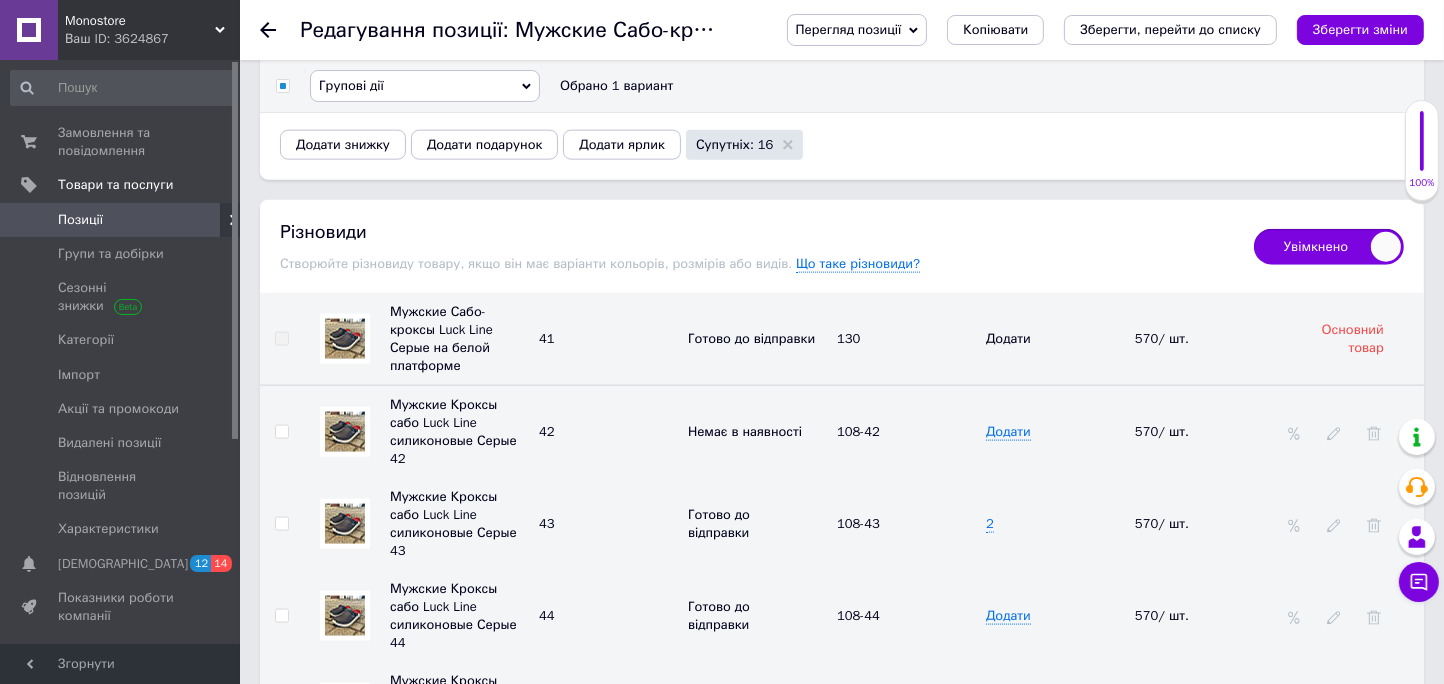 scroll, scrollTop: 2798, scrollLeft: 0, axis: vertical 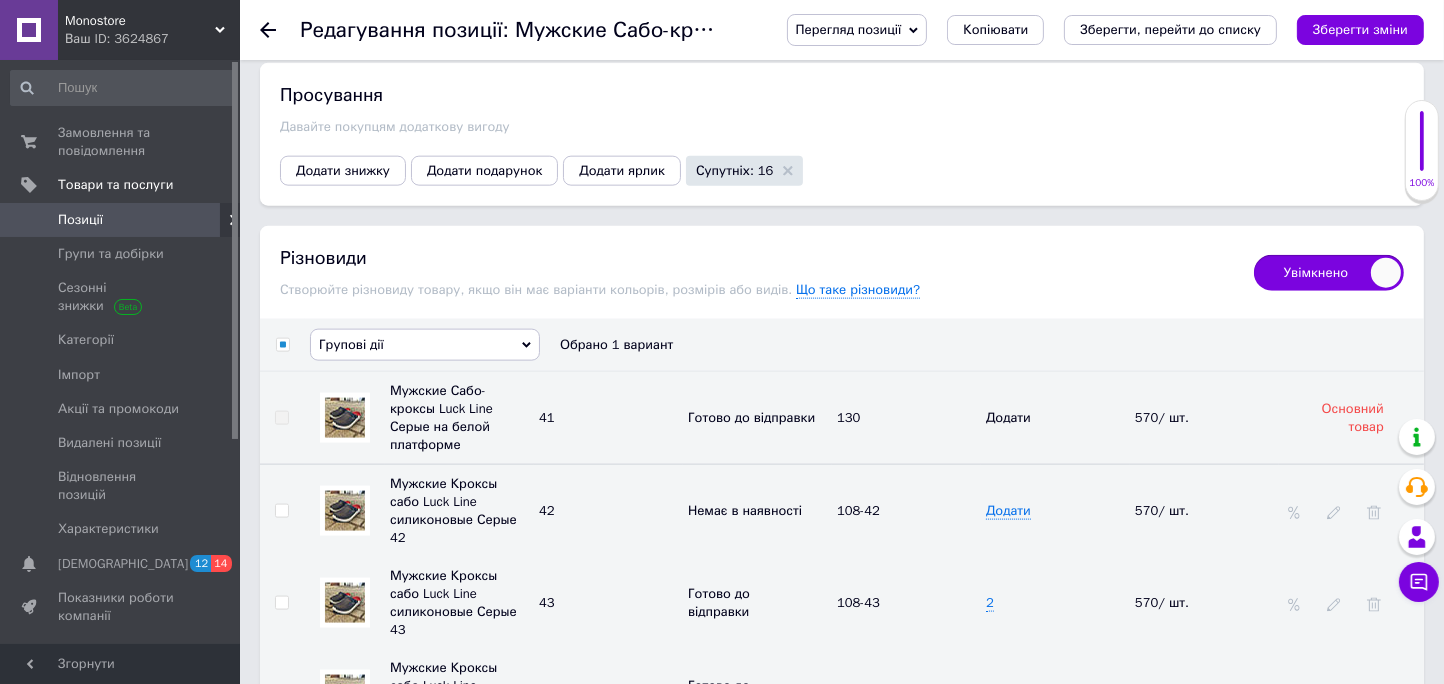 click on "Групові дії" at bounding box center [351, 344] 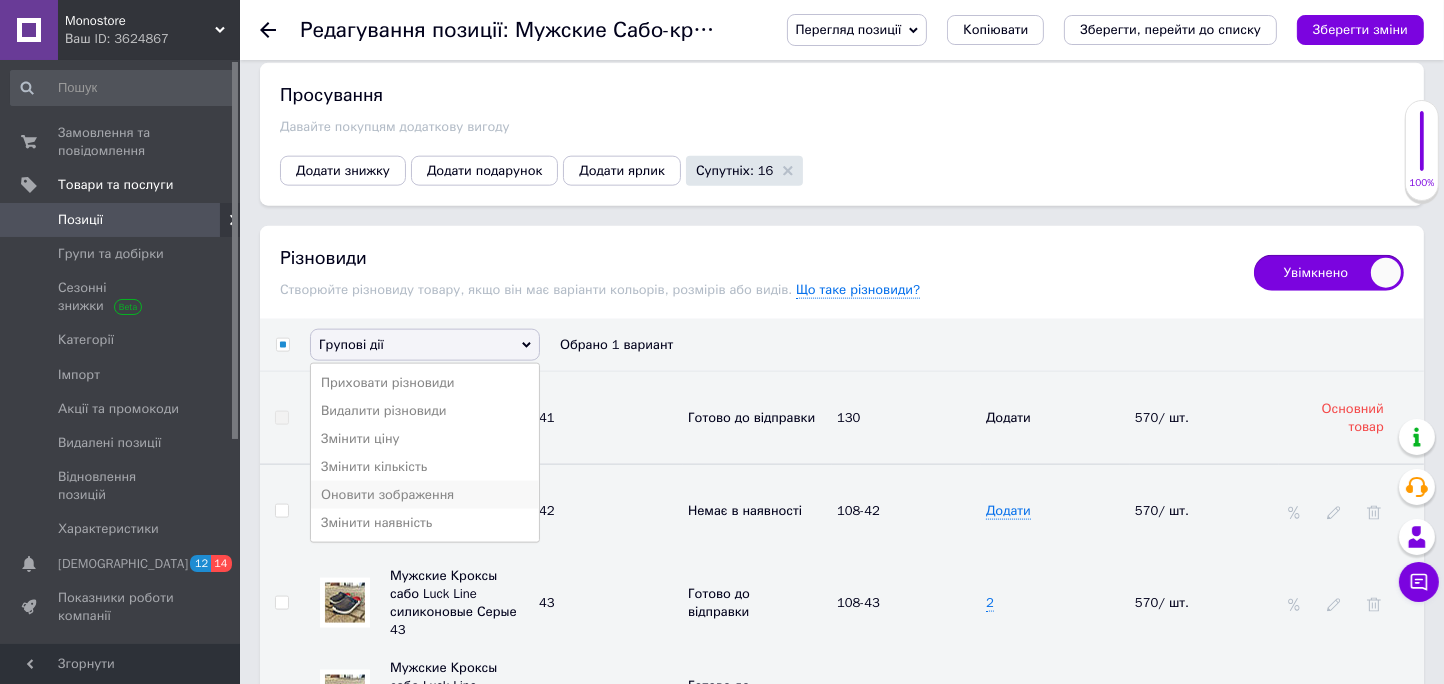 click on "Оновити зображення" at bounding box center [425, 495] 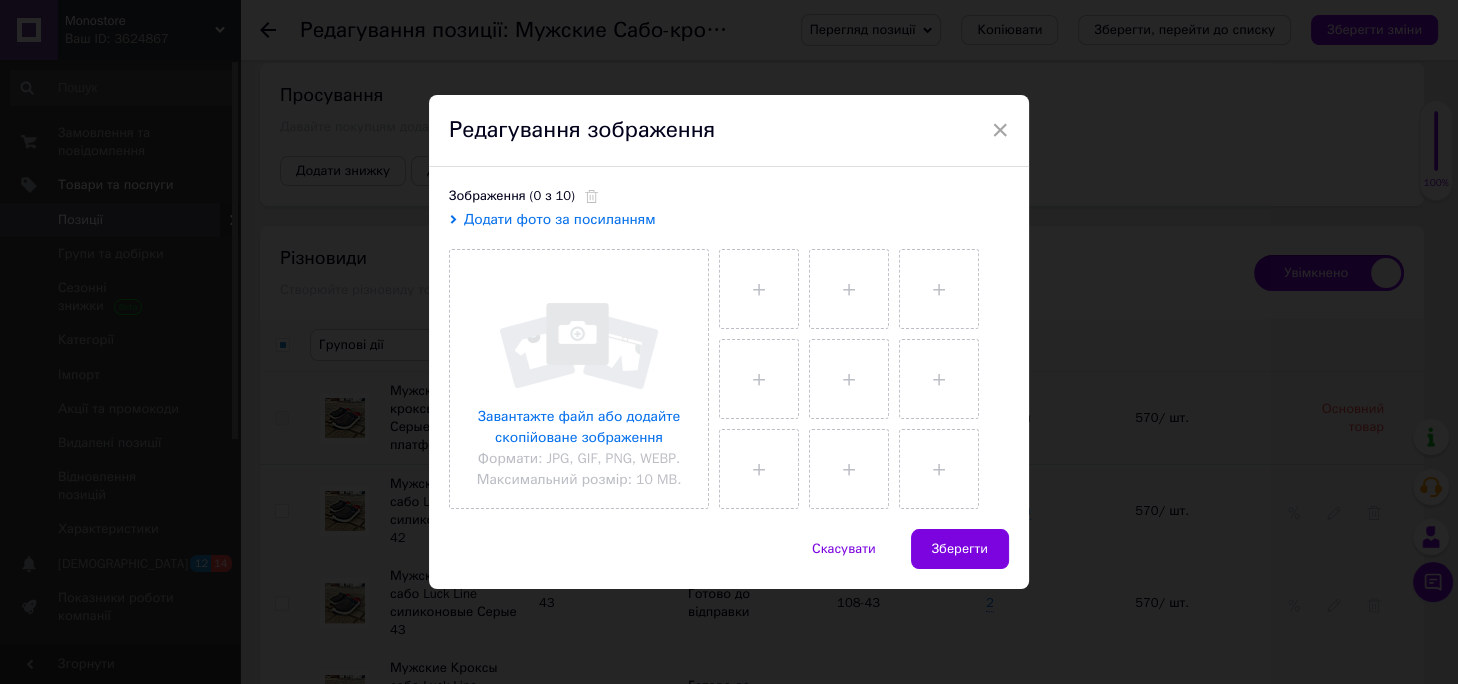 click on "Додати фото за посиланням" at bounding box center [560, 219] 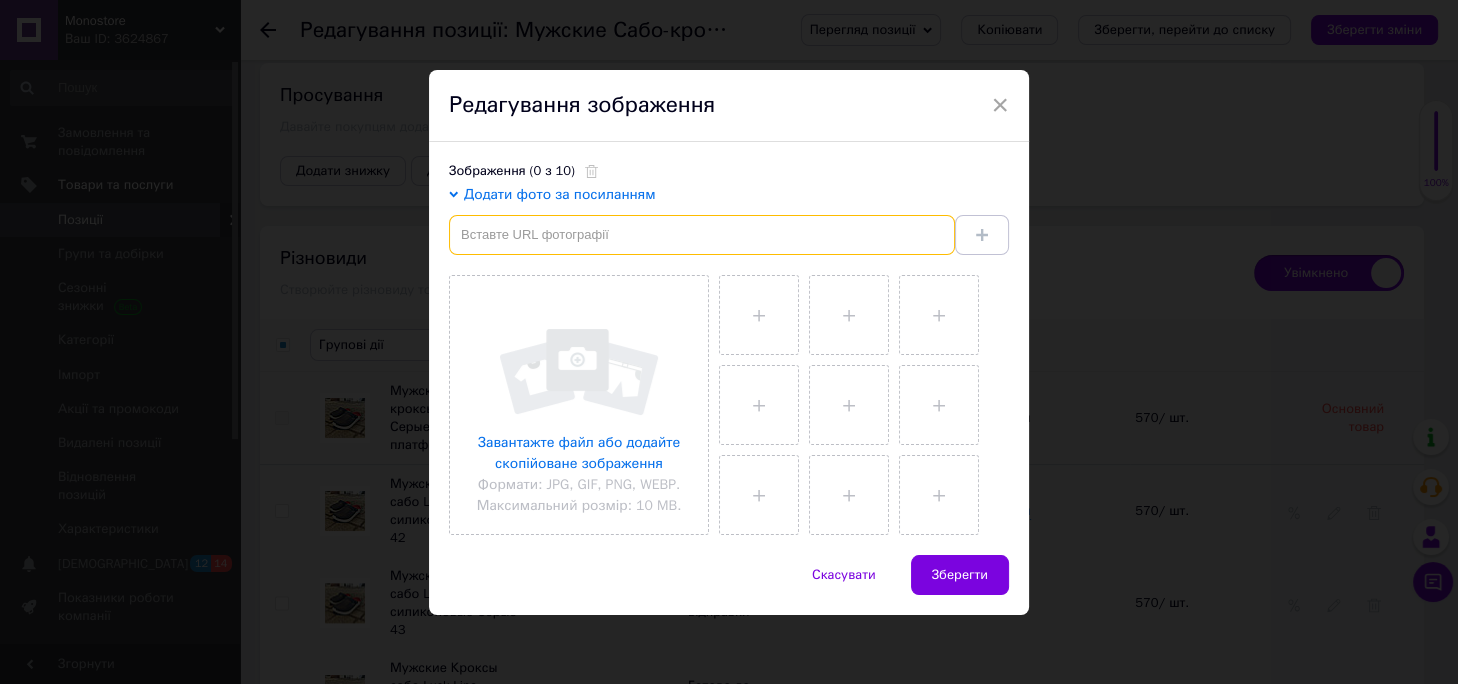 click at bounding box center [702, 235] 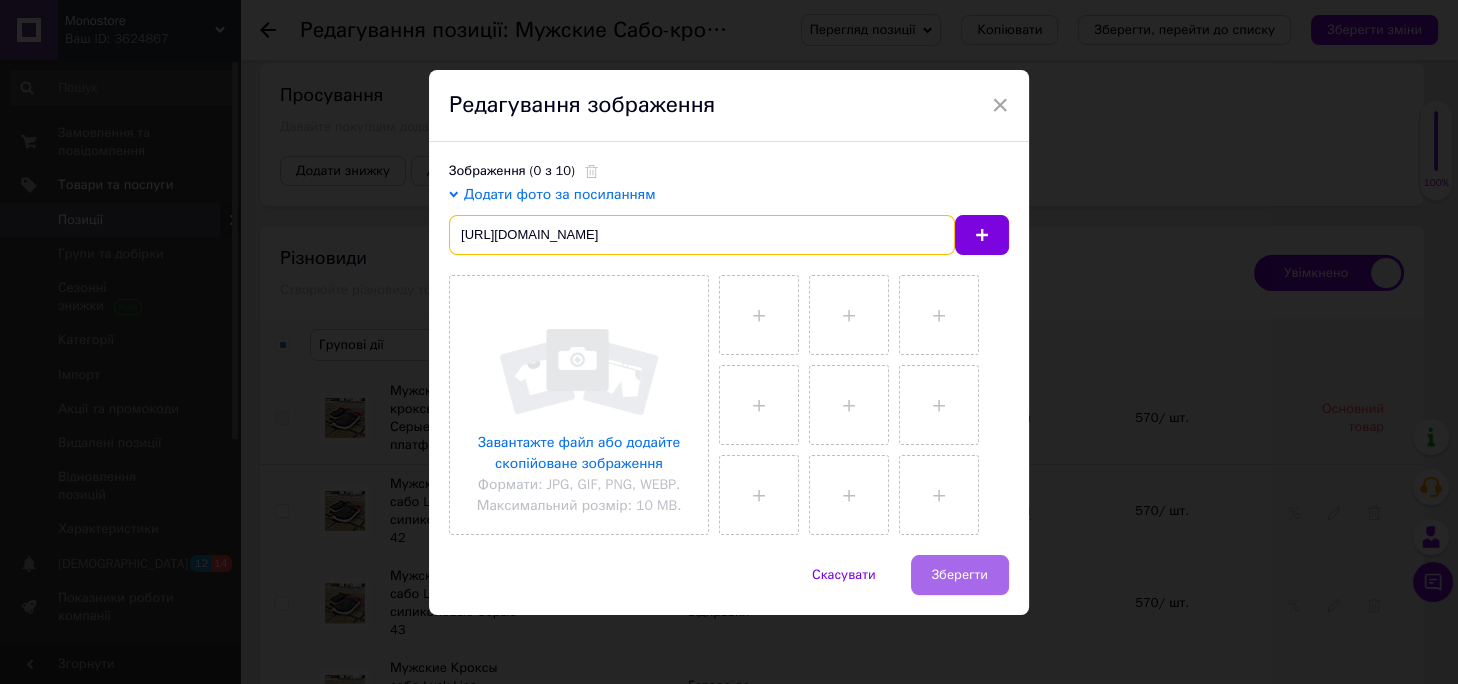 type on "[URL][DOMAIN_NAME]" 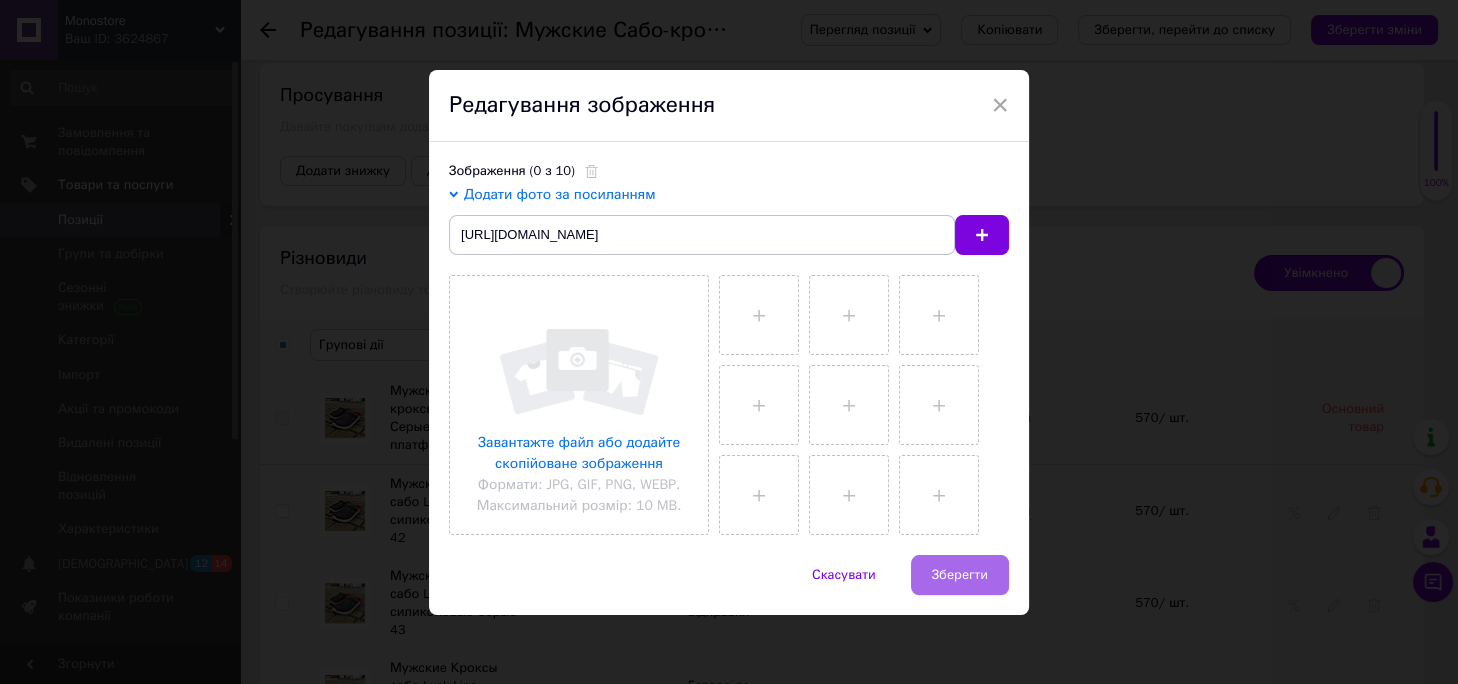 click on "Зберегти" at bounding box center [960, 575] 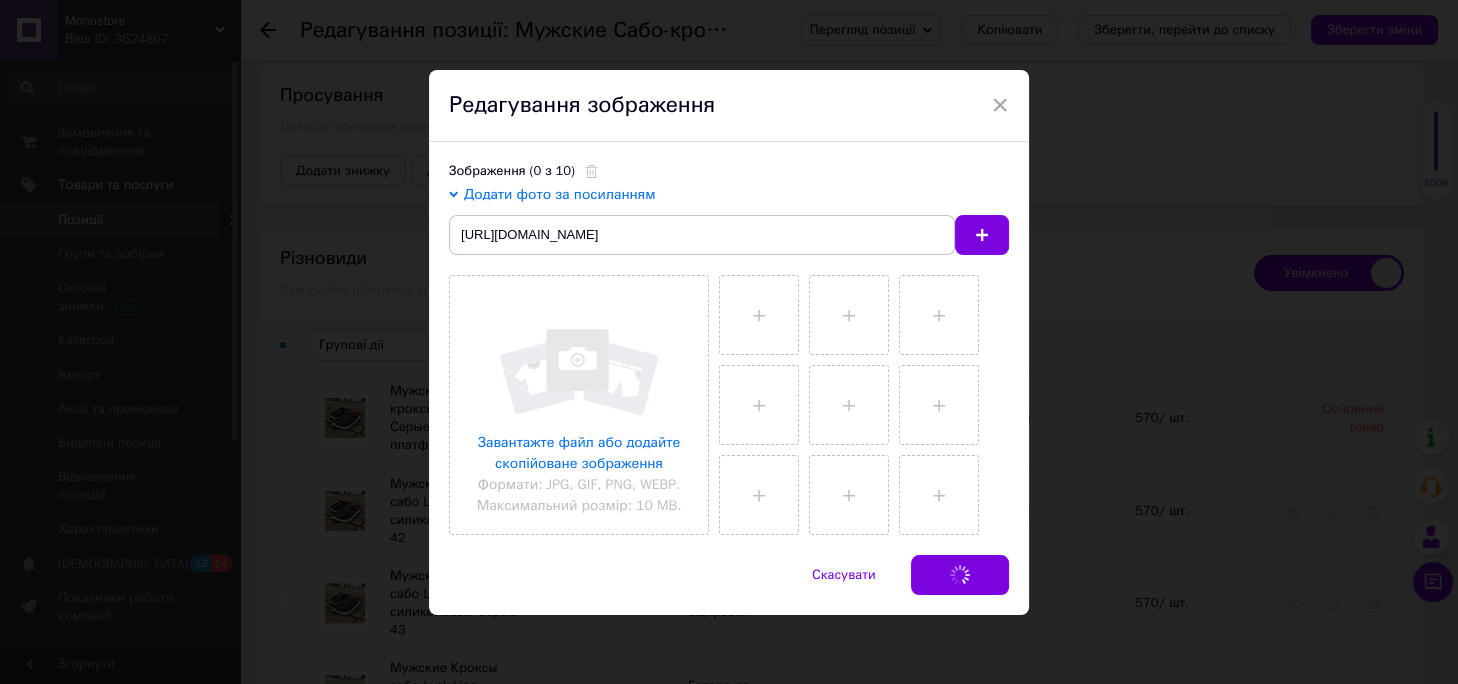 checkbox on "false" 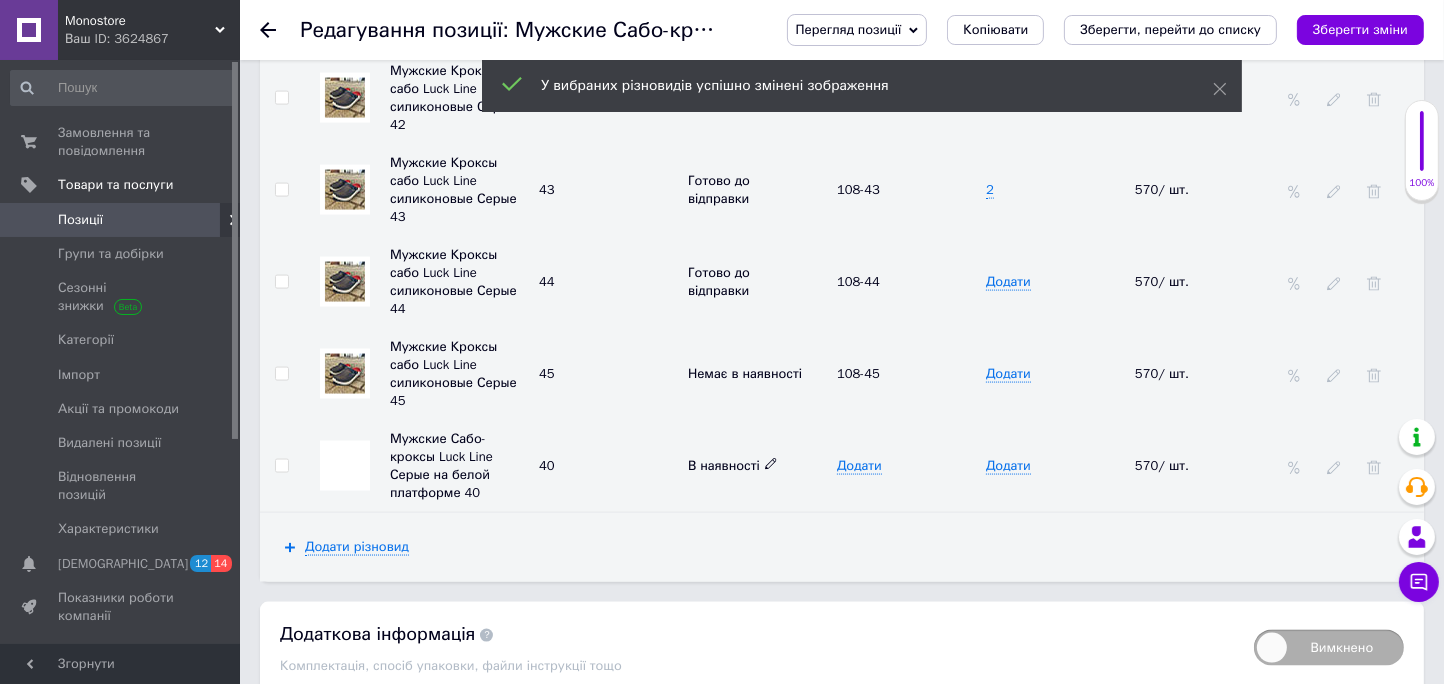 scroll, scrollTop: 3161, scrollLeft: 0, axis: vertical 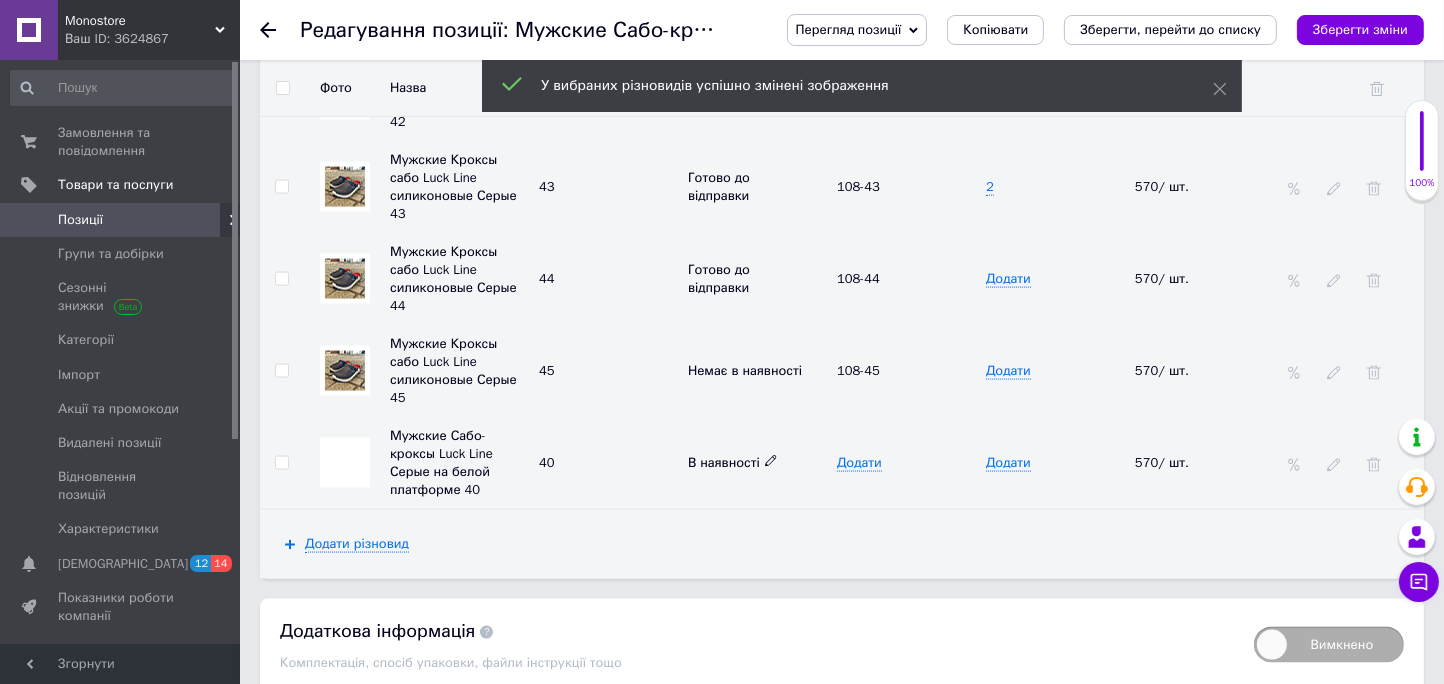 click at bounding box center [345, 463] 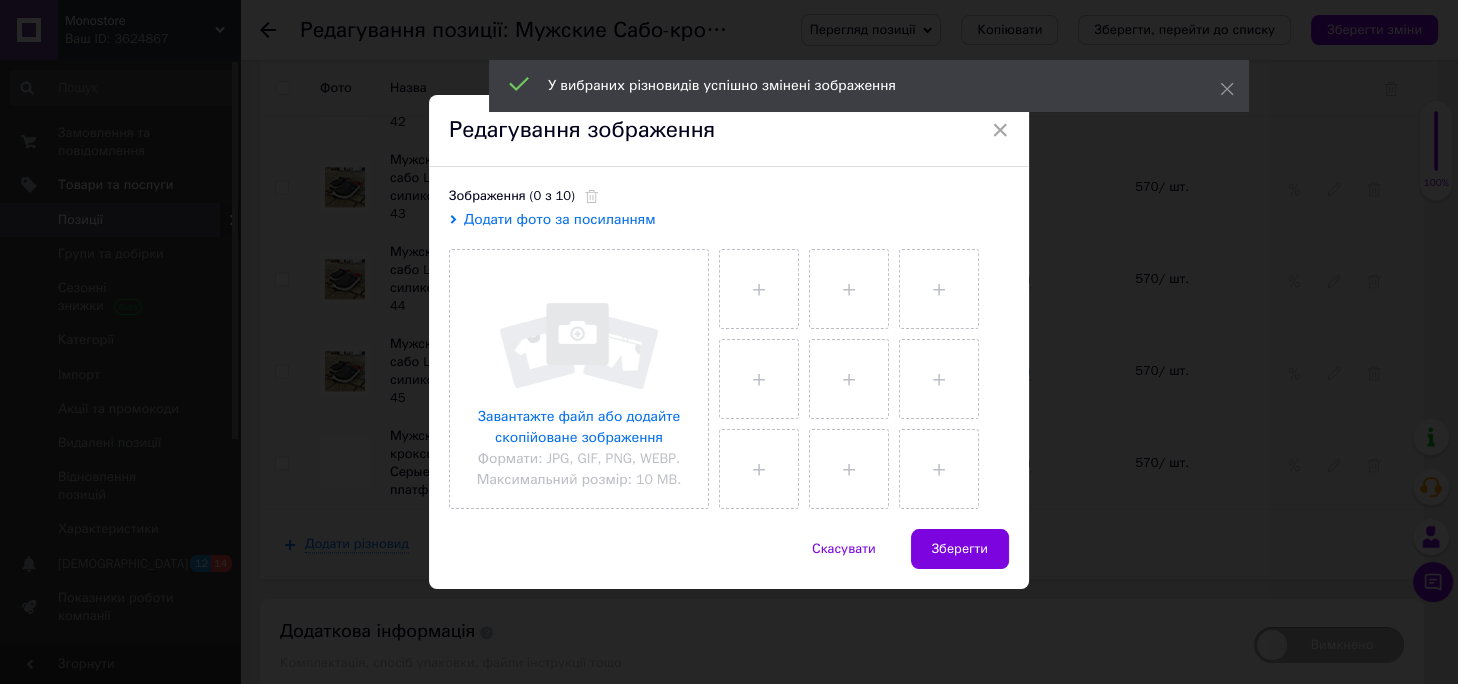 click on "Додати фото за посиланням" at bounding box center (560, 219) 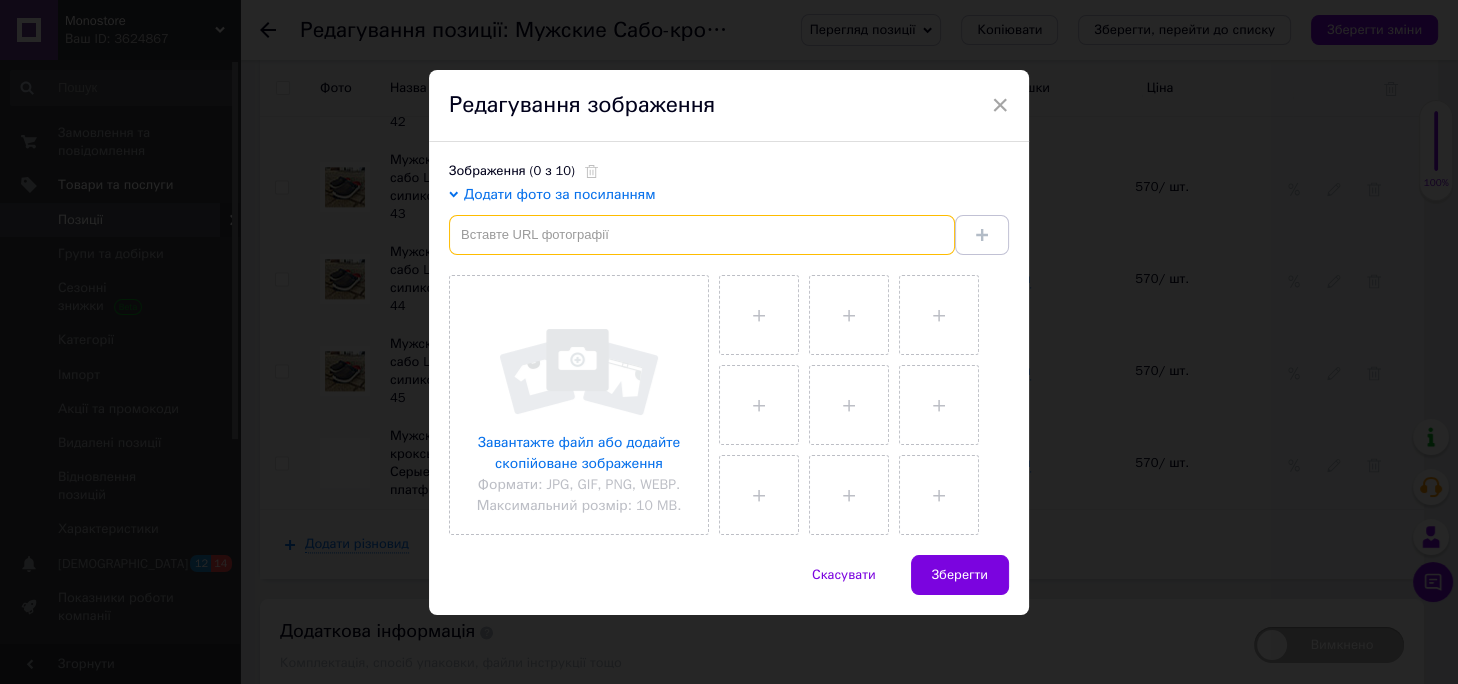click at bounding box center (702, 235) 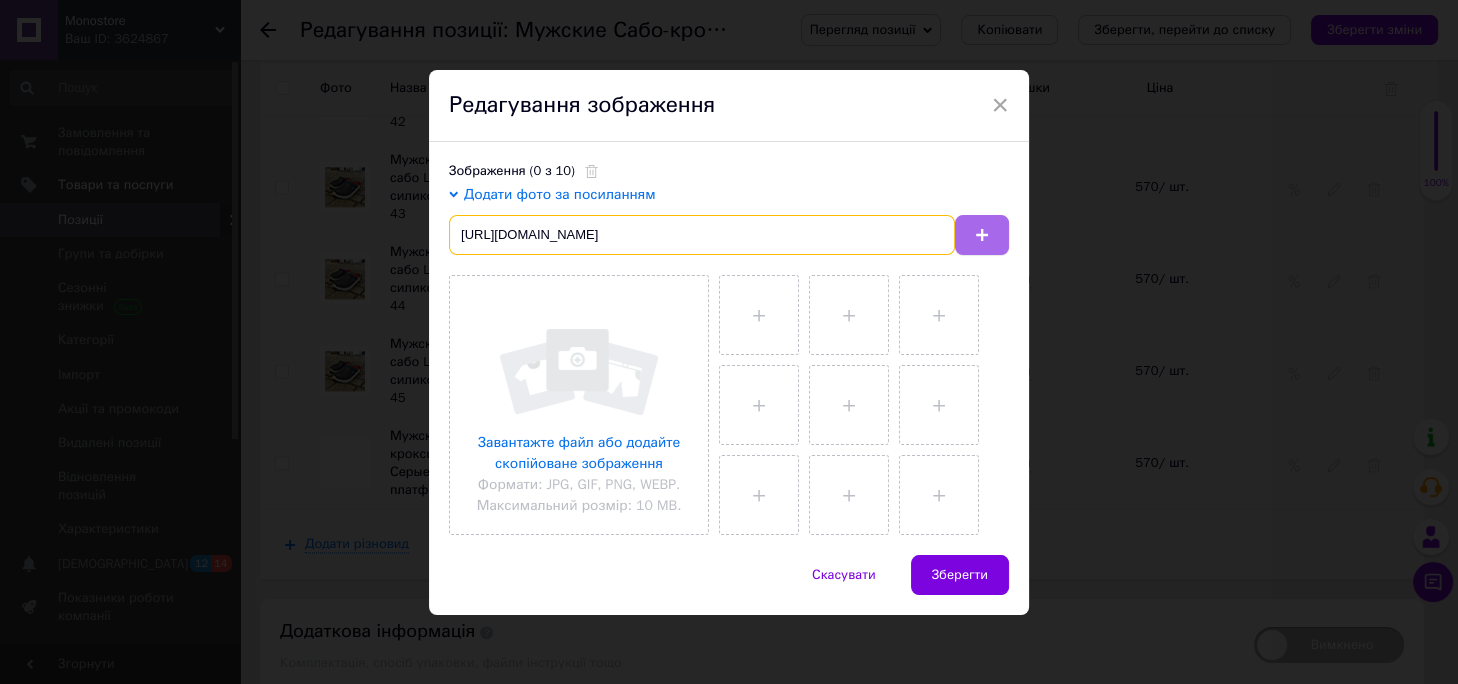 type on "[URL][DOMAIN_NAME]" 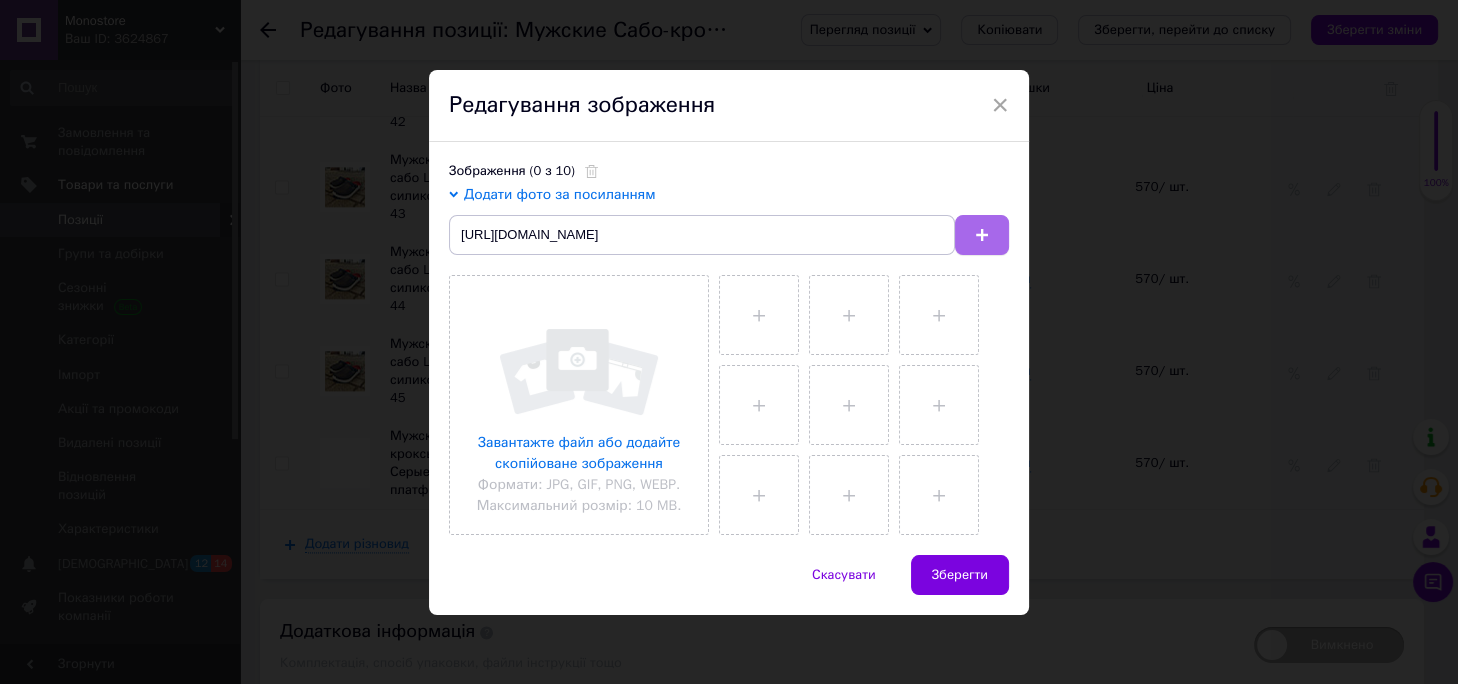 click at bounding box center [982, 235] 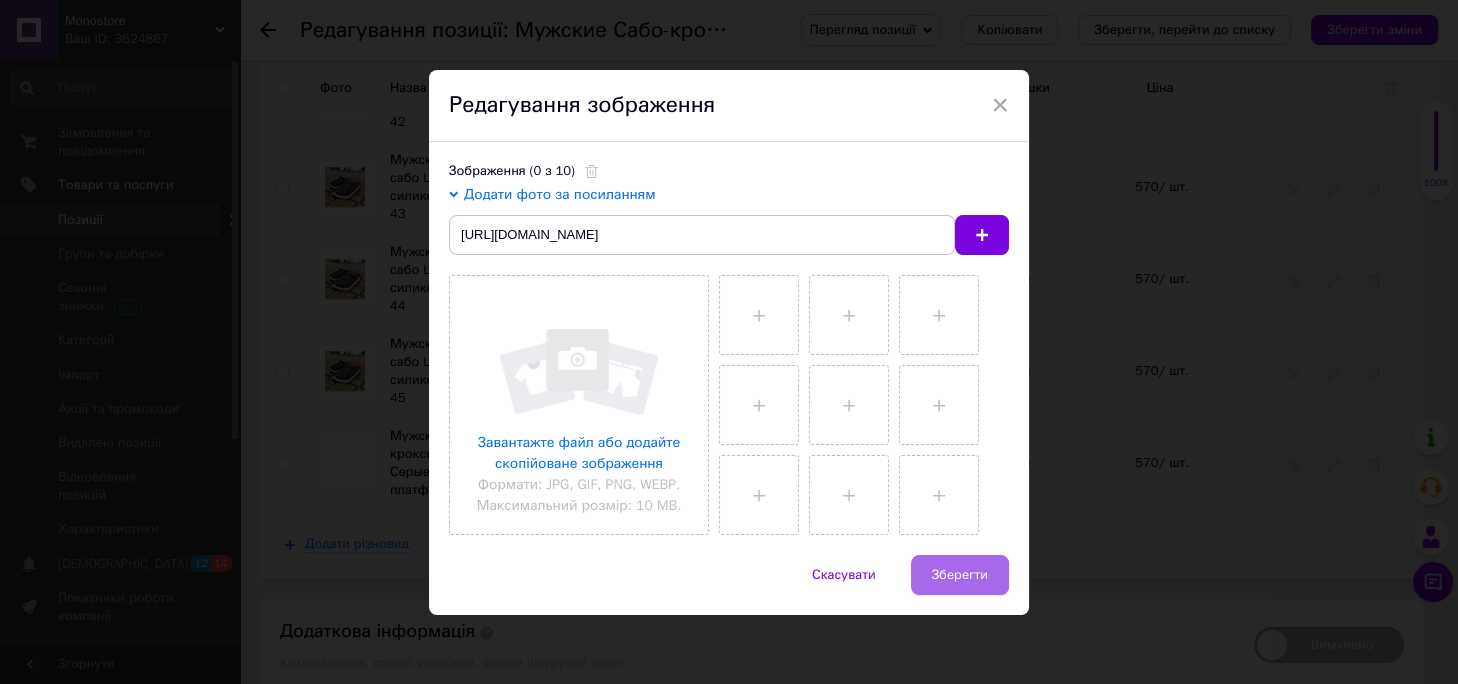 type 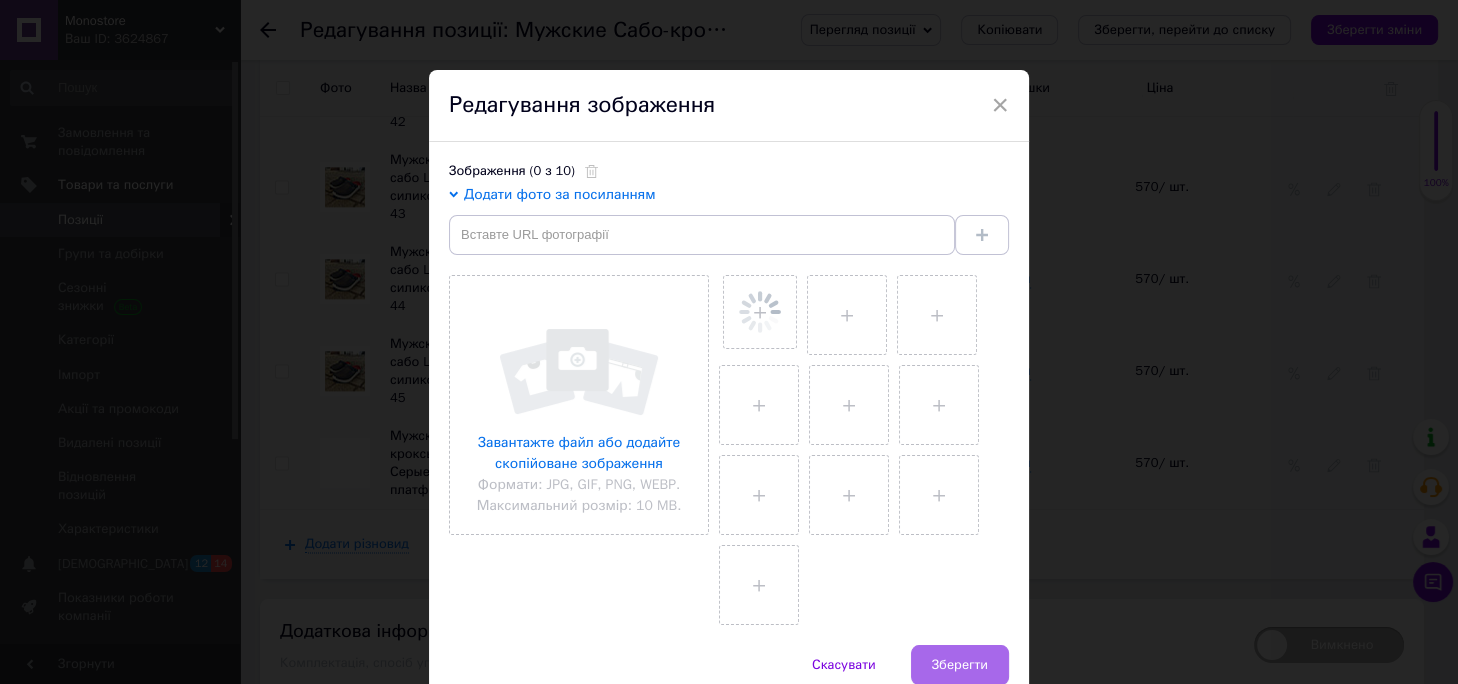 click at bounding box center [859, 445] 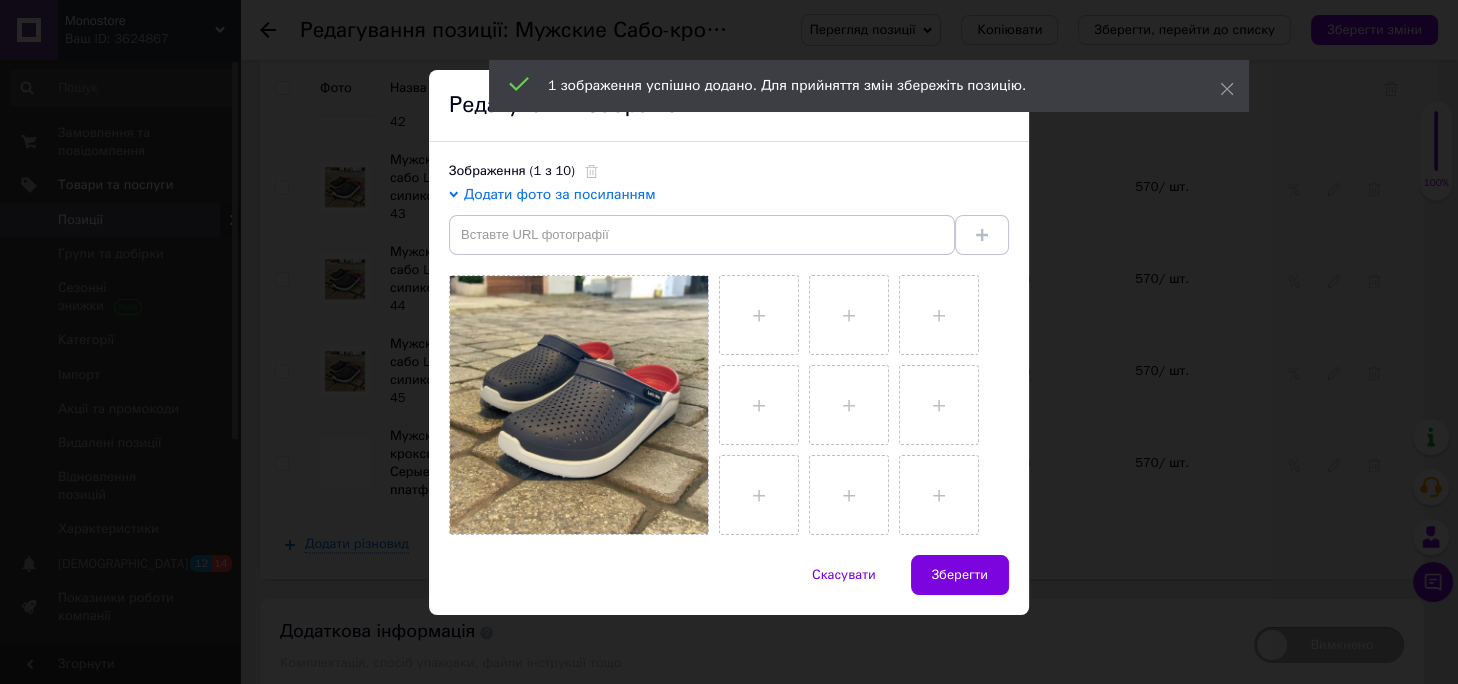 click on "Зберегти" at bounding box center [960, 575] 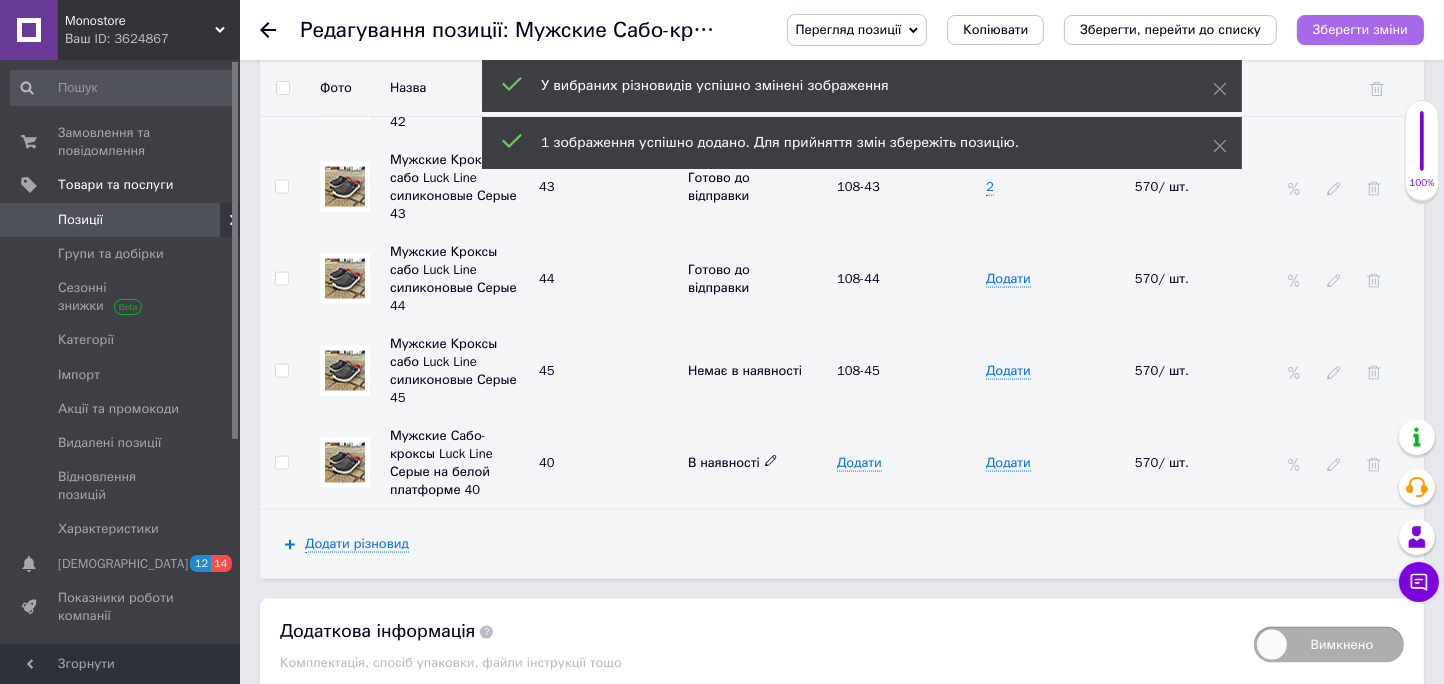 click on "Зберегти зміни" at bounding box center (1360, 30) 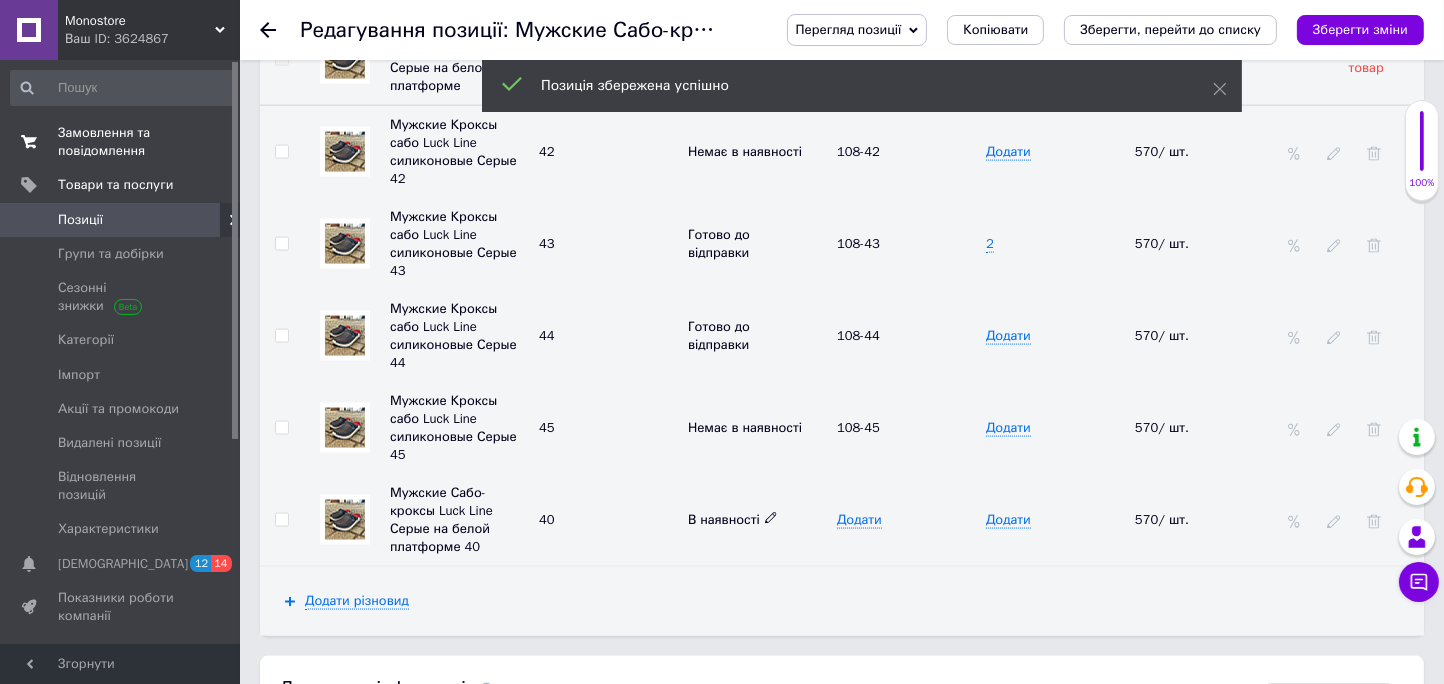 click on "Замовлення та повідомлення 0 0" at bounding box center [122, 142] 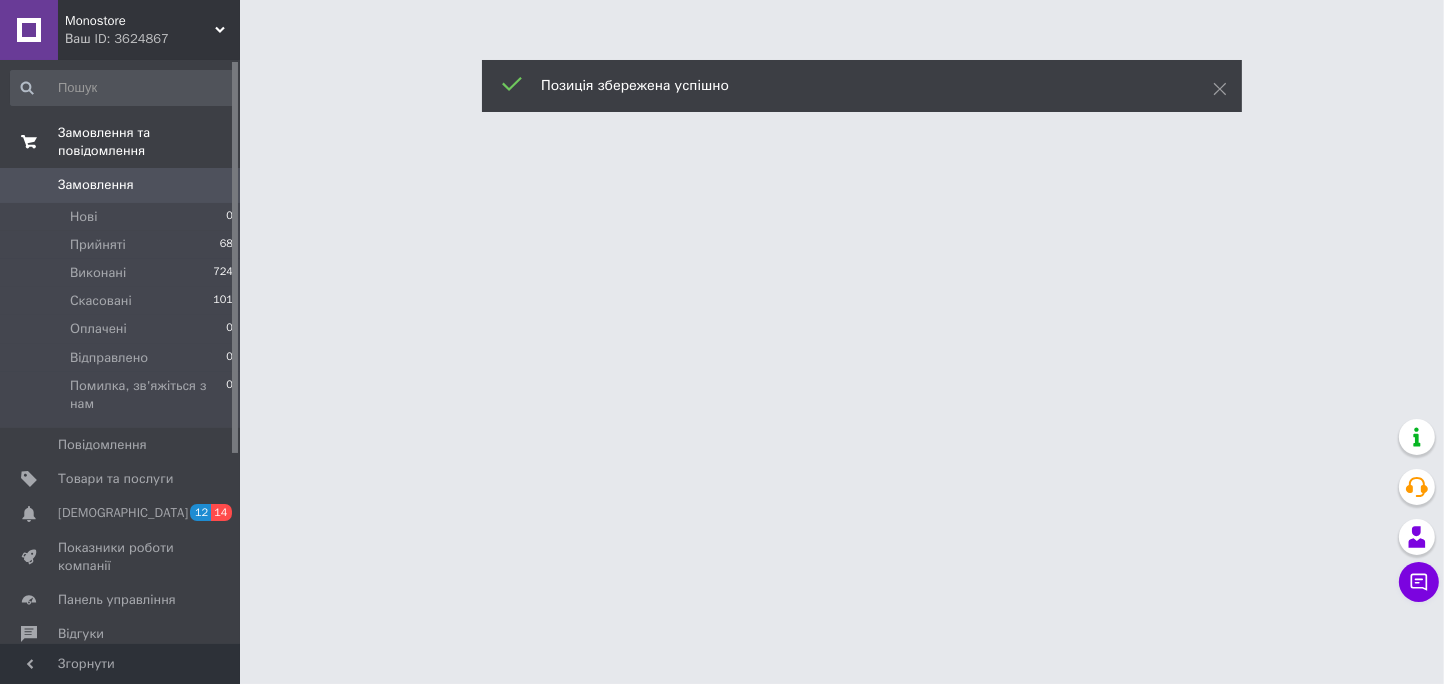 scroll, scrollTop: 0, scrollLeft: 0, axis: both 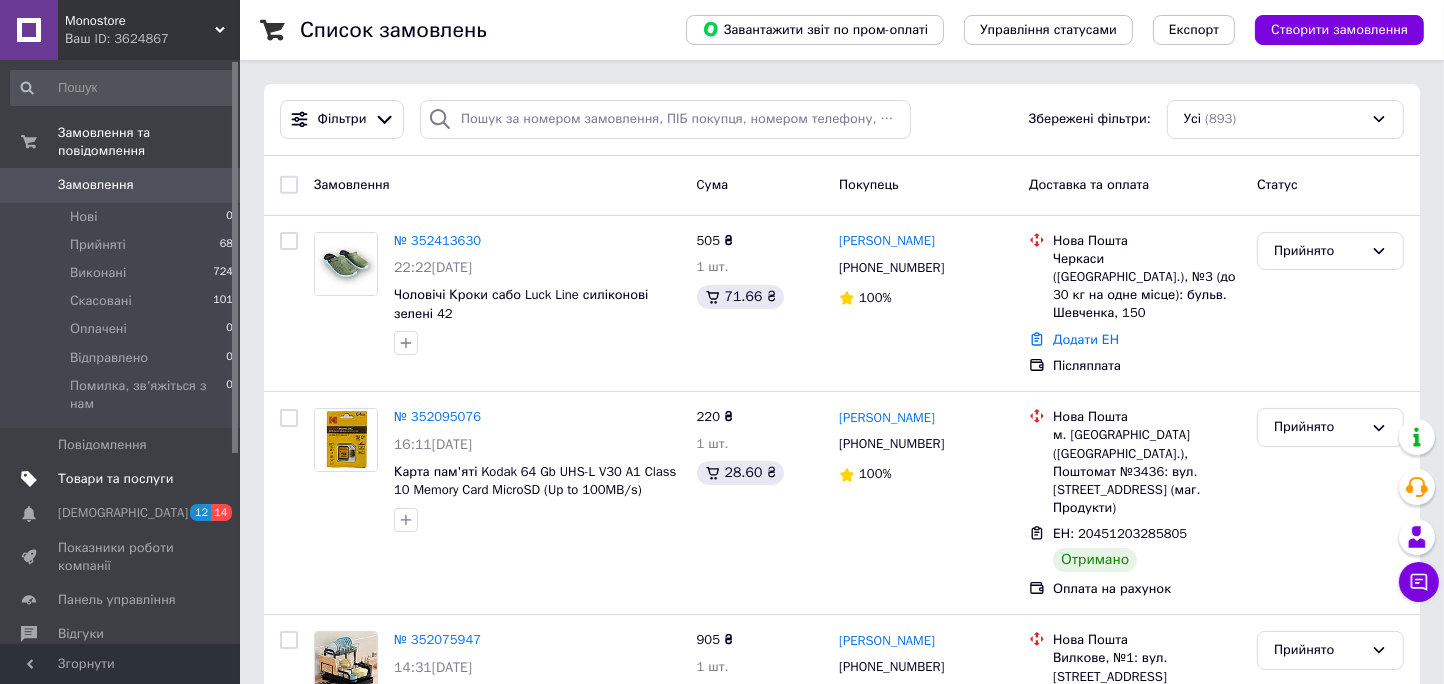 click on "Товари та послуги" at bounding box center [115, 479] 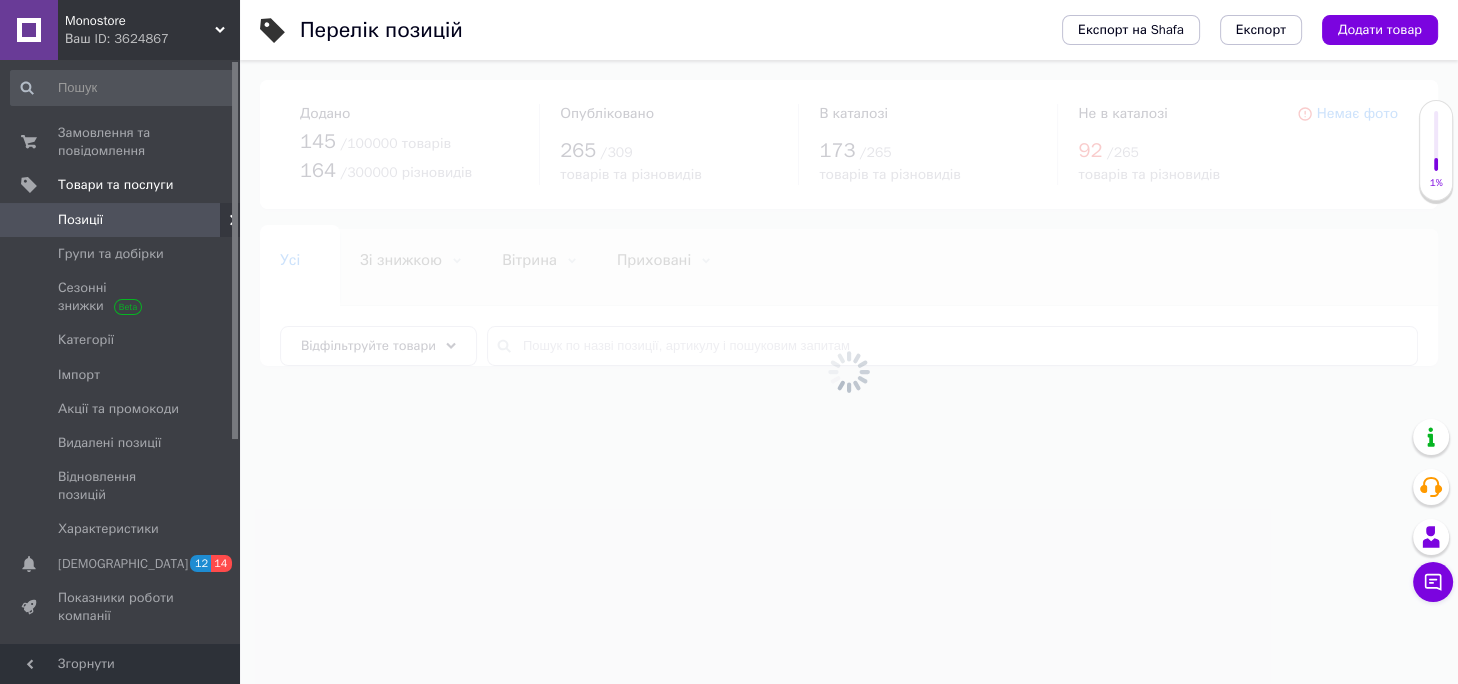click at bounding box center (849, 372) 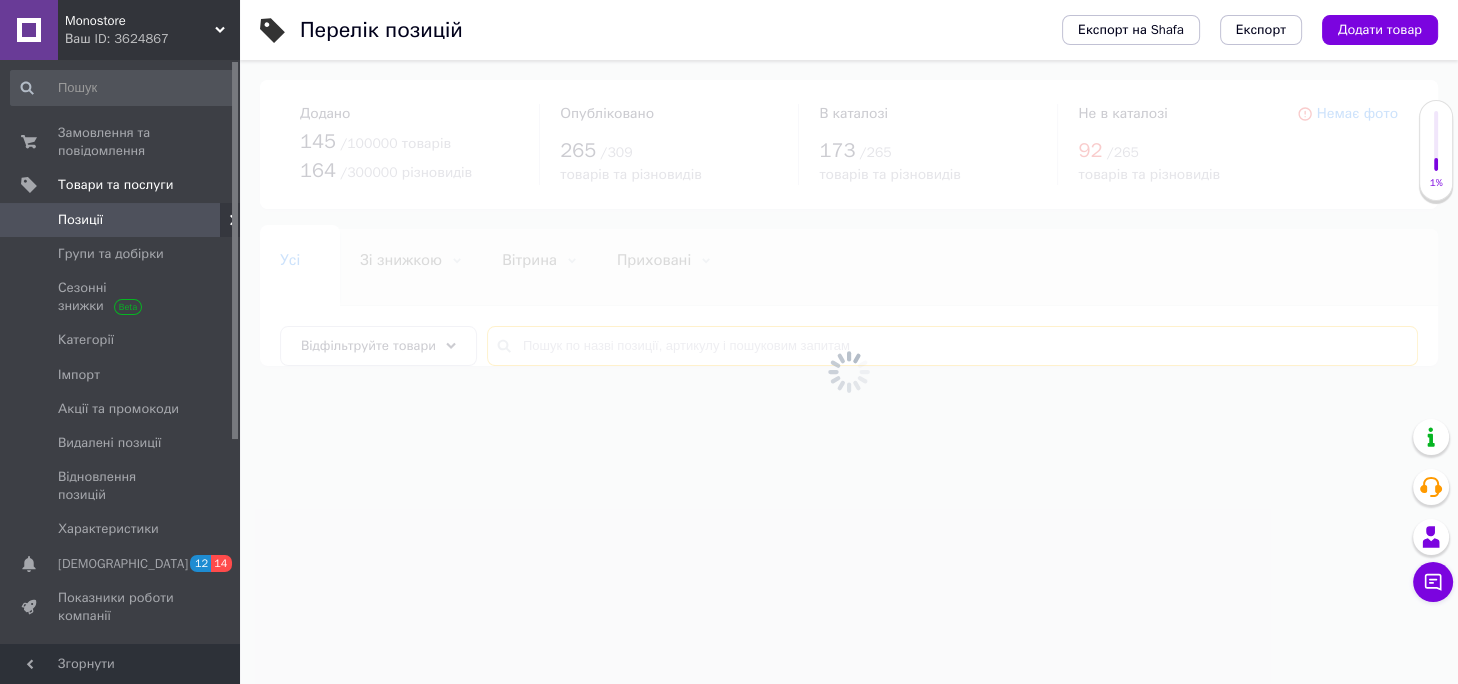 click at bounding box center (952, 346) 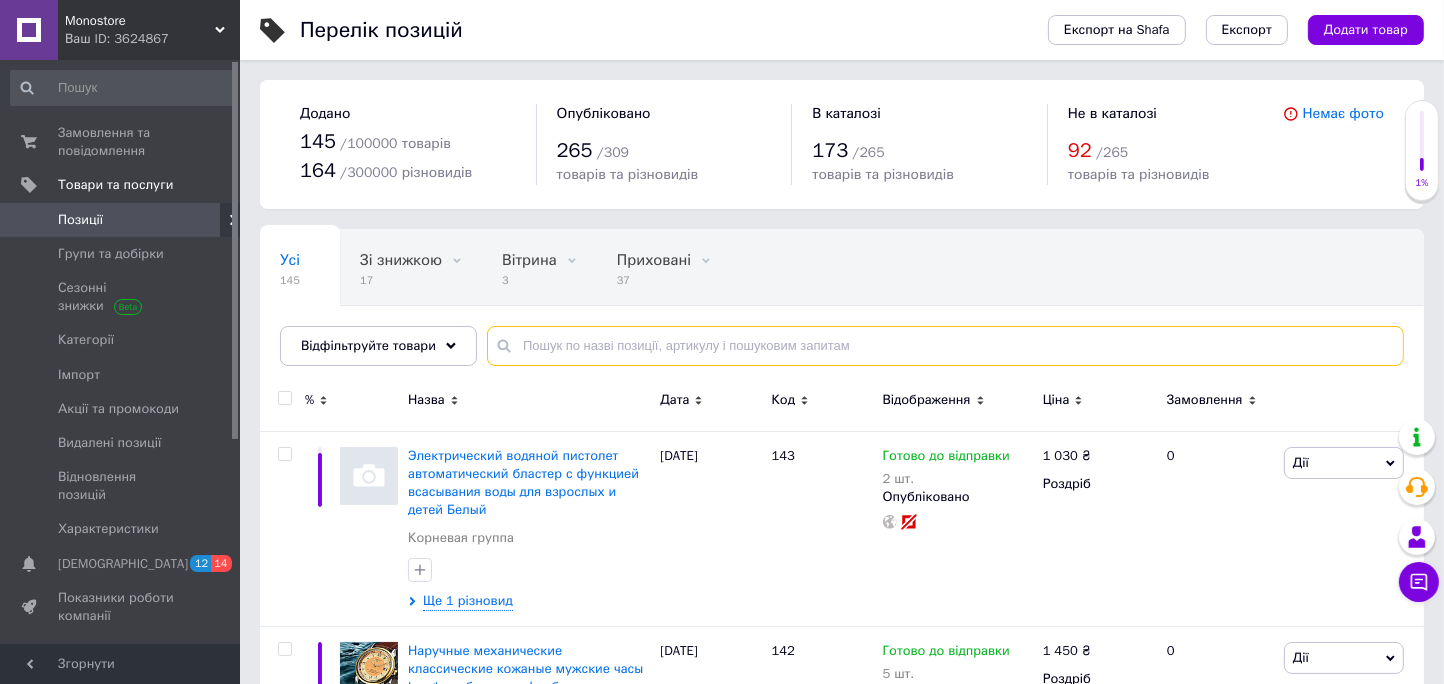 click at bounding box center (945, 346) 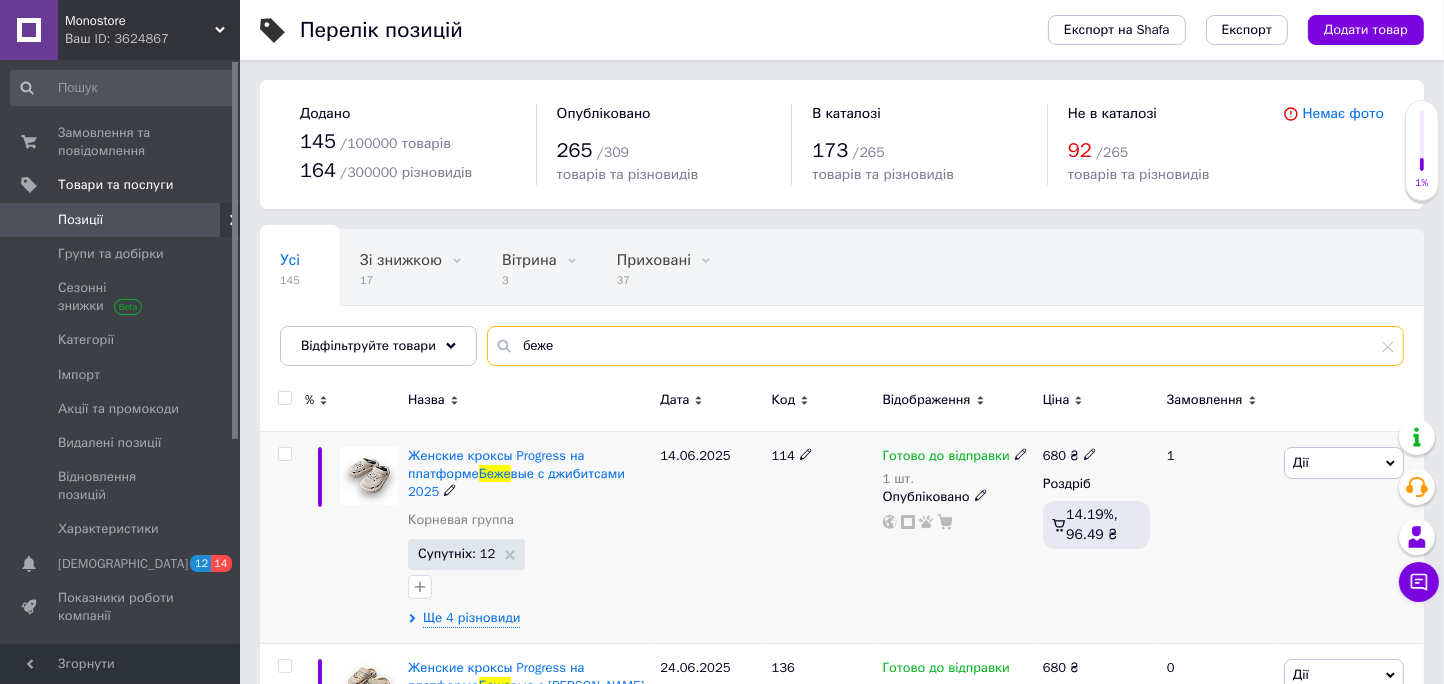 type on "беже" 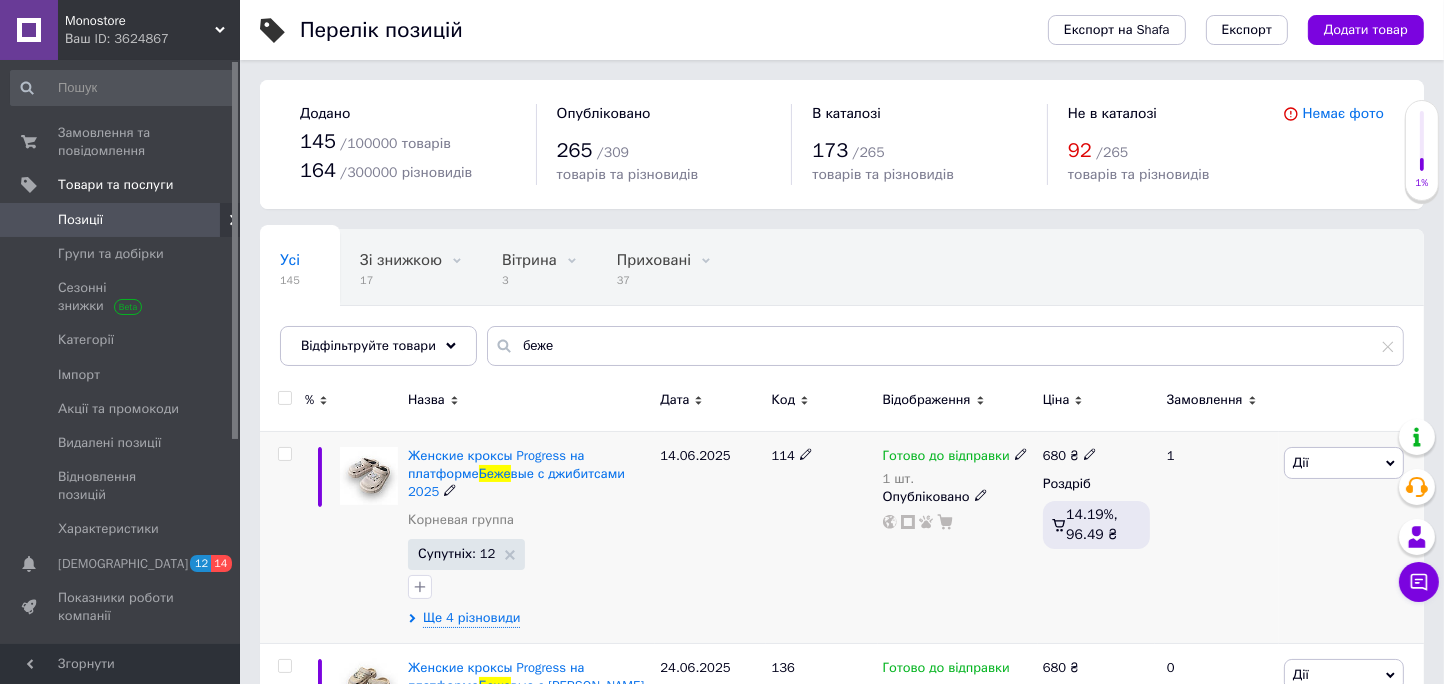click on "Женские кроксы Progress на платформе  Беже вые с джибитсами 2025 Корневая группа Супутніх: 12 Ще 4 різновиди" at bounding box center [529, 537] 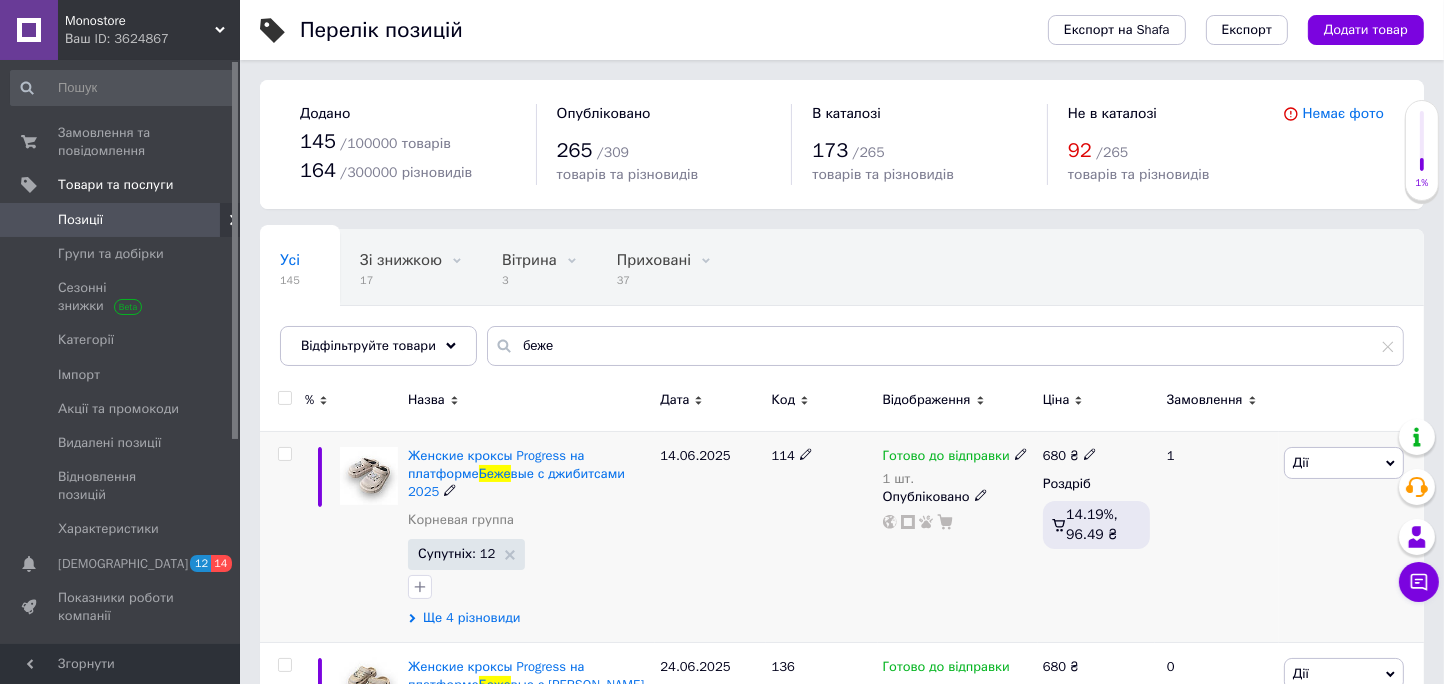 click on "Ще 4 різновиди" at bounding box center (471, 618) 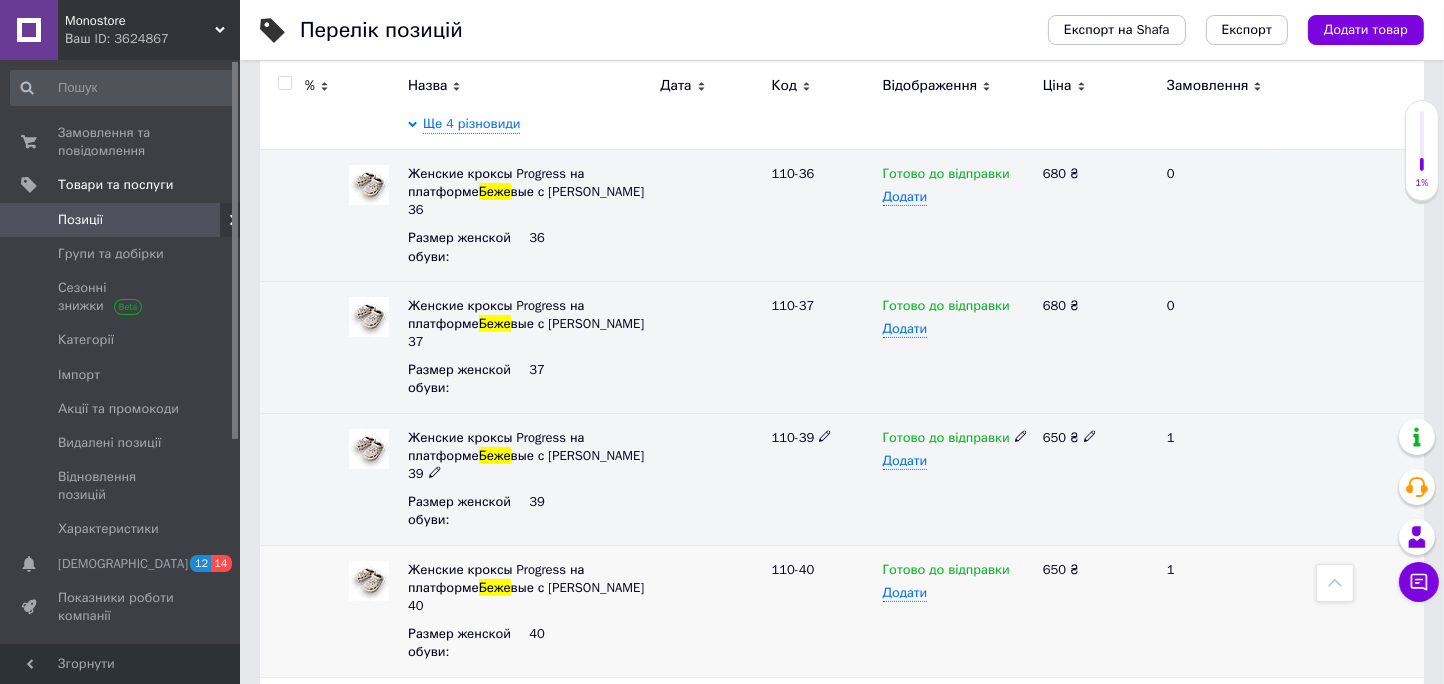 scroll, scrollTop: 545, scrollLeft: 0, axis: vertical 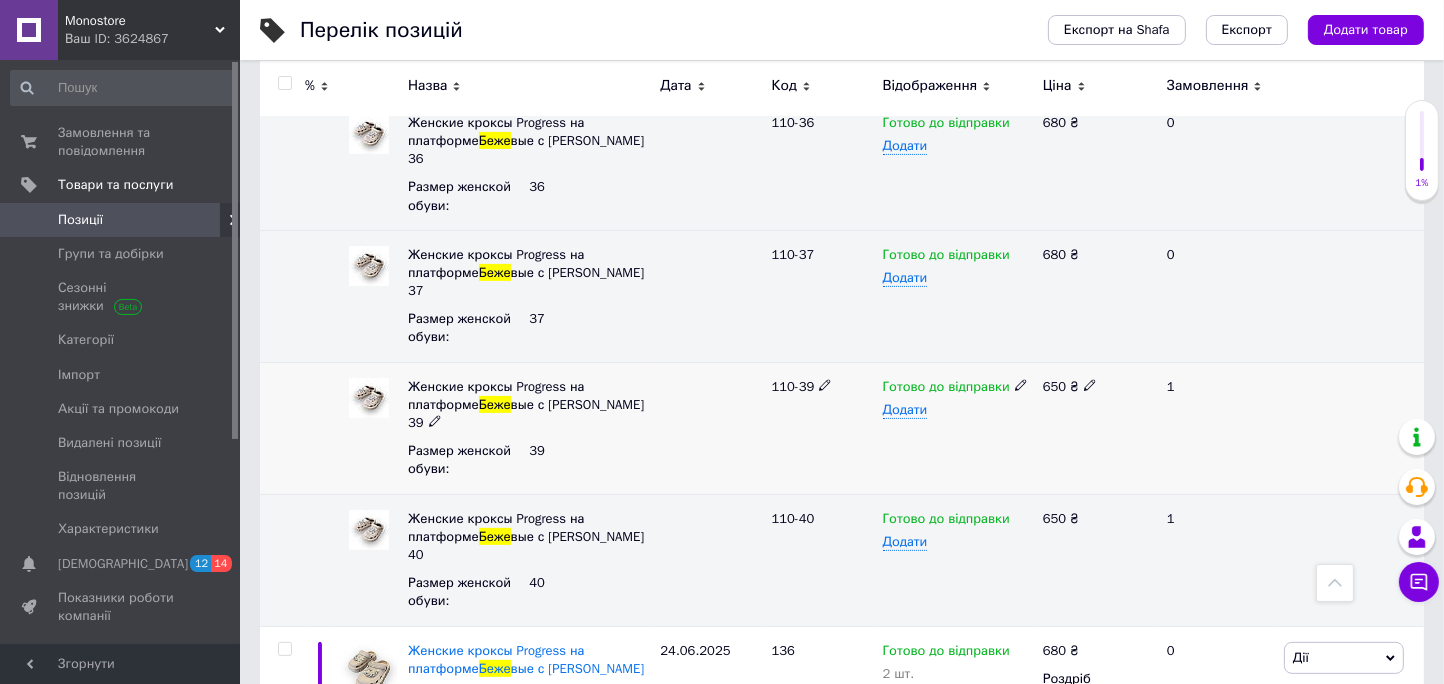 click 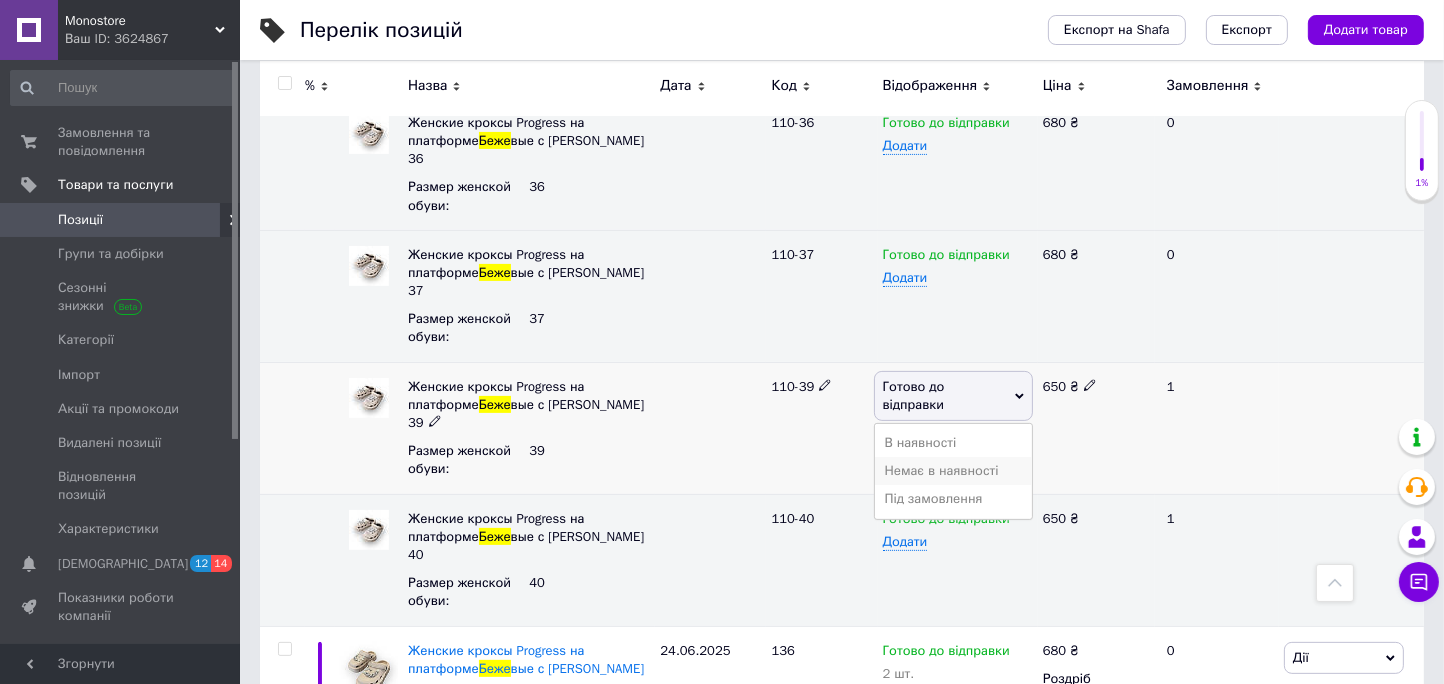click on "Немає в наявності" at bounding box center (953, 471) 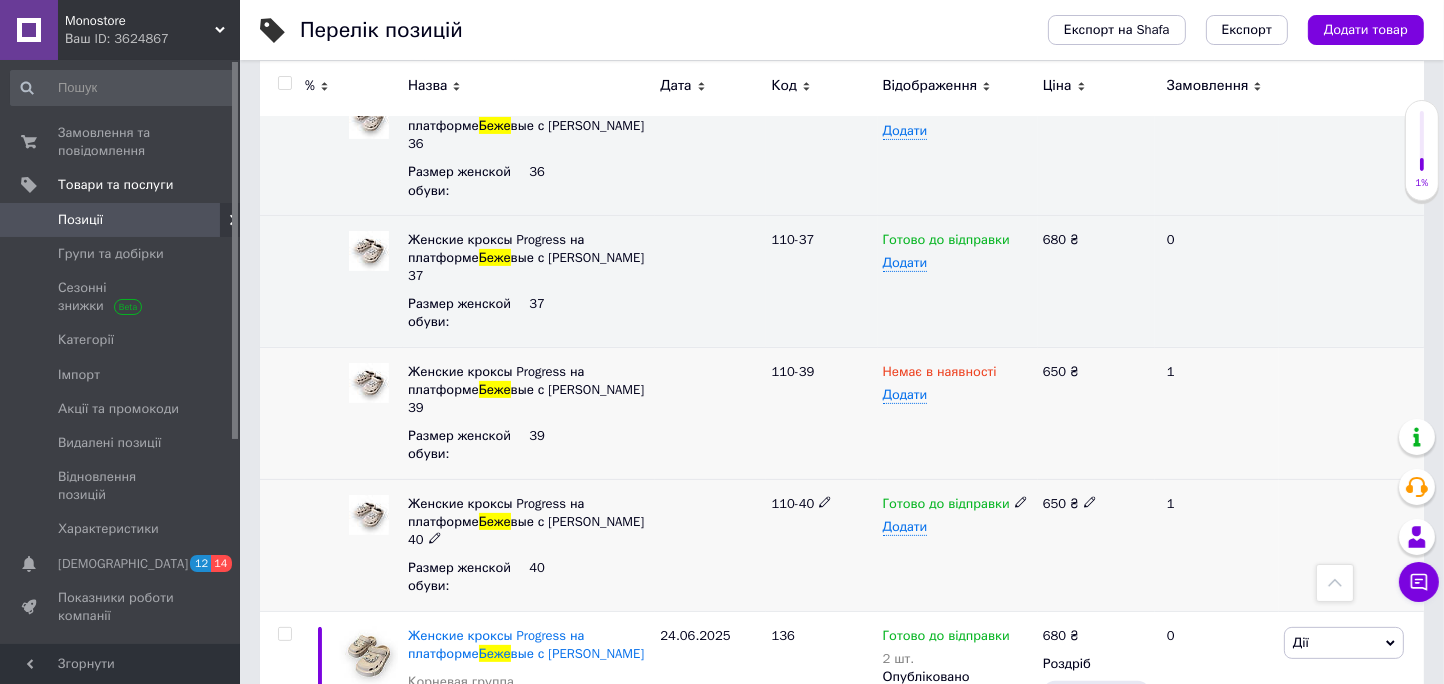 scroll, scrollTop: 727, scrollLeft: 0, axis: vertical 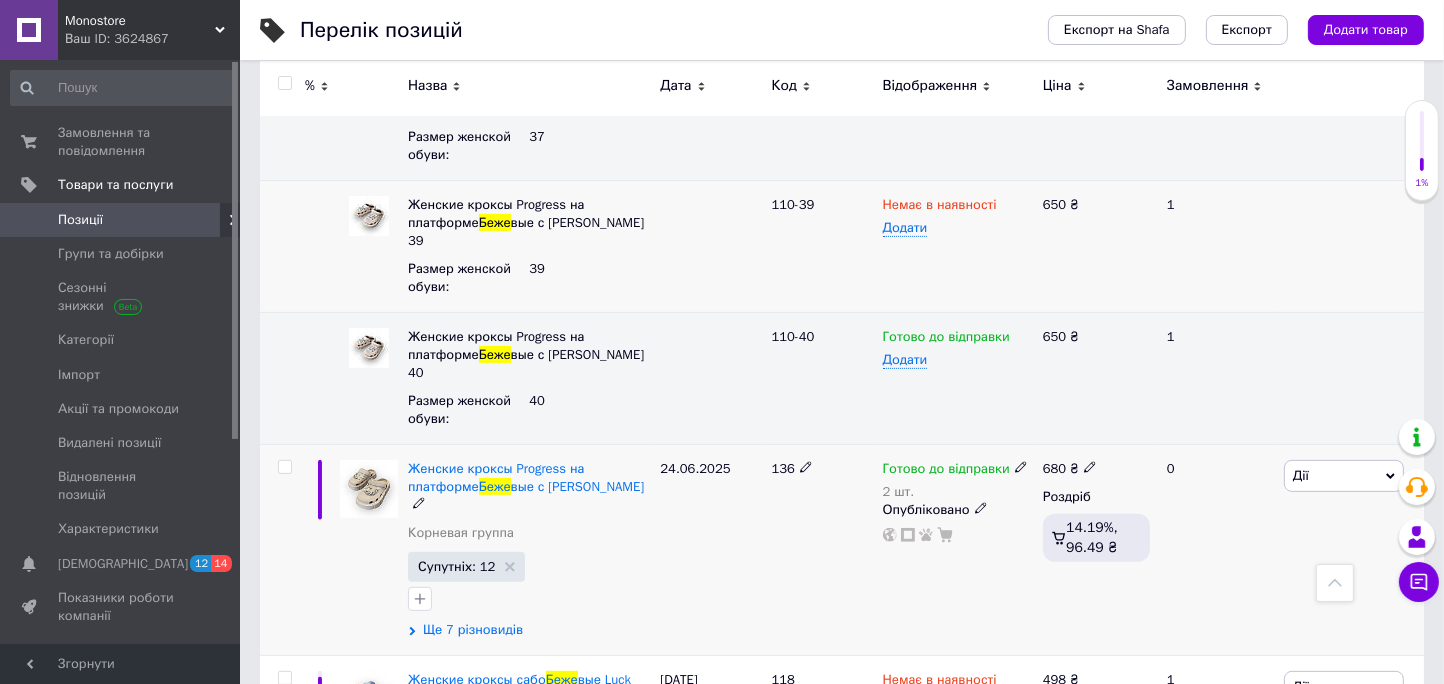 click on "Ще 7 різновидів" at bounding box center [473, 630] 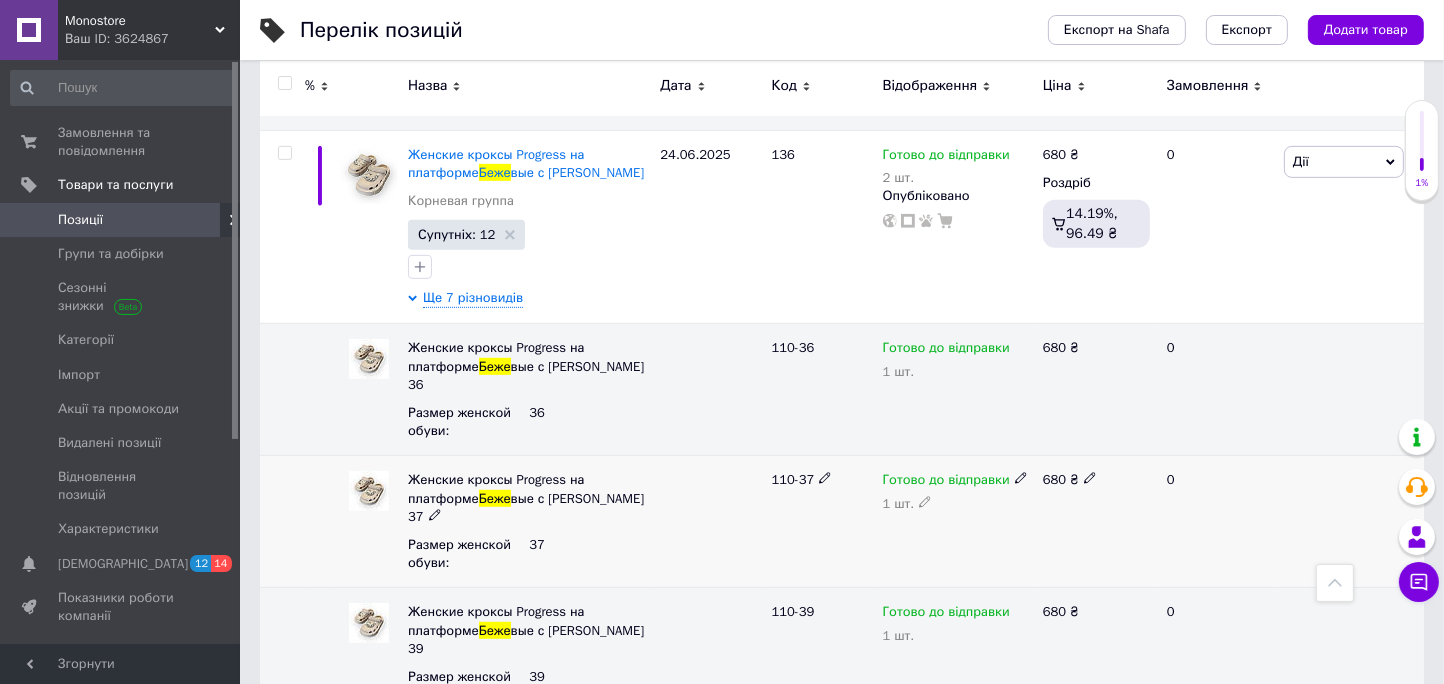 scroll, scrollTop: 1091, scrollLeft: 0, axis: vertical 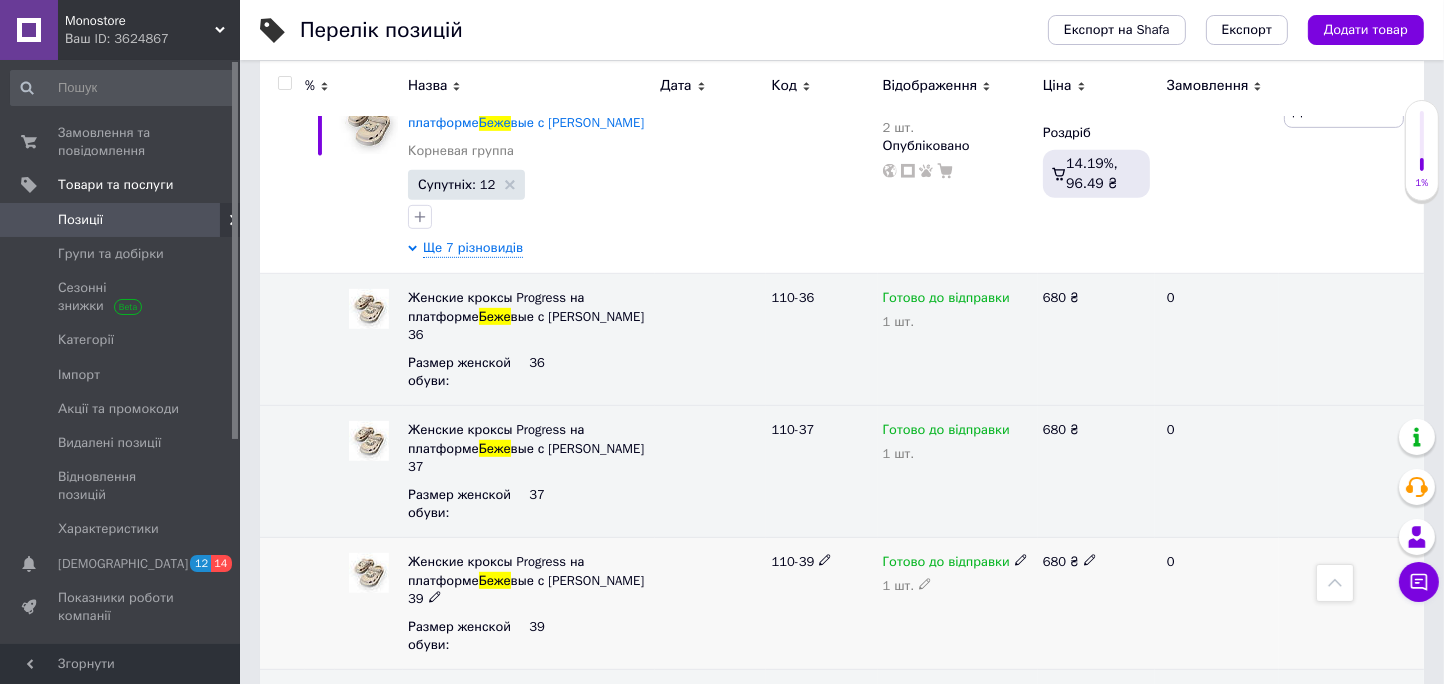 click 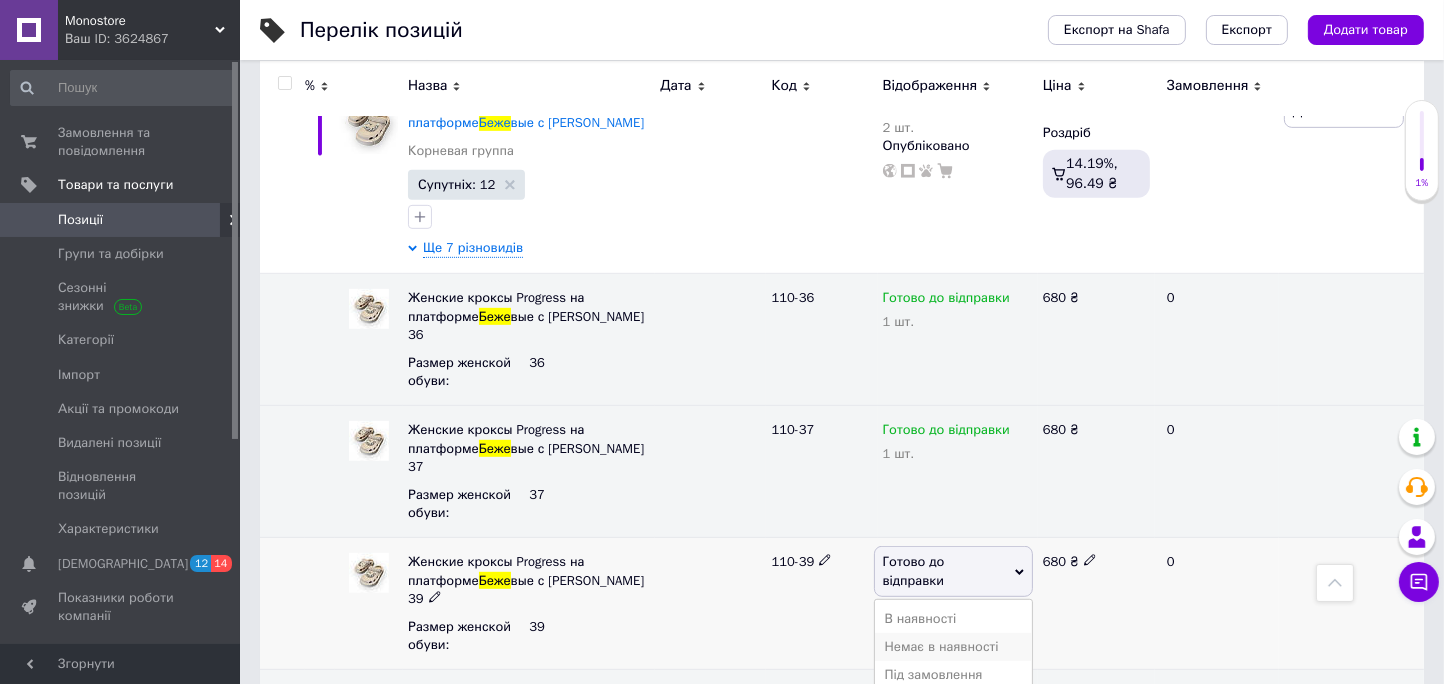 click on "Немає в наявності" at bounding box center (953, 647) 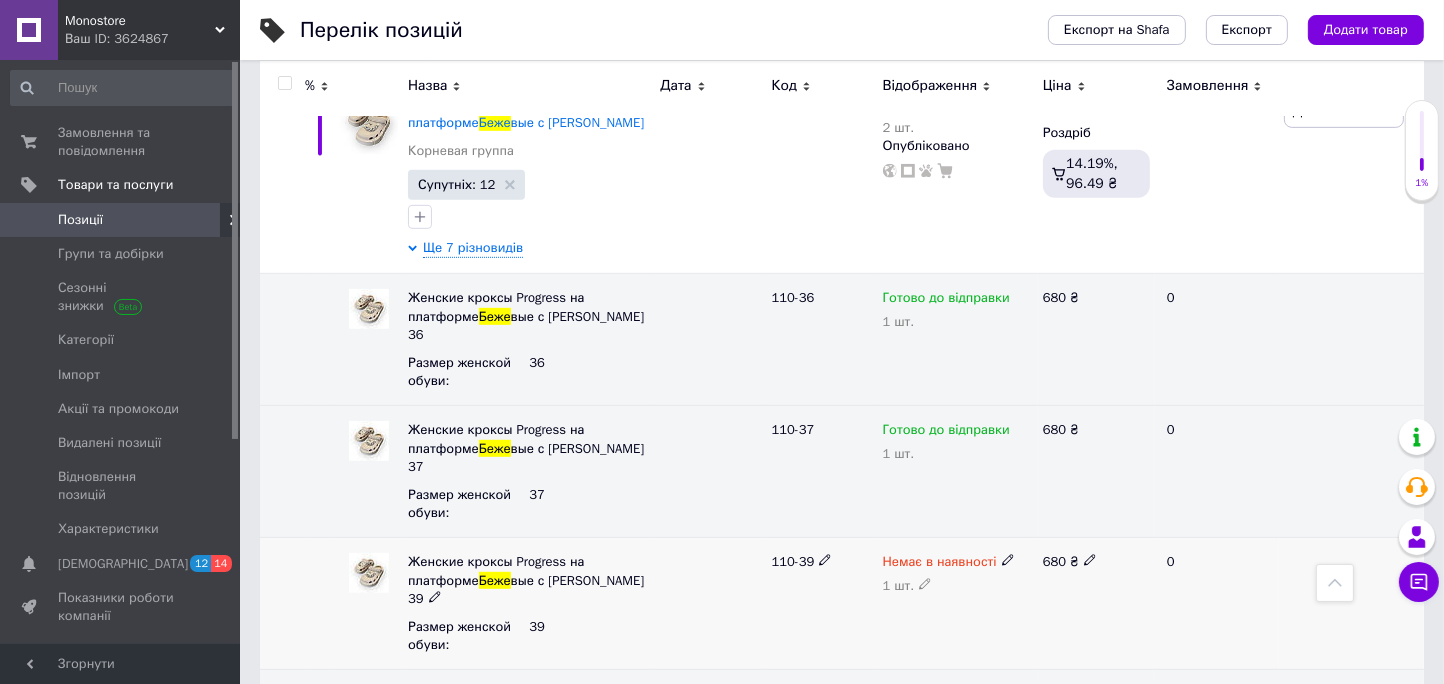click on "110-39" at bounding box center (821, 604) 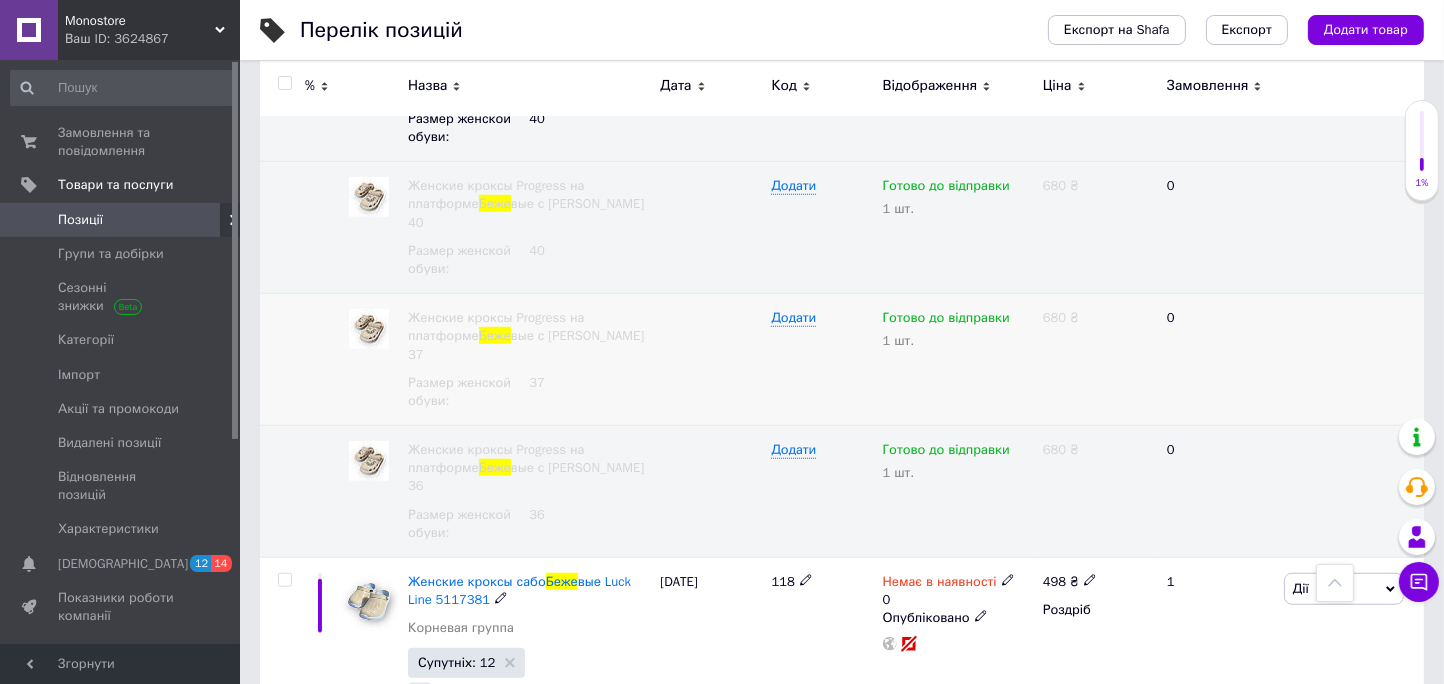 scroll, scrollTop: 1788, scrollLeft: 0, axis: vertical 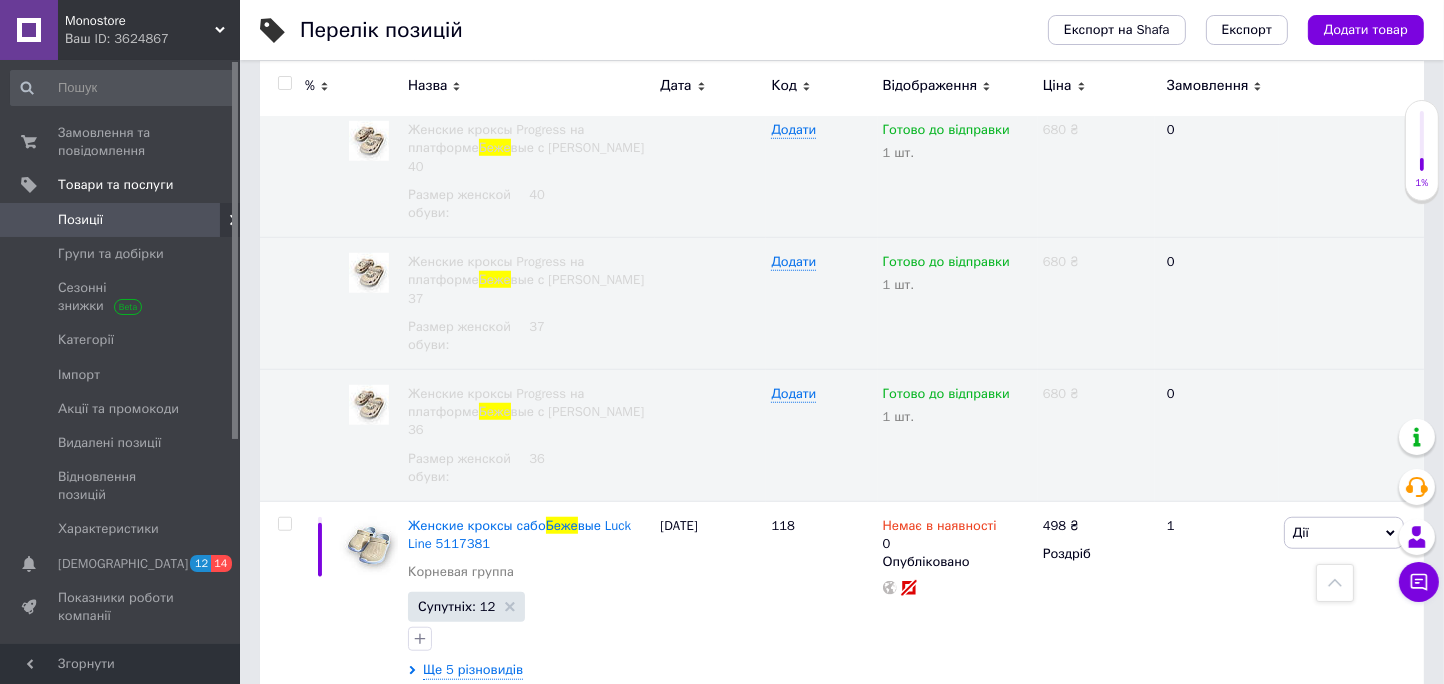click on "Ще 4 різновиди" at bounding box center (471, 882) 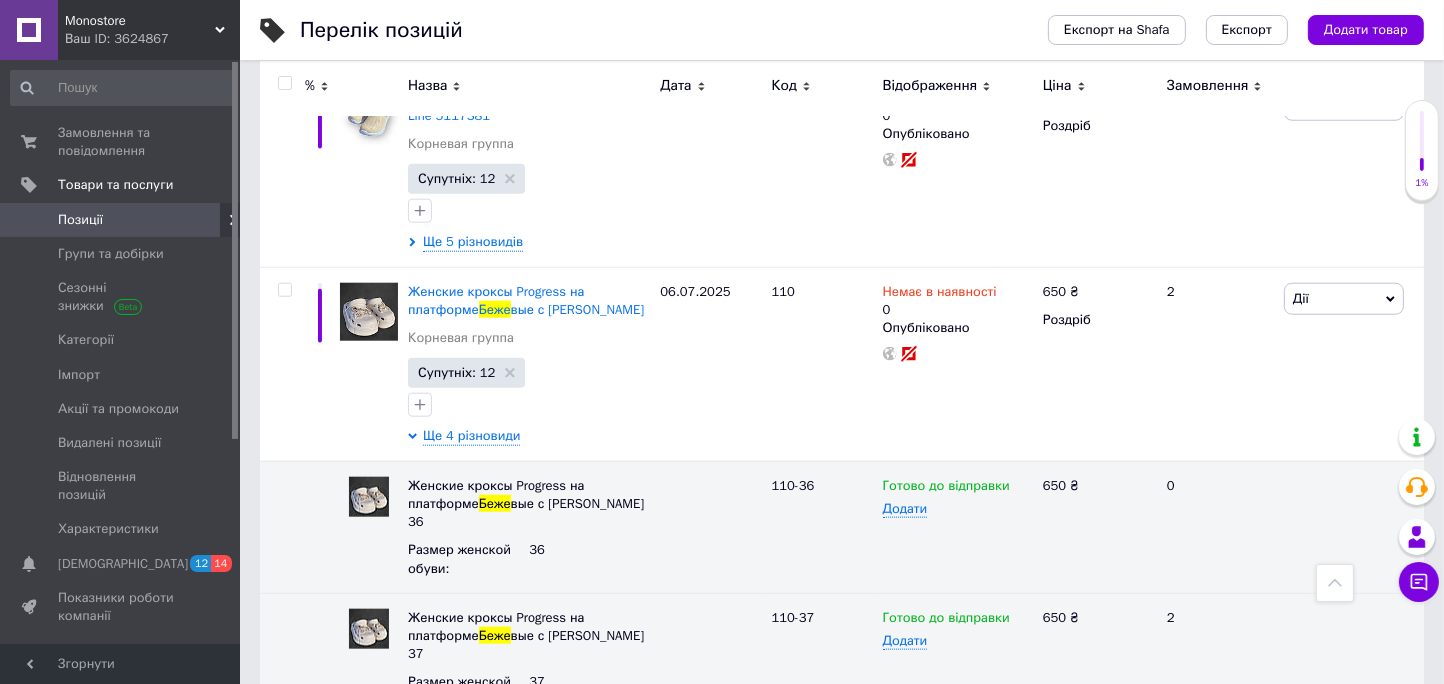 scroll, scrollTop: 2242, scrollLeft: 0, axis: vertical 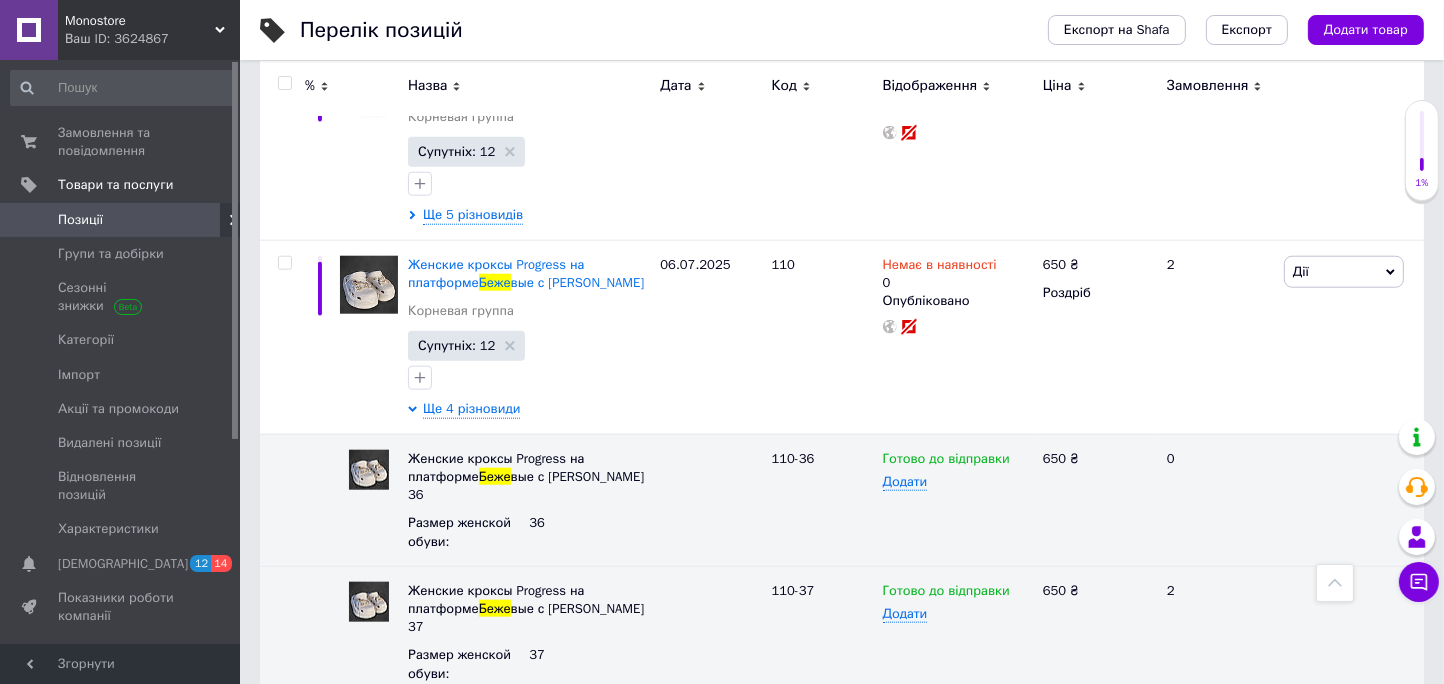 click 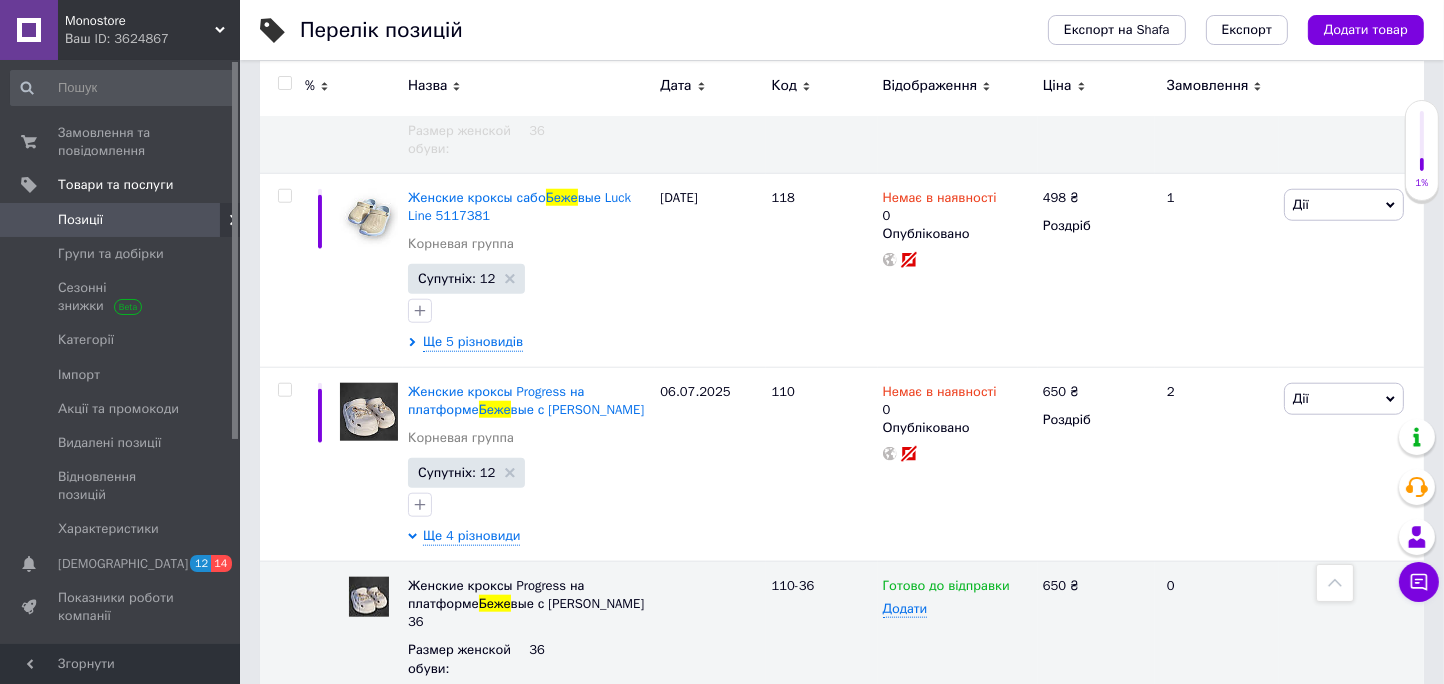 scroll, scrollTop: 2060, scrollLeft: 0, axis: vertical 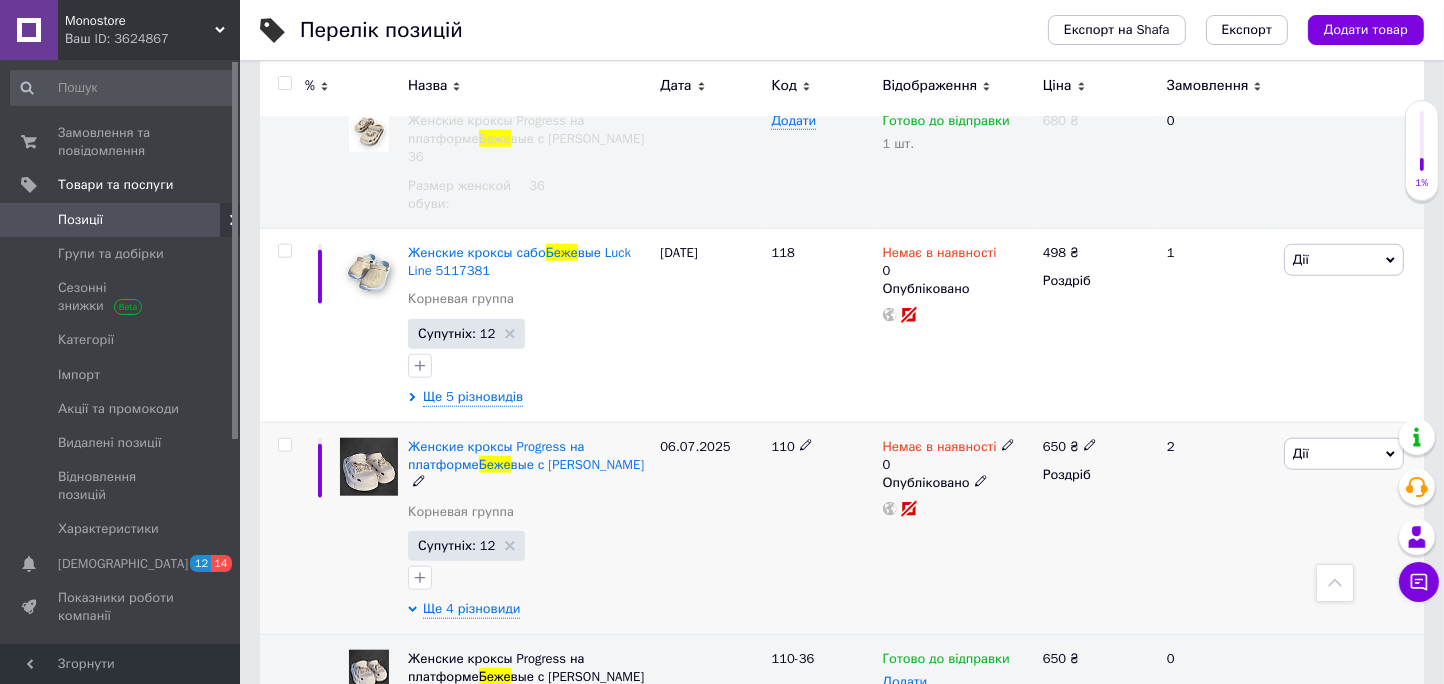 click on "Немає в наявності 0" at bounding box center (949, 456) 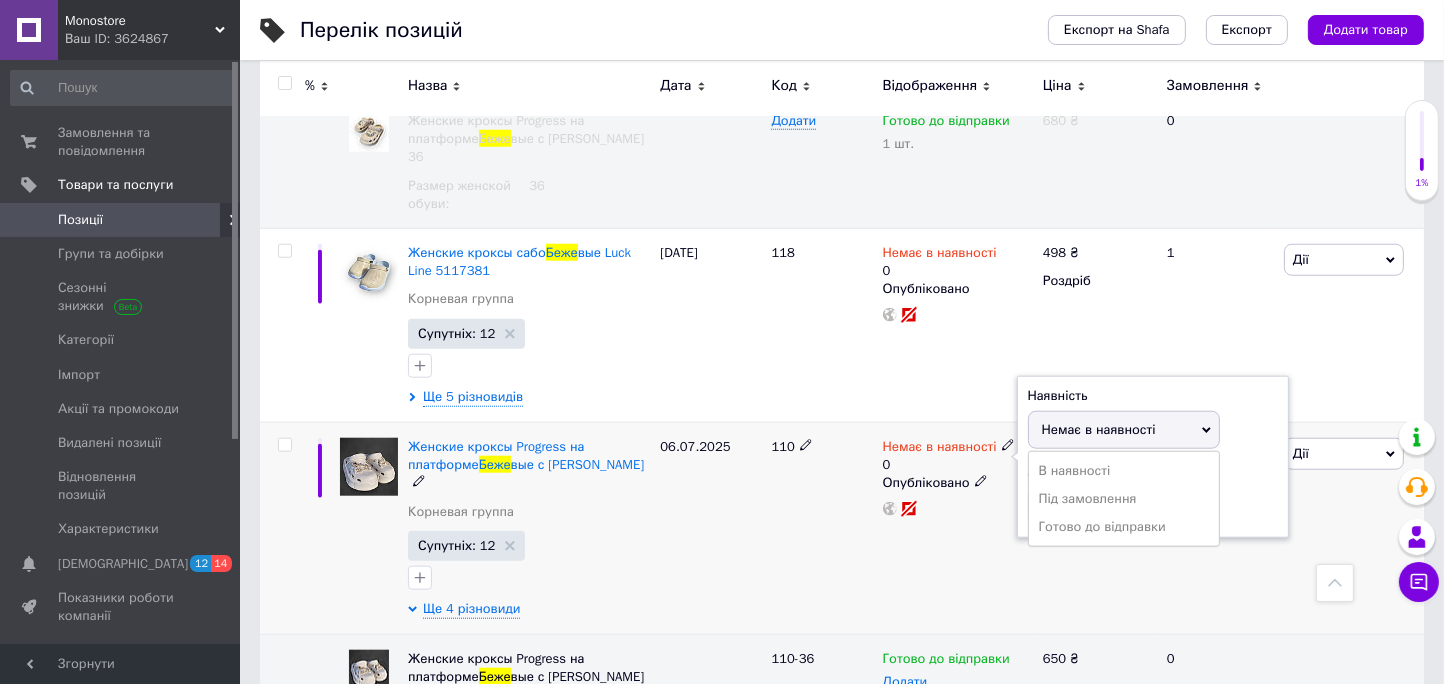click on "Немає в наявності 0 Наявність Немає в наявності В наявності Під замовлення Готово до відправки Залишки 0 шт. Опубліковано" at bounding box center (958, 528) 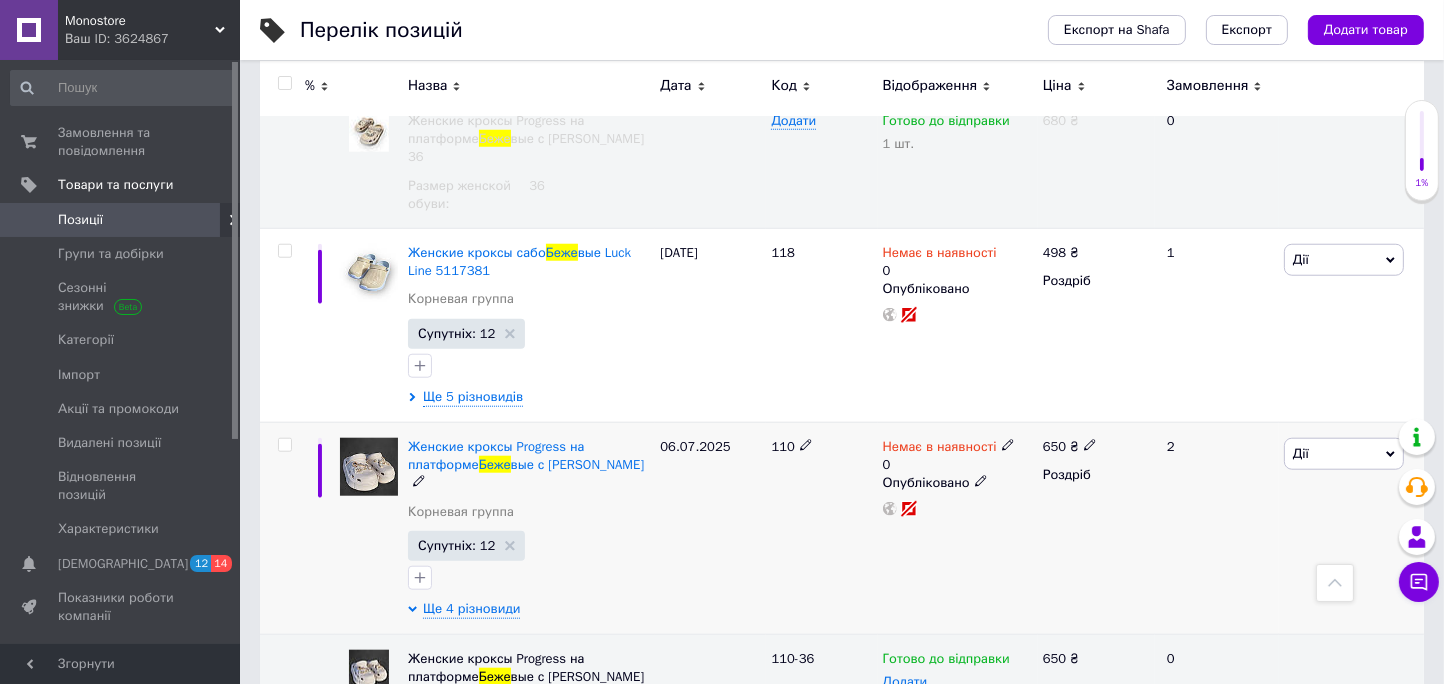 click 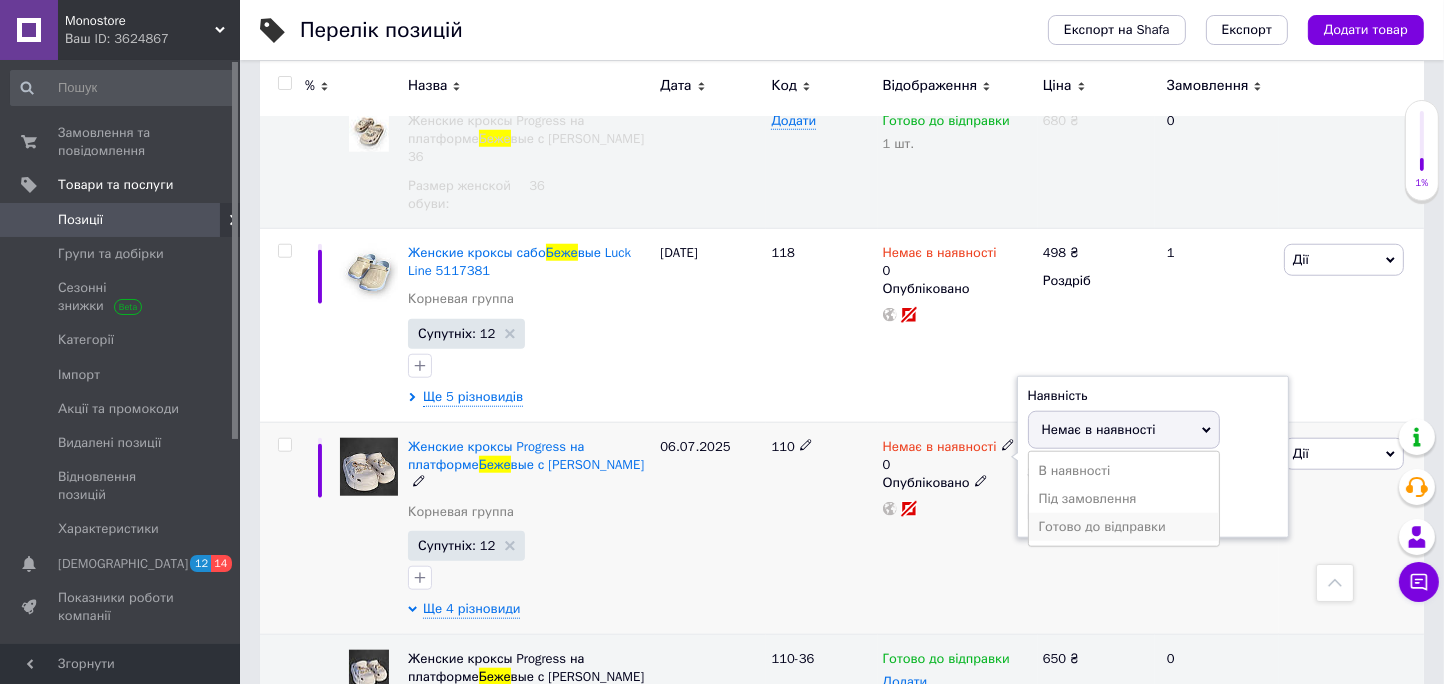 click on "Готово до відправки" at bounding box center (1124, 527) 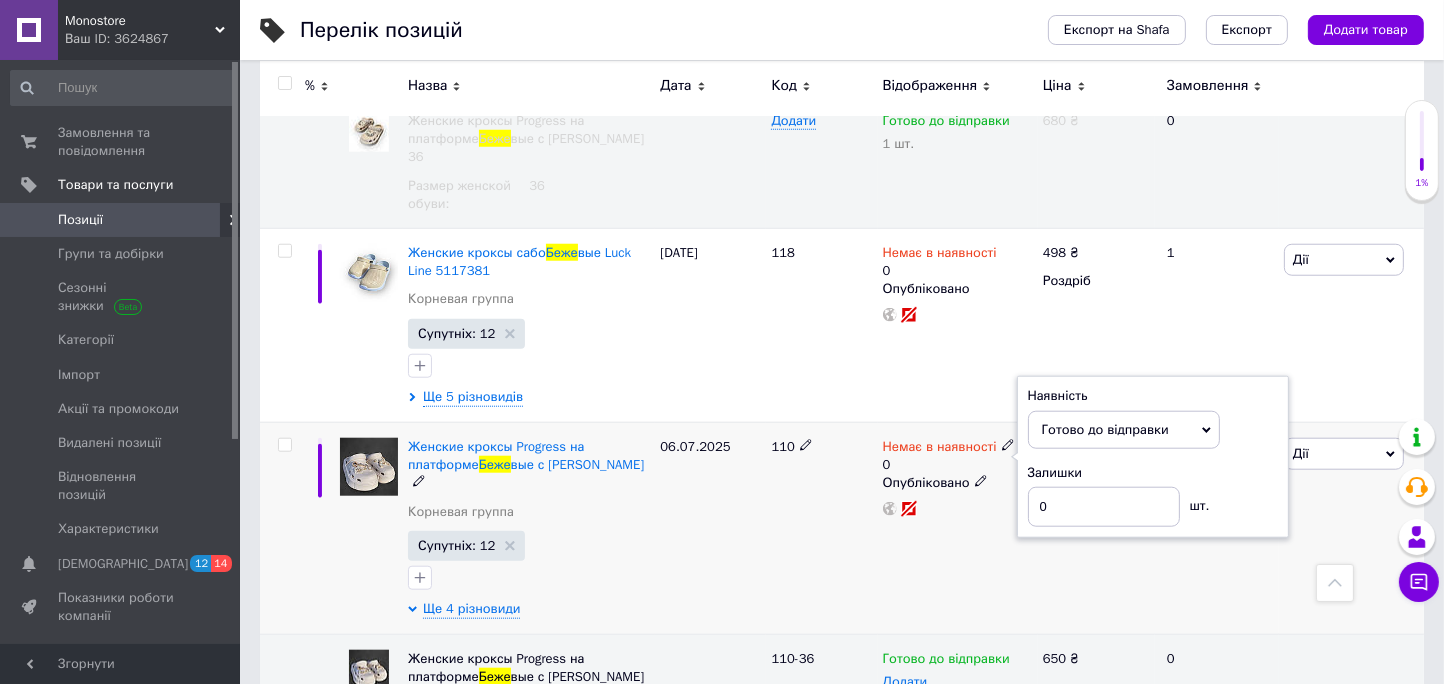 click on "Немає в наявності 0 Наявність [PERSON_NAME] до відправки В наявності Немає в наявності Під замовлення Залишки 0 шт. Опубліковано" at bounding box center (958, 528) 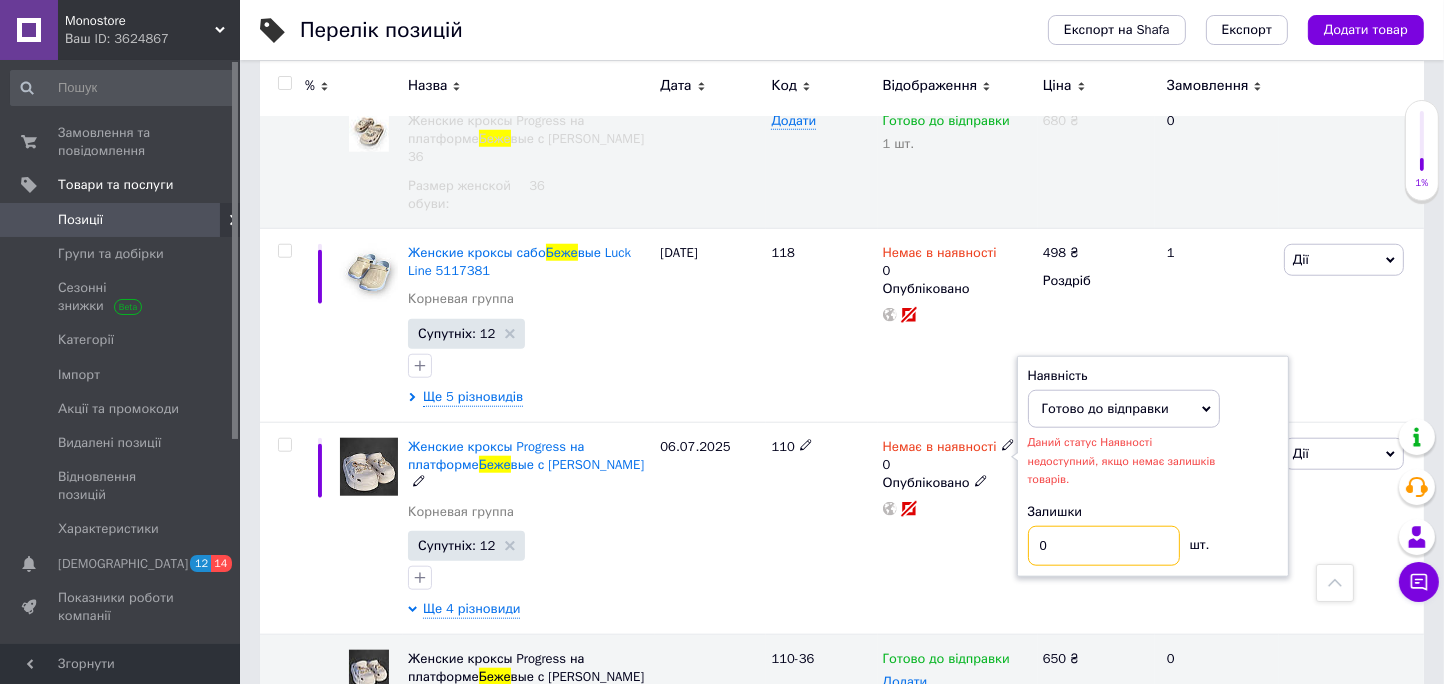 click on "0" at bounding box center (1104, 546) 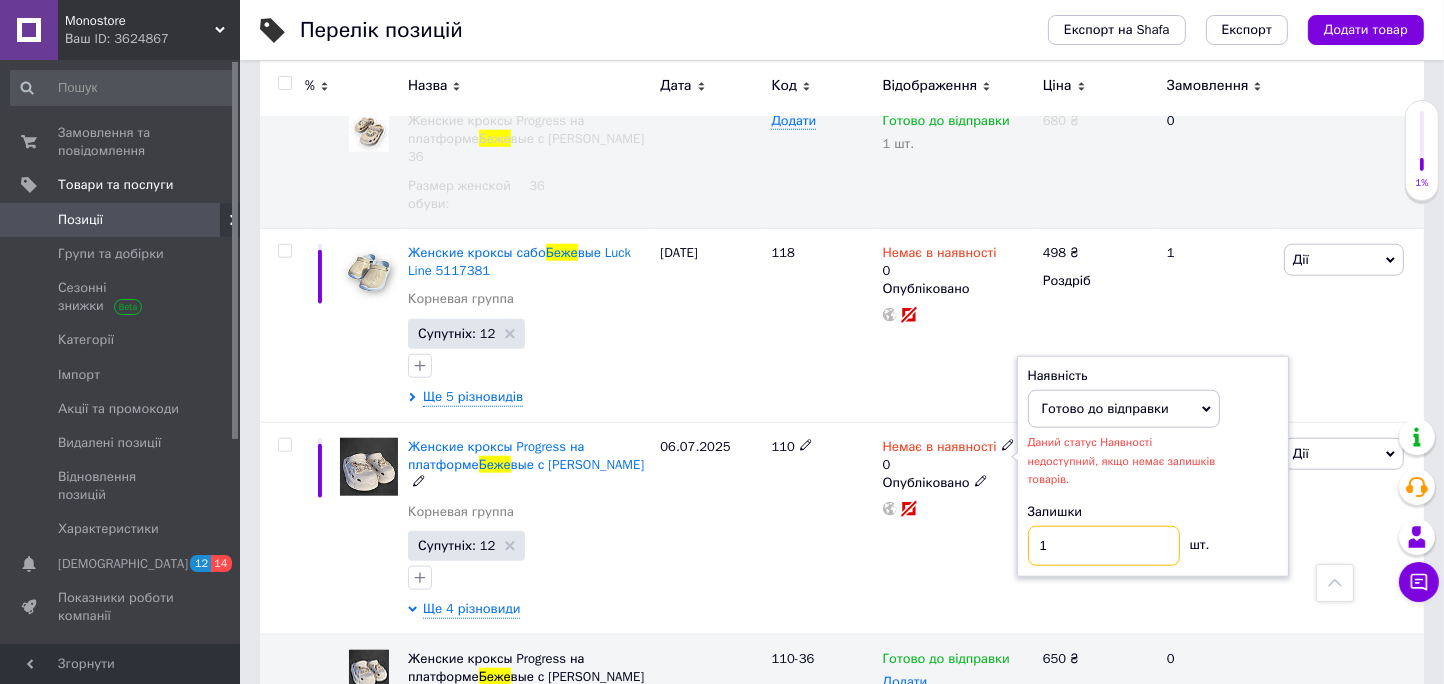 type on "1" 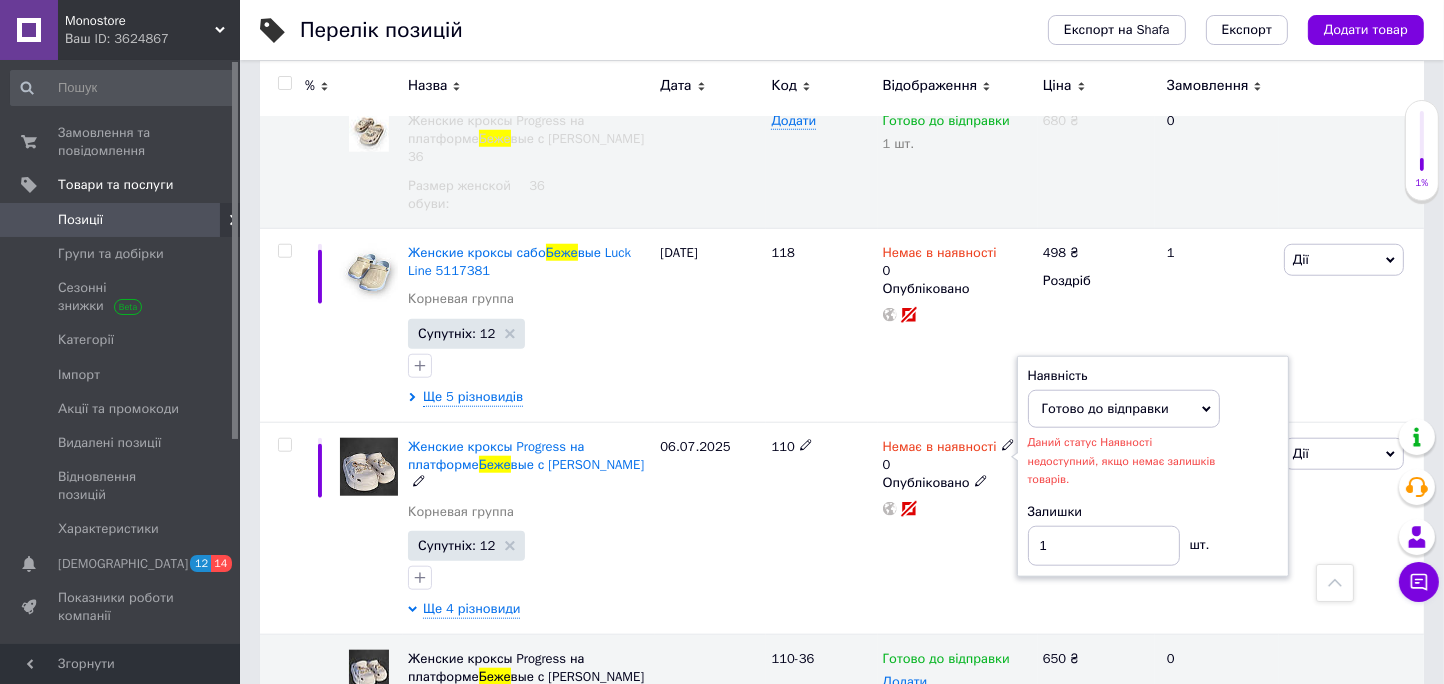 click on "Немає в наявності 0 Наявність [PERSON_NAME] до відправки В наявності Немає в наявності Під замовлення Даний статус Наявності недоступний, якщо немає залишків товарів. Залишки 1 шт. Опубліковано" at bounding box center (958, 528) 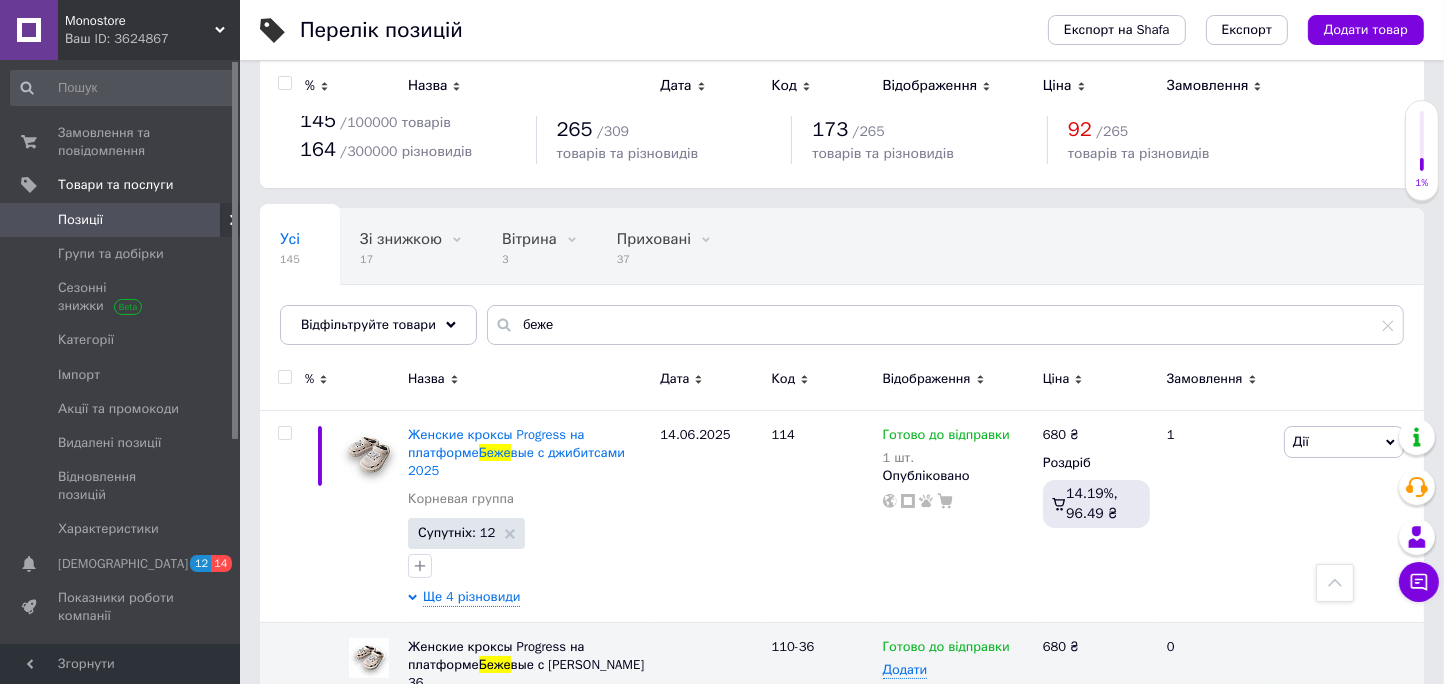 scroll, scrollTop: 0, scrollLeft: 0, axis: both 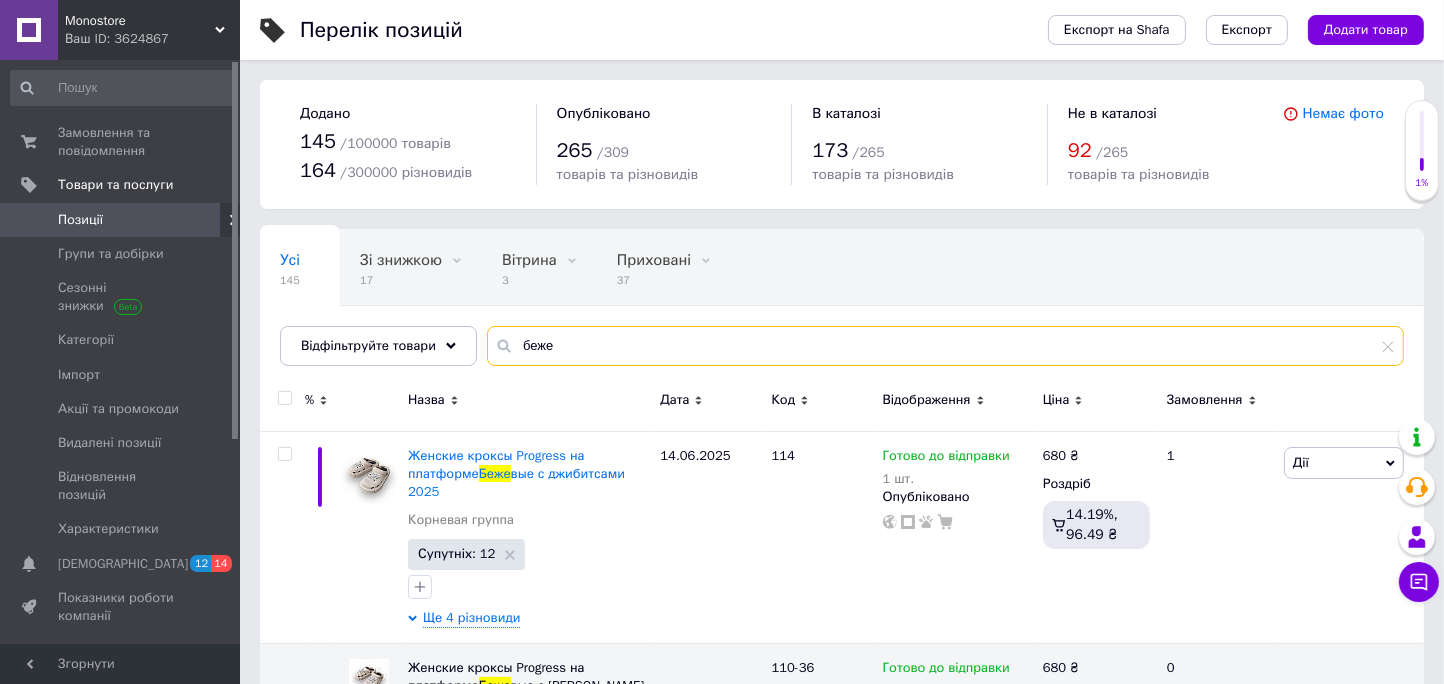 click on "беже" at bounding box center [945, 346] 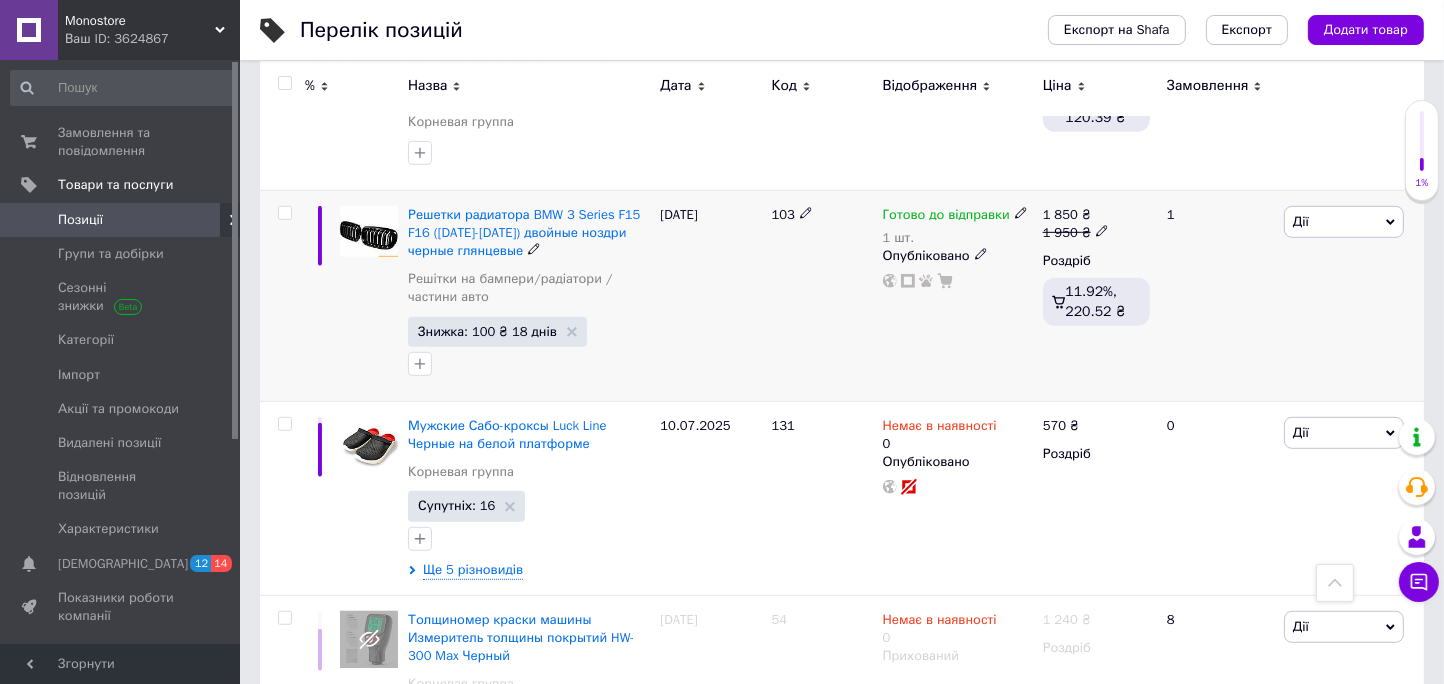 scroll, scrollTop: 1272, scrollLeft: 0, axis: vertical 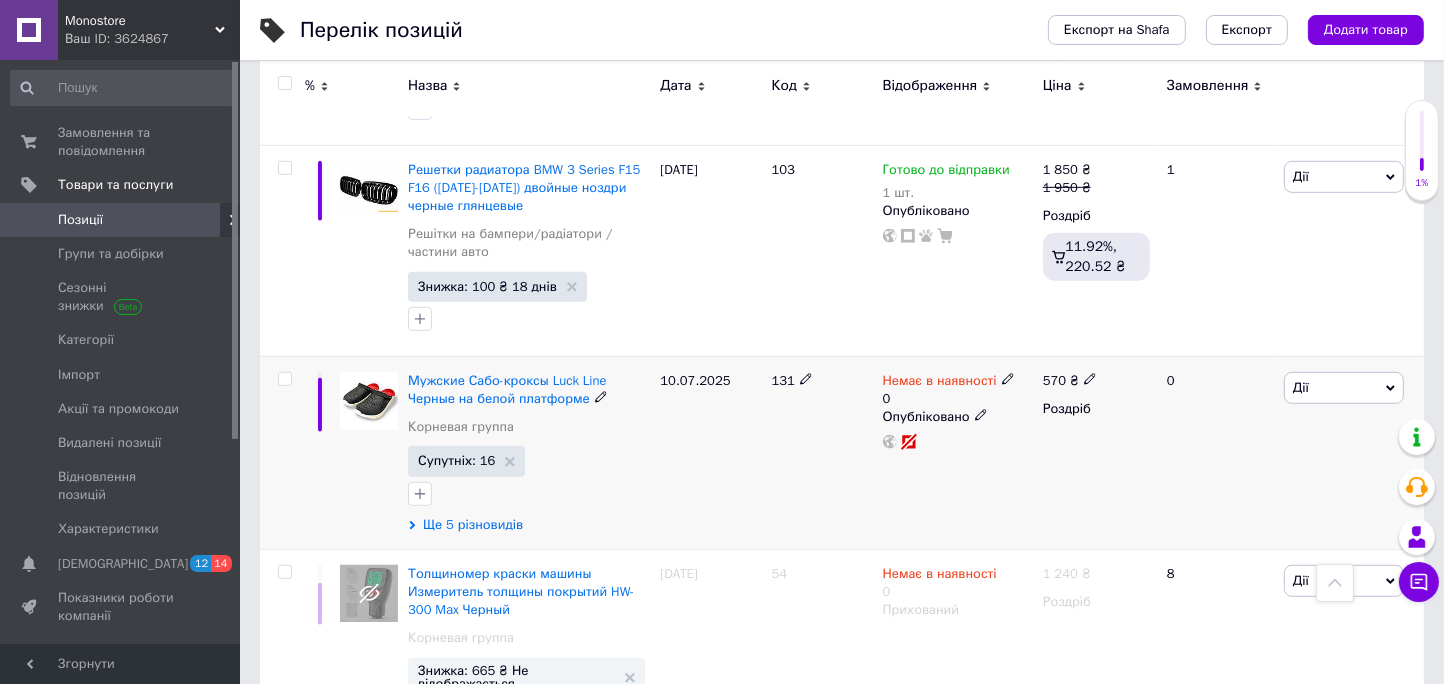 click on "Ще 5 різновидів" at bounding box center [473, 525] 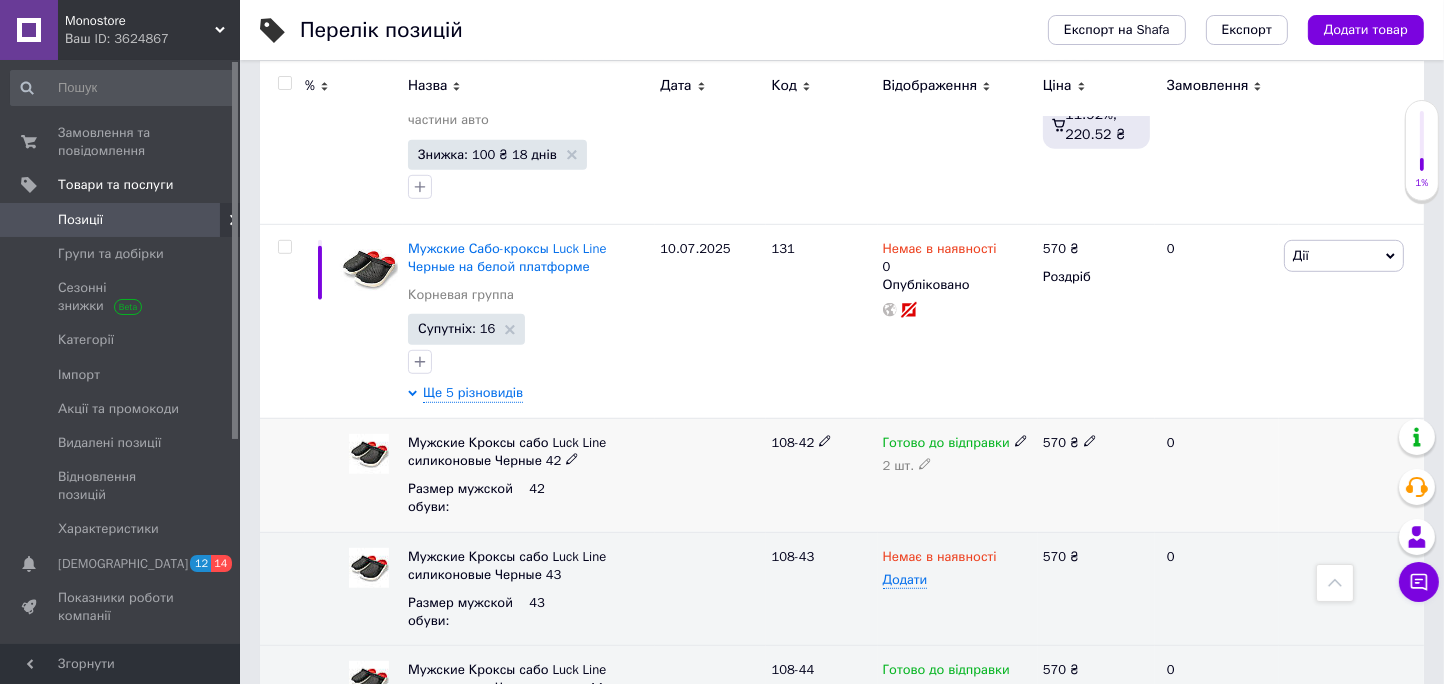 scroll, scrollTop: 1454, scrollLeft: 0, axis: vertical 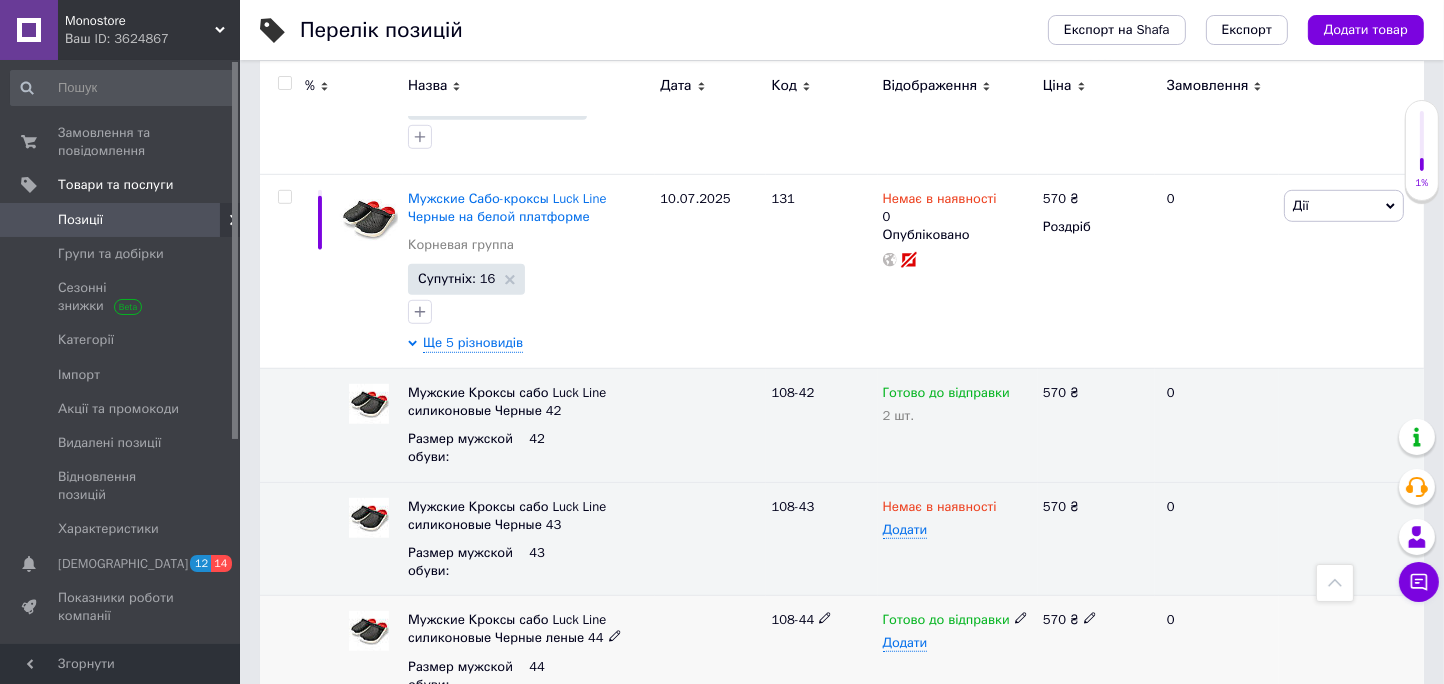click on "Готово до відправки" at bounding box center [958, 620] 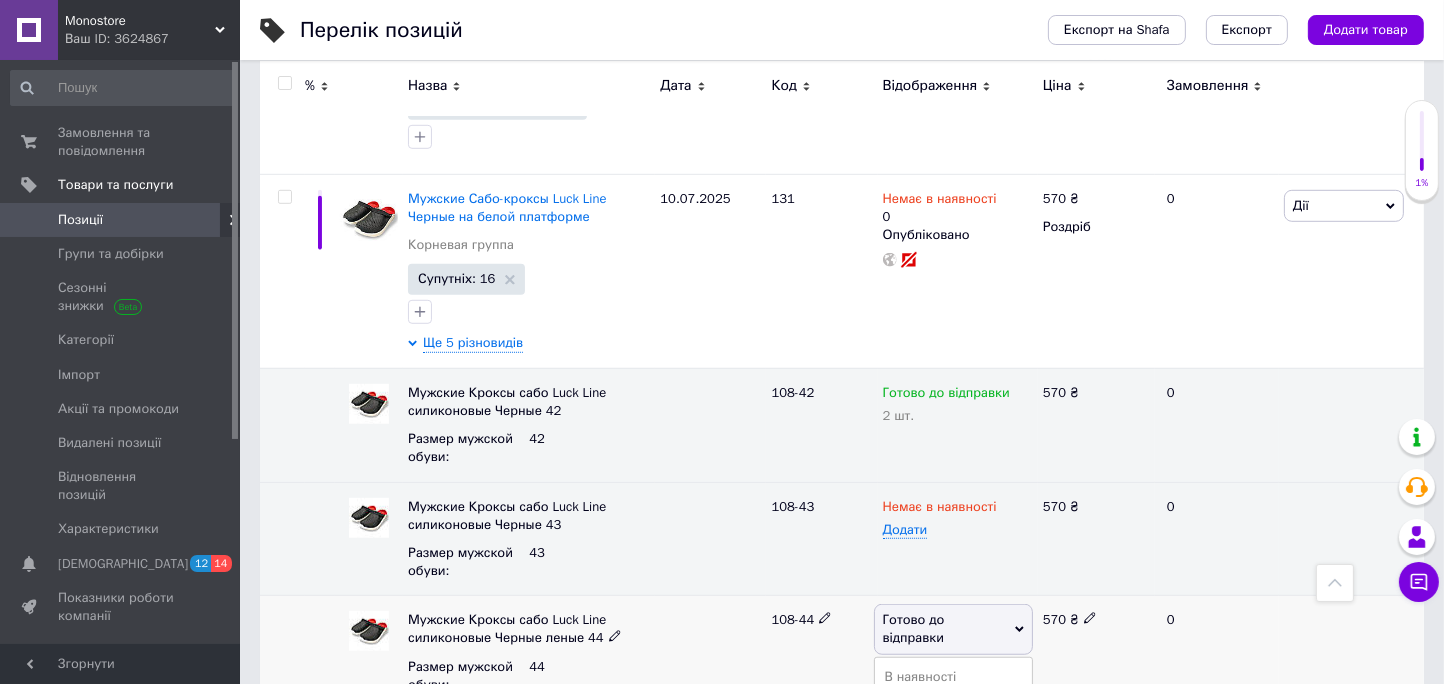 click on "Немає в наявності" at bounding box center (953, 705) 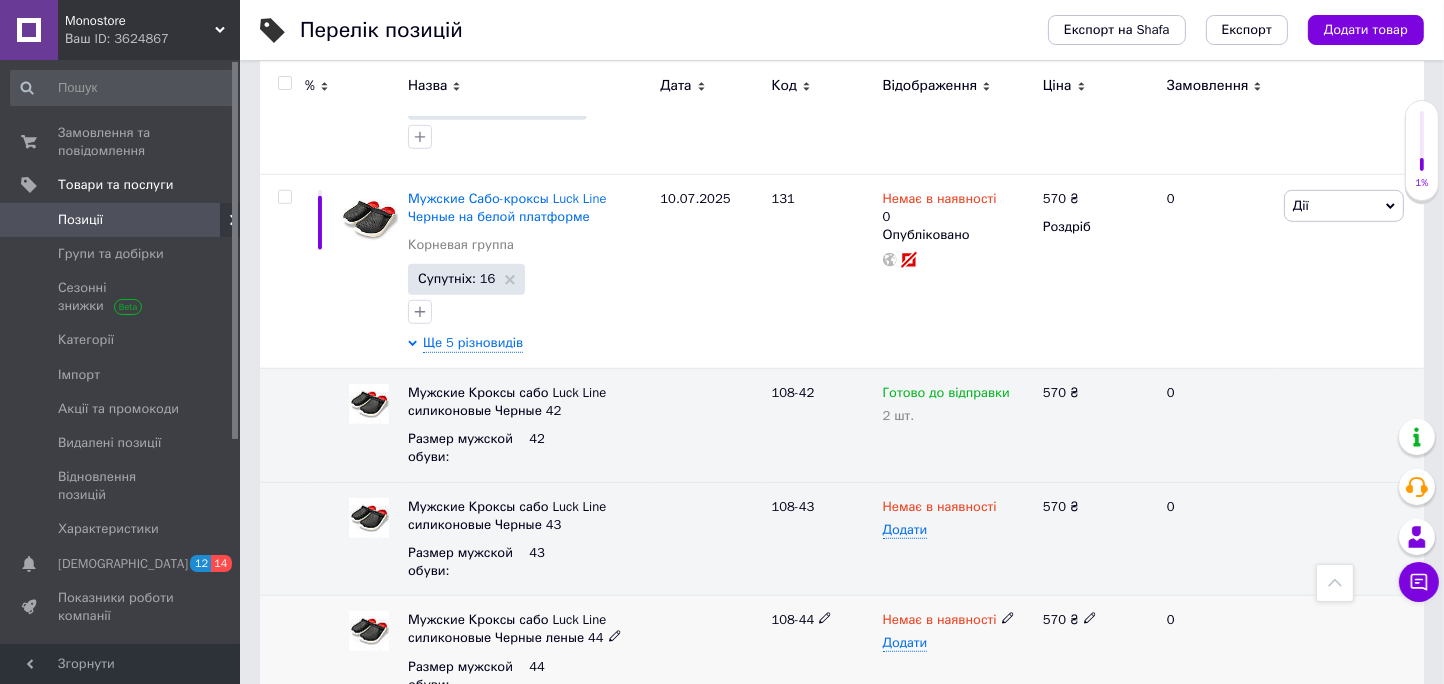 click at bounding box center (710, 653) 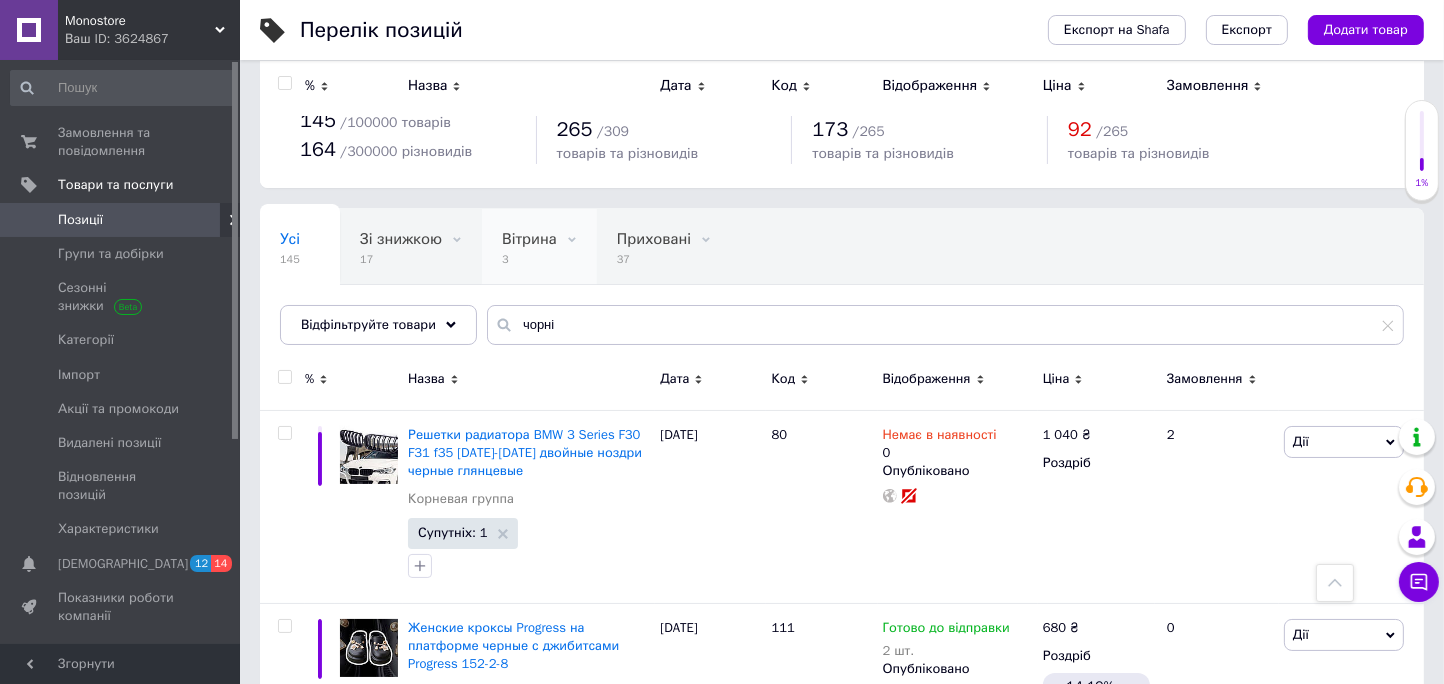scroll, scrollTop: 0, scrollLeft: 0, axis: both 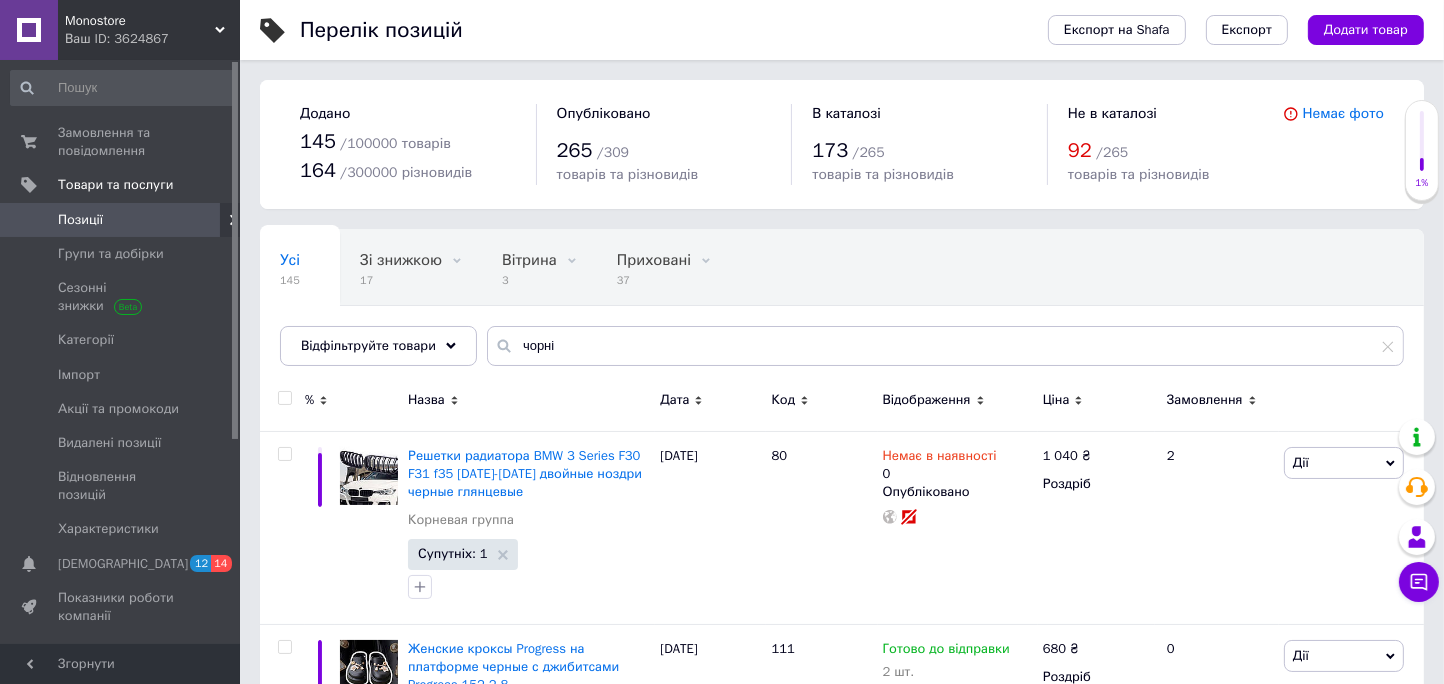 click on "Усі 145 Зі знижкою 17 Видалити Редагувати Вітрина 3 Видалити Редагувати Приховані 37 Видалити Редагувати Опубліковані 108 Видалити Редагувати Ok Відфільтровано...  Зберегти" at bounding box center (842, 307) 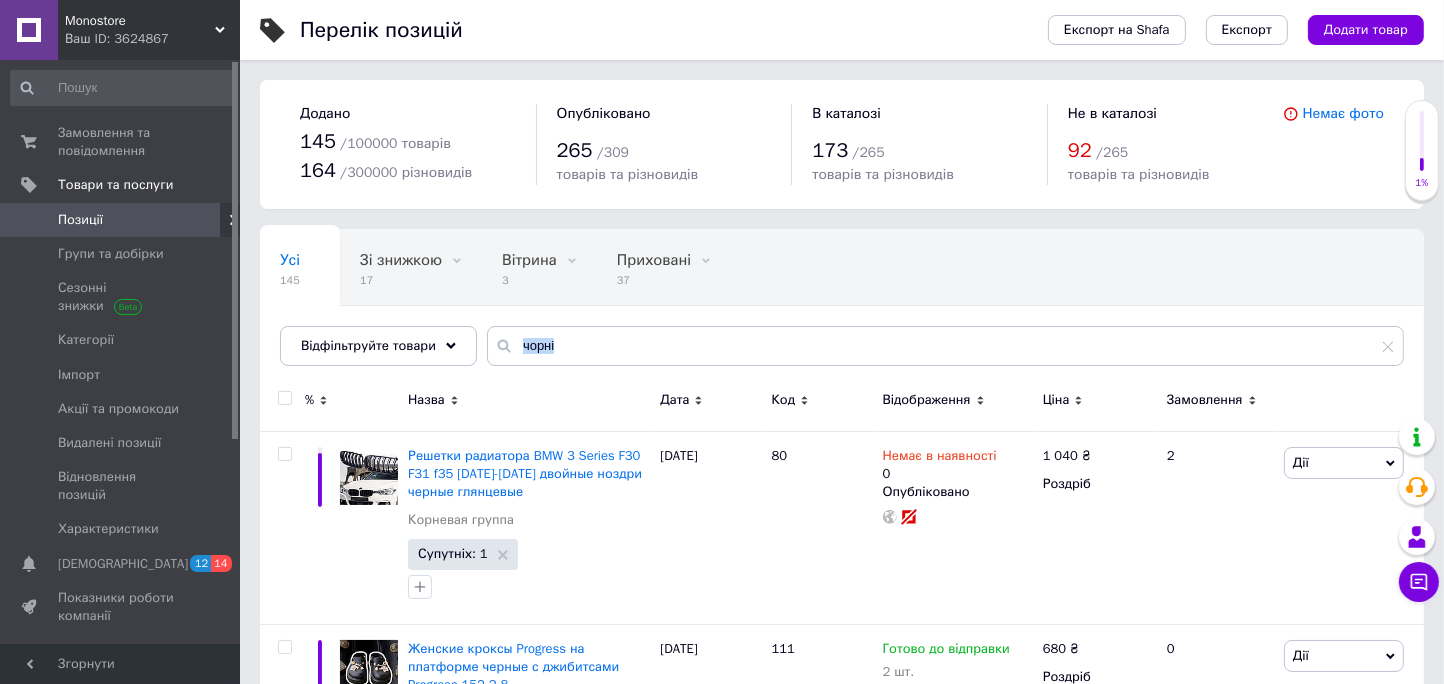 click on "Усі 145 Зі знижкою 17 Видалити Редагувати Вітрина 3 Видалити Редагувати Приховані 37 Видалити Редагувати Опубліковані 108 Видалити Редагувати Ok Відфільтровано...  Зберегти" at bounding box center (842, 307) 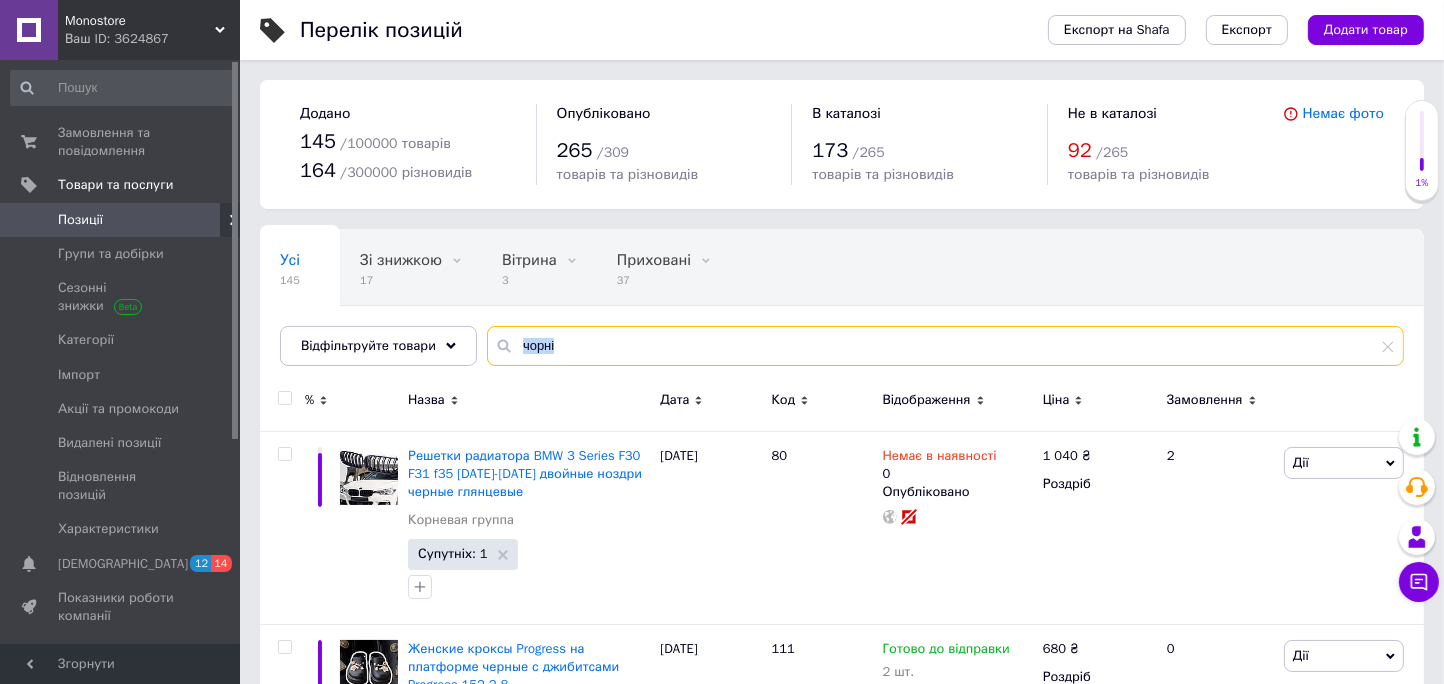 click on "чорні" at bounding box center [945, 346] 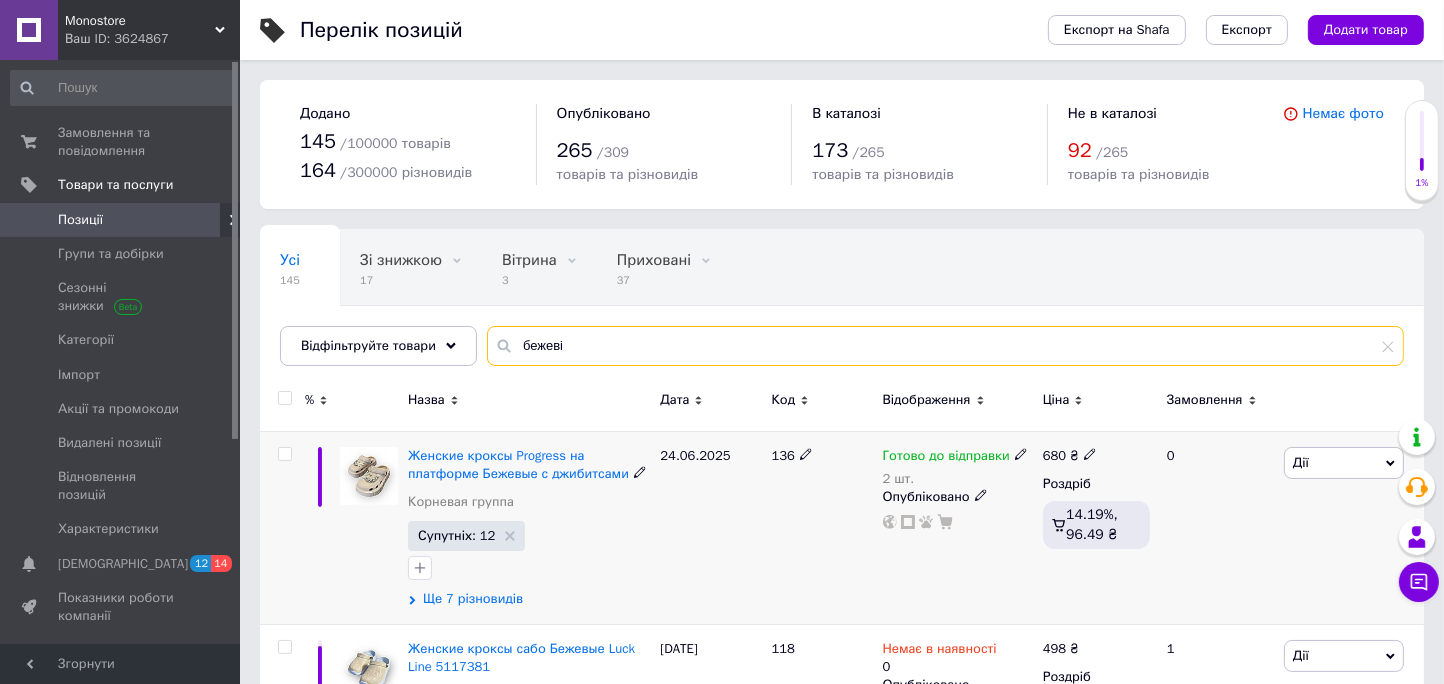 type on "бежеві" 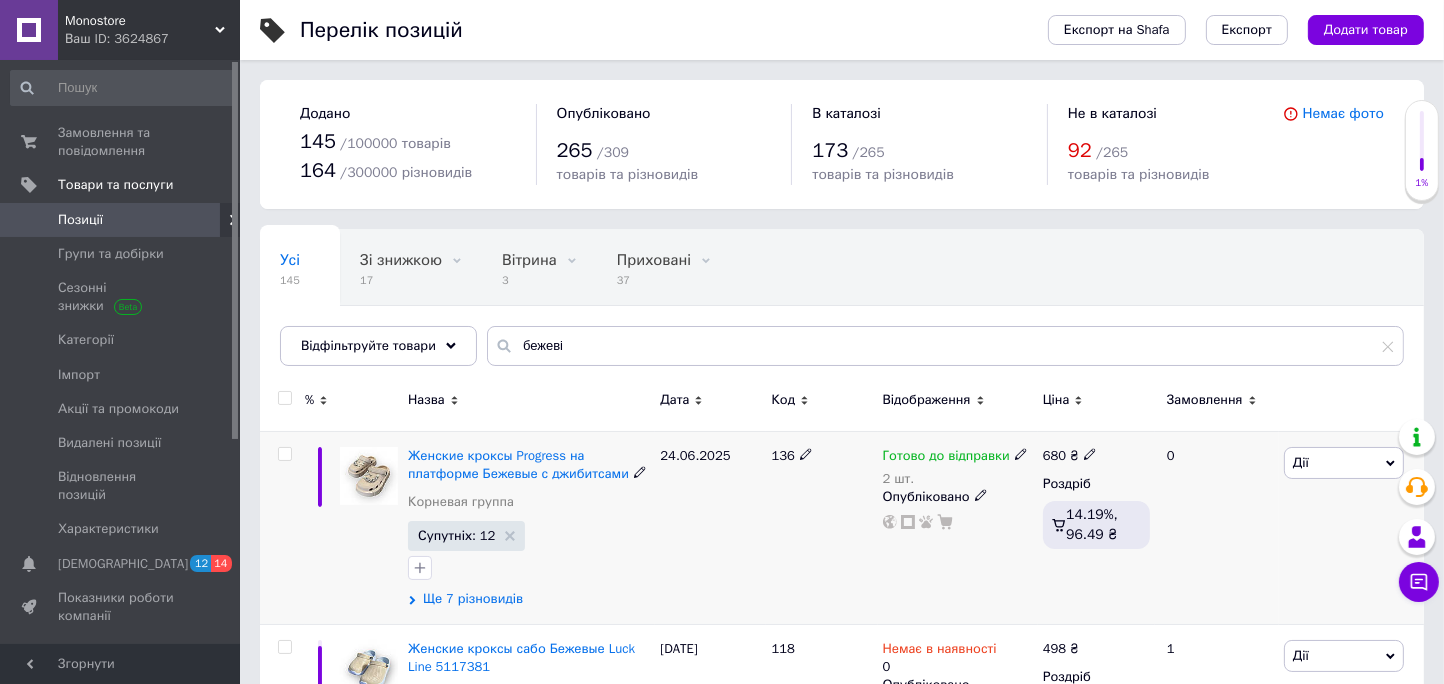 click on "Ще 7 різновидів" at bounding box center [473, 599] 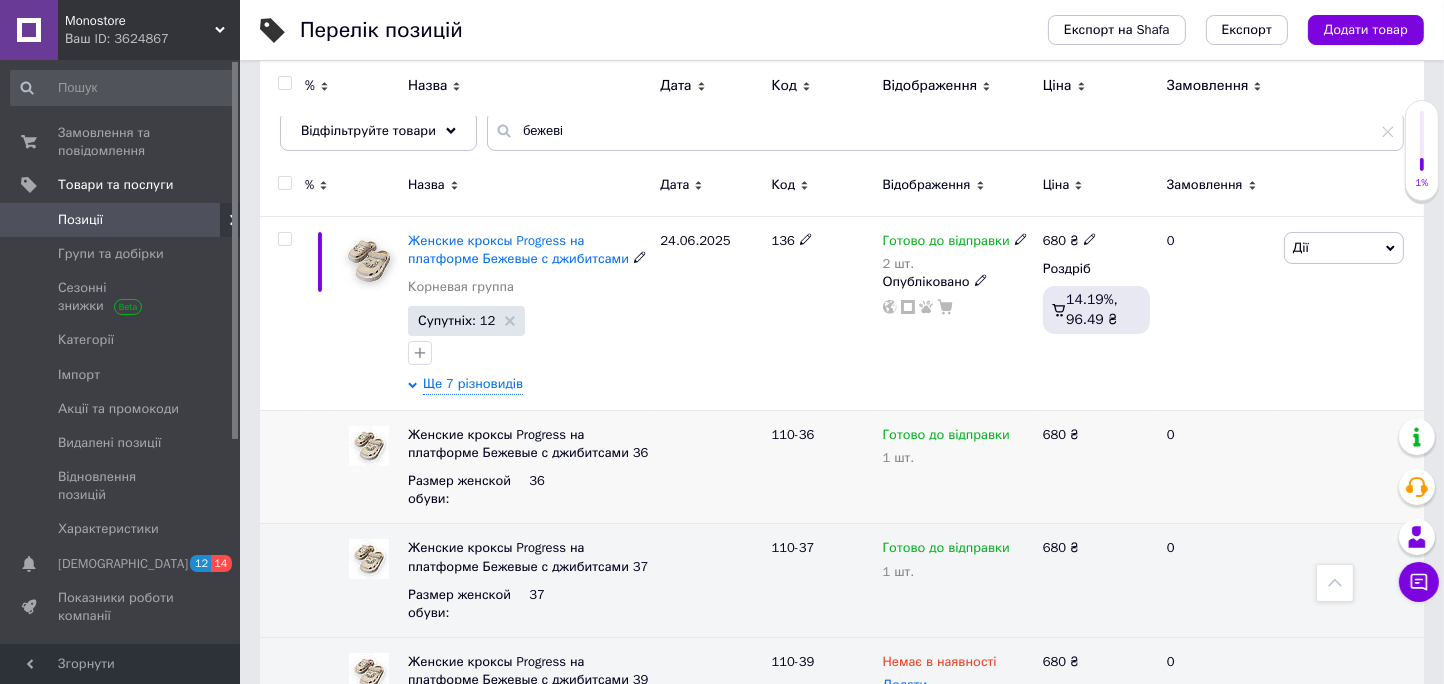 scroll, scrollTop: 182, scrollLeft: 0, axis: vertical 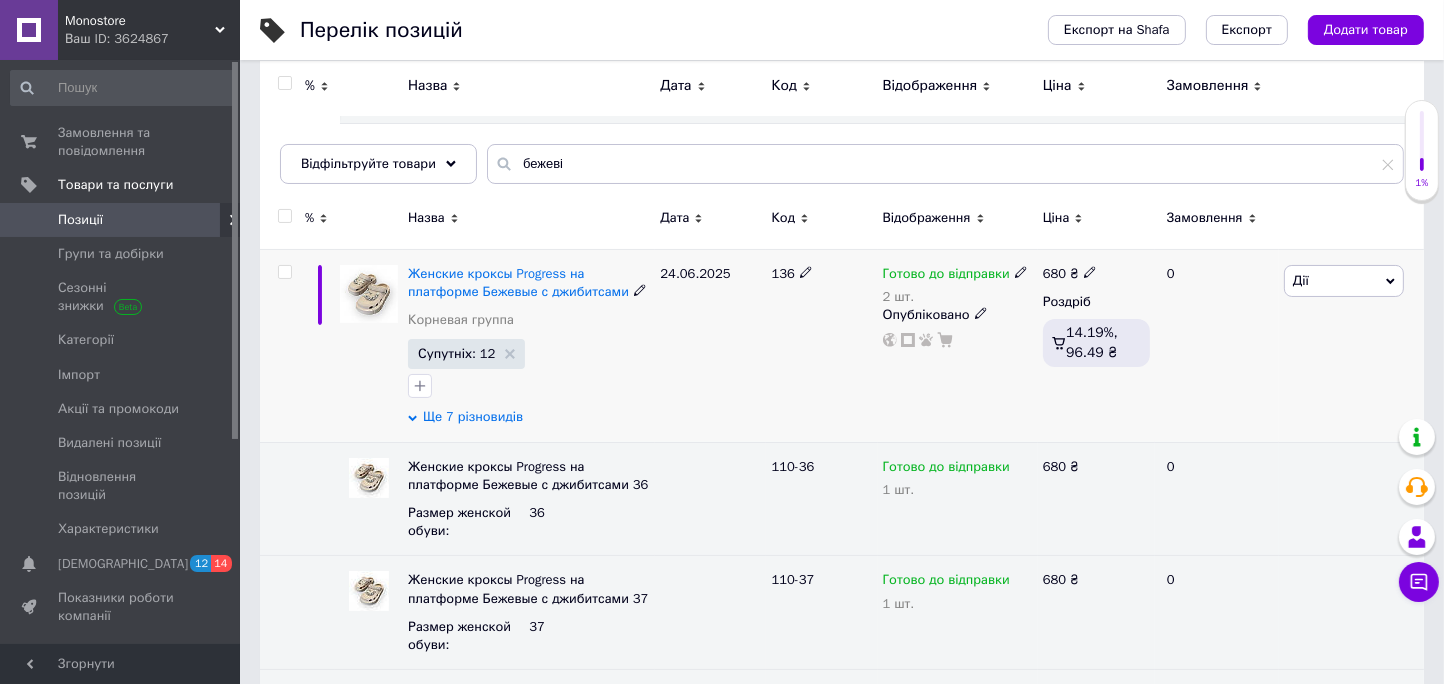 click on "Ще 7 різновидів" at bounding box center (473, 417) 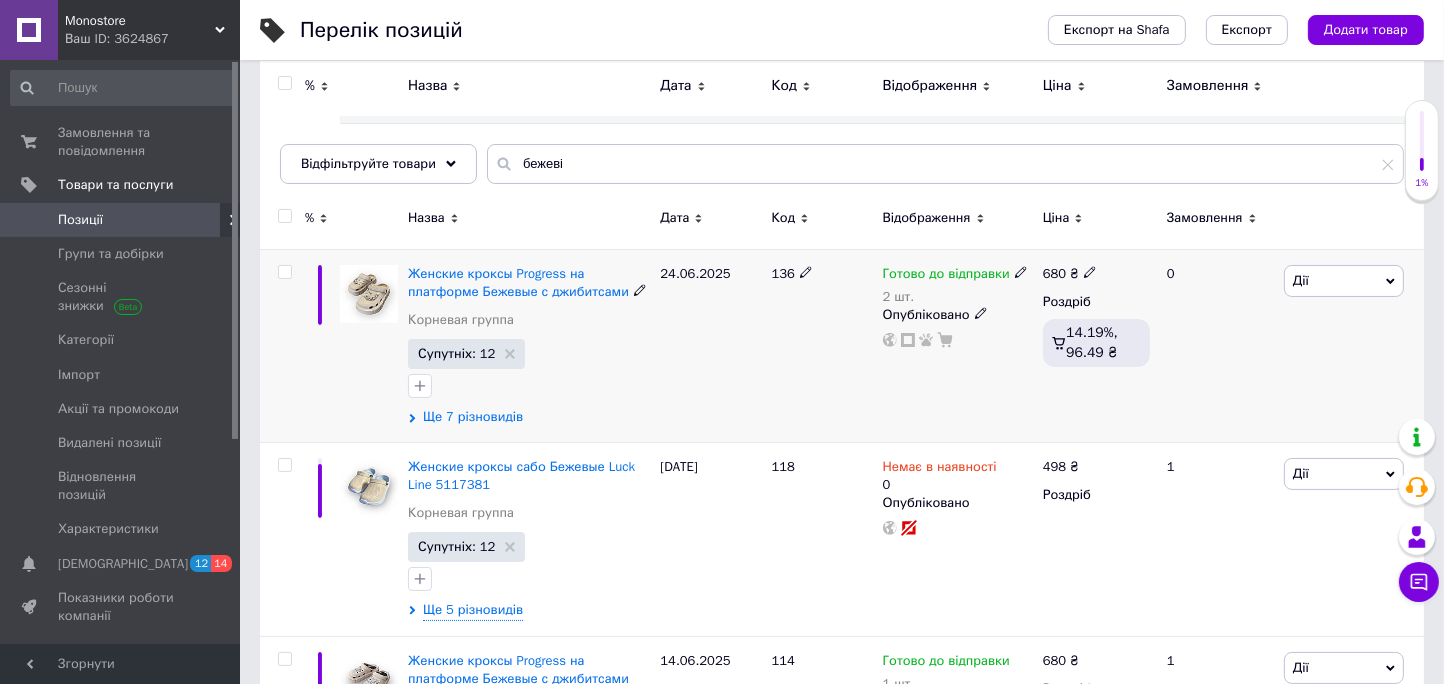 click on "Ще 7 різновидів" at bounding box center [473, 417] 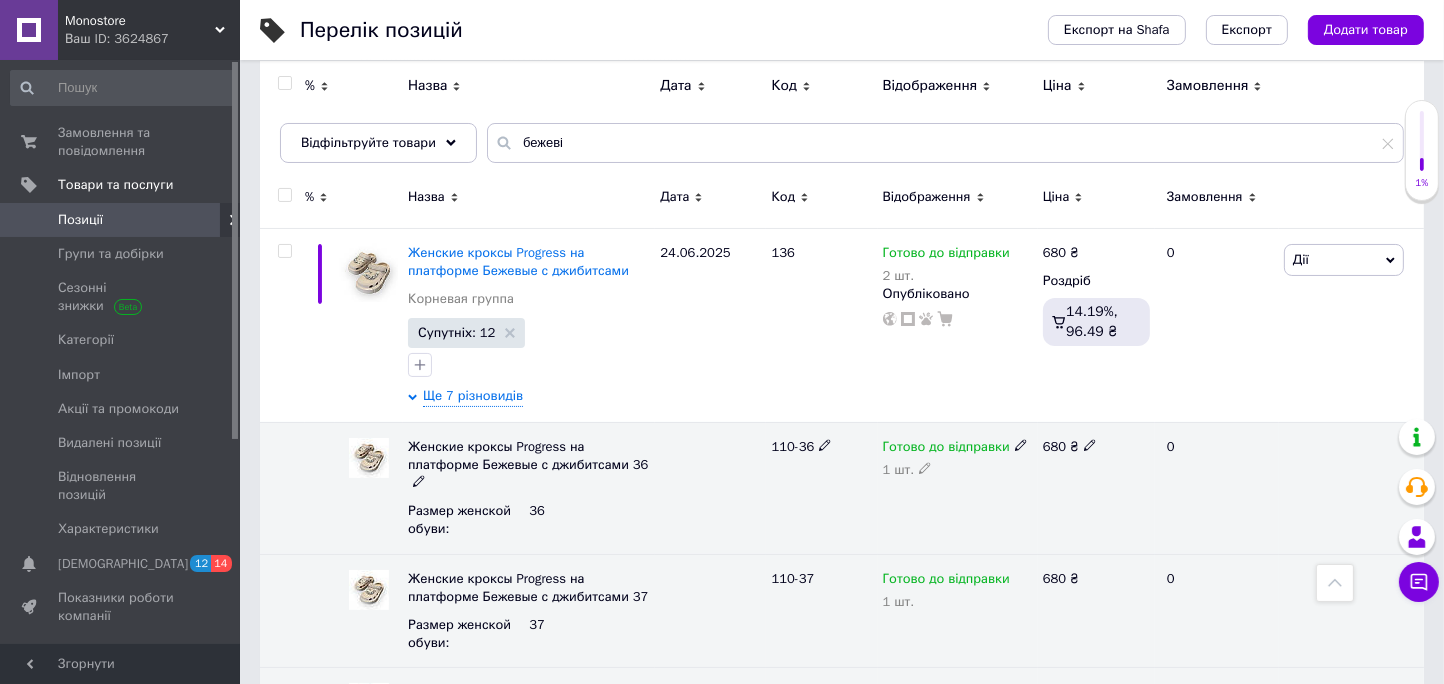 scroll, scrollTop: 182, scrollLeft: 0, axis: vertical 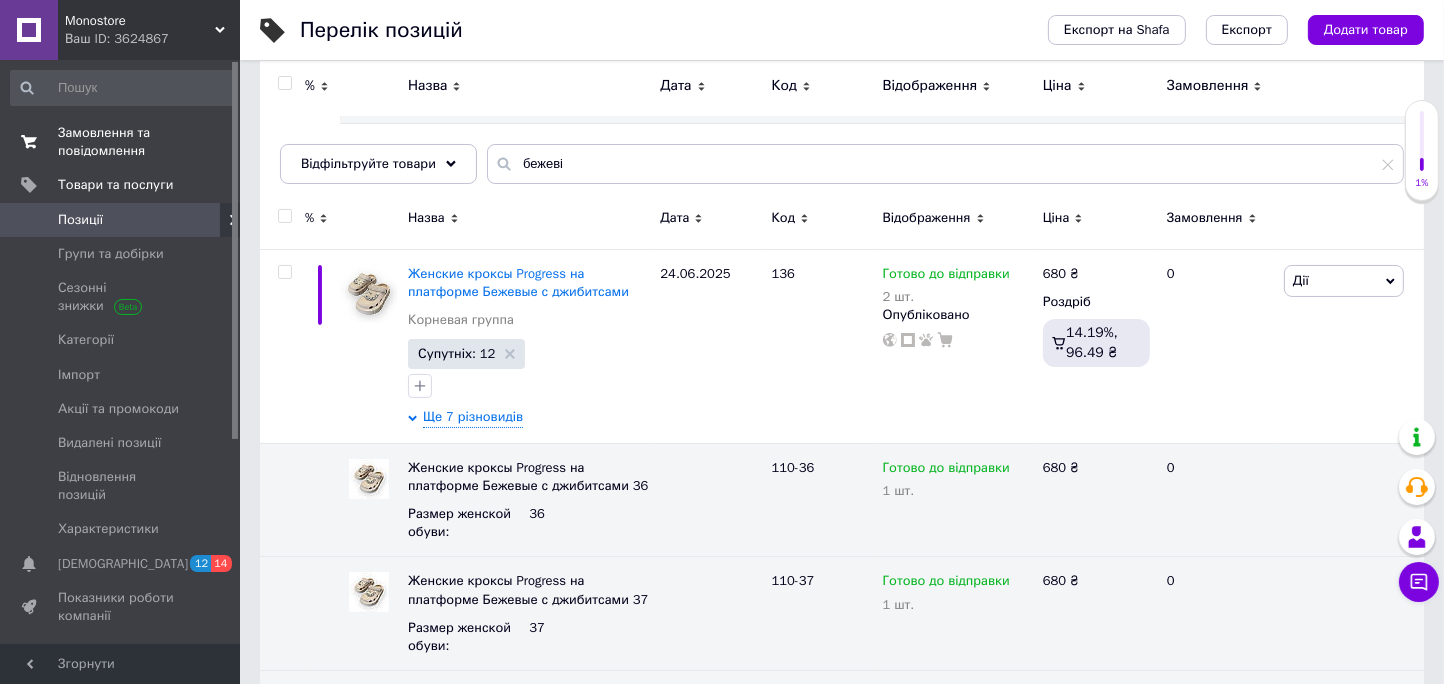 click on "Замовлення та повідомлення" at bounding box center (121, 142) 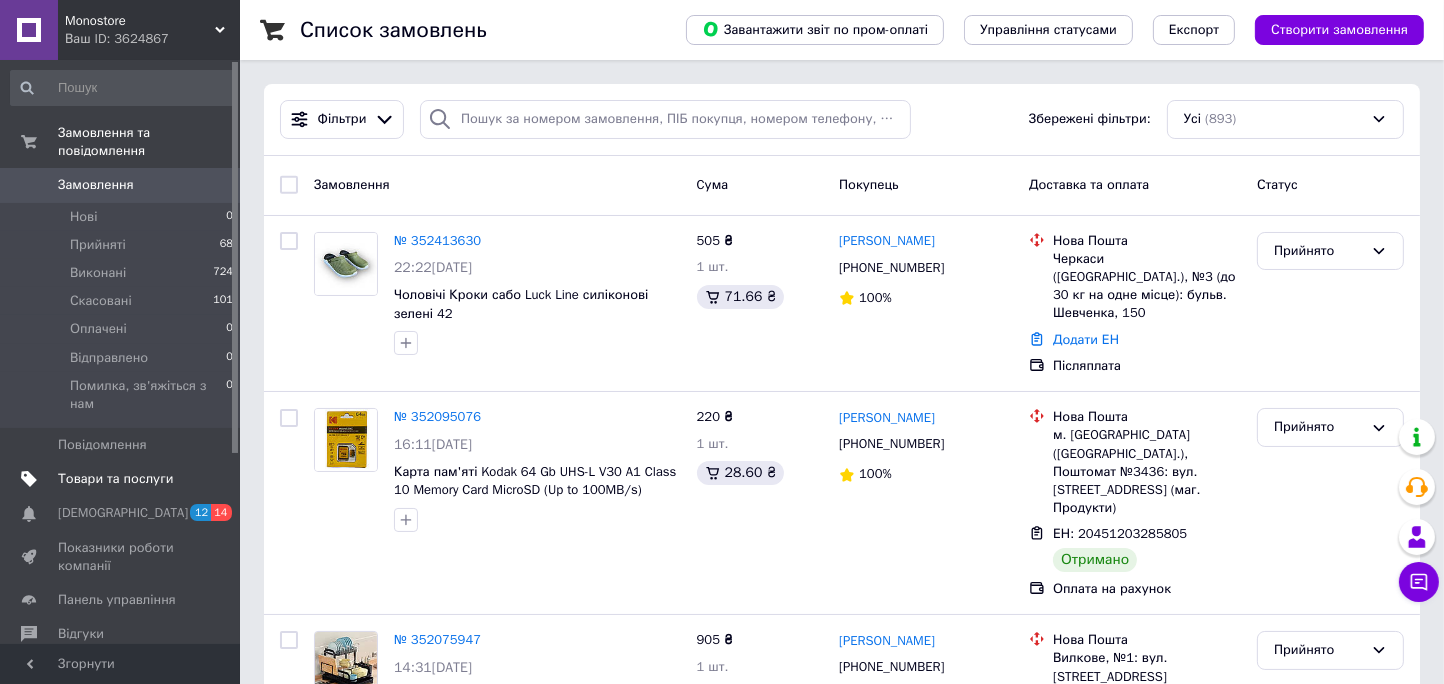 click on "Товари та послуги" at bounding box center [122, 479] 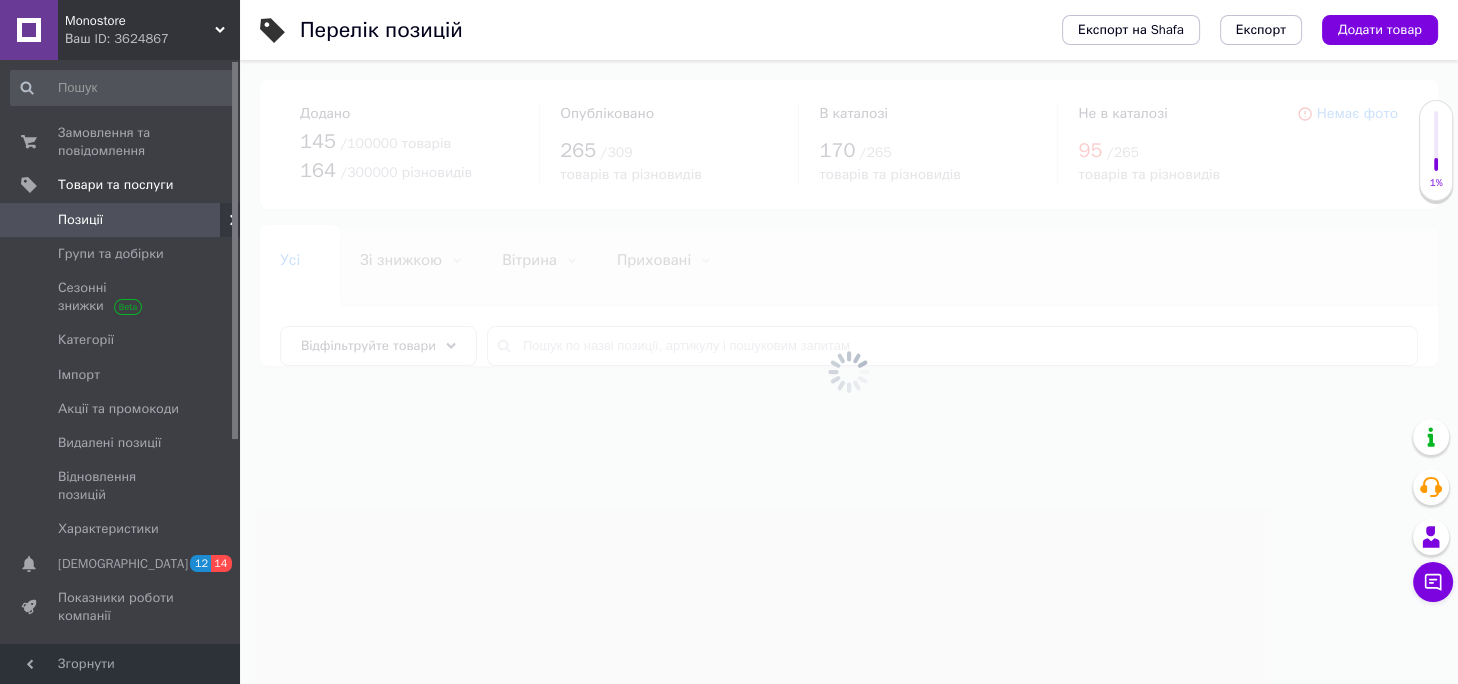 click at bounding box center (849, 372) 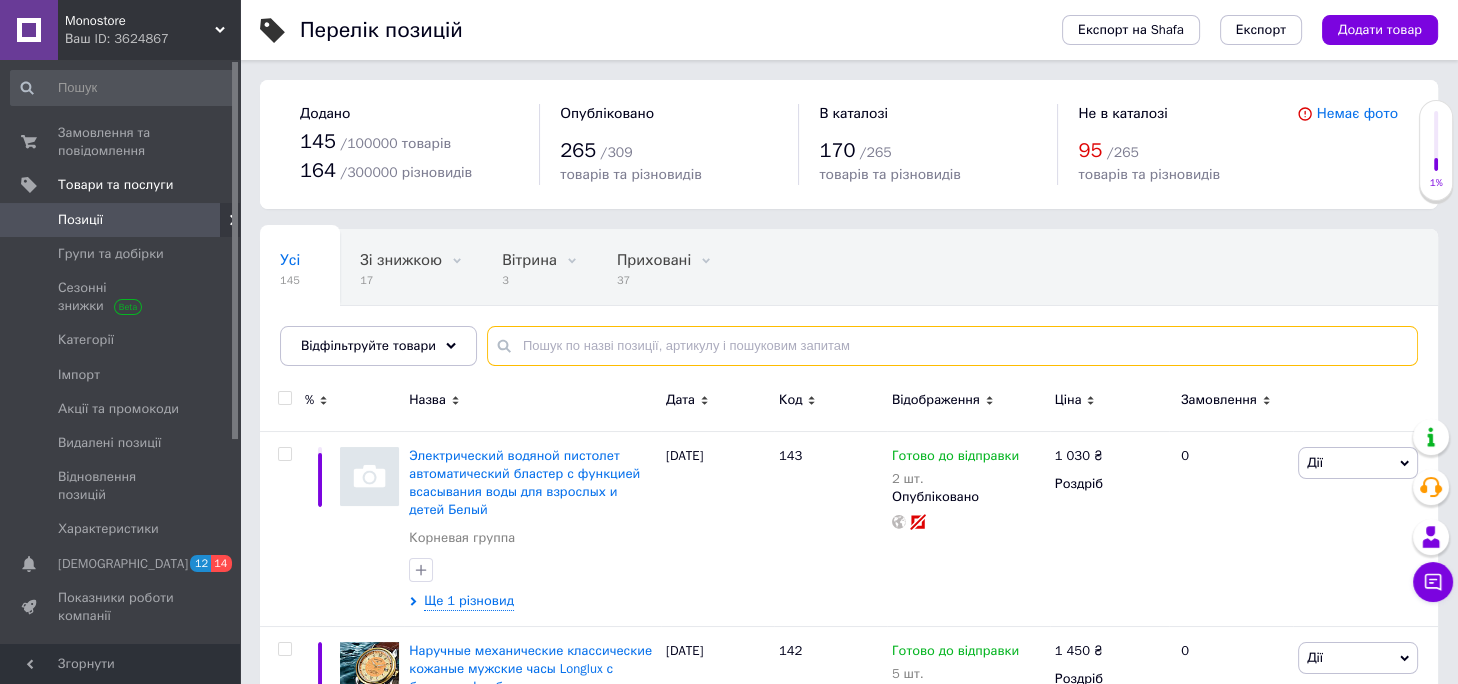 click at bounding box center (952, 346) 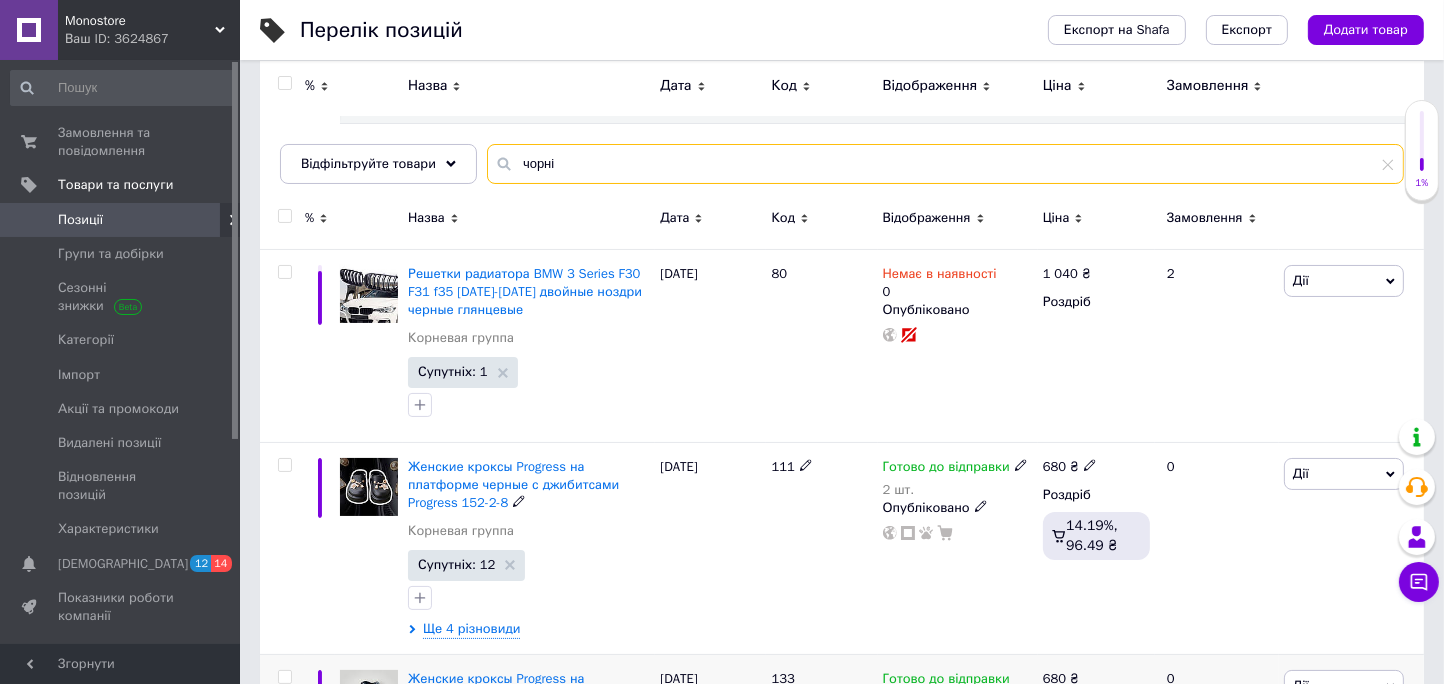 scroll, scrollTop: 363, scrollLeft: 0, axis: vertical 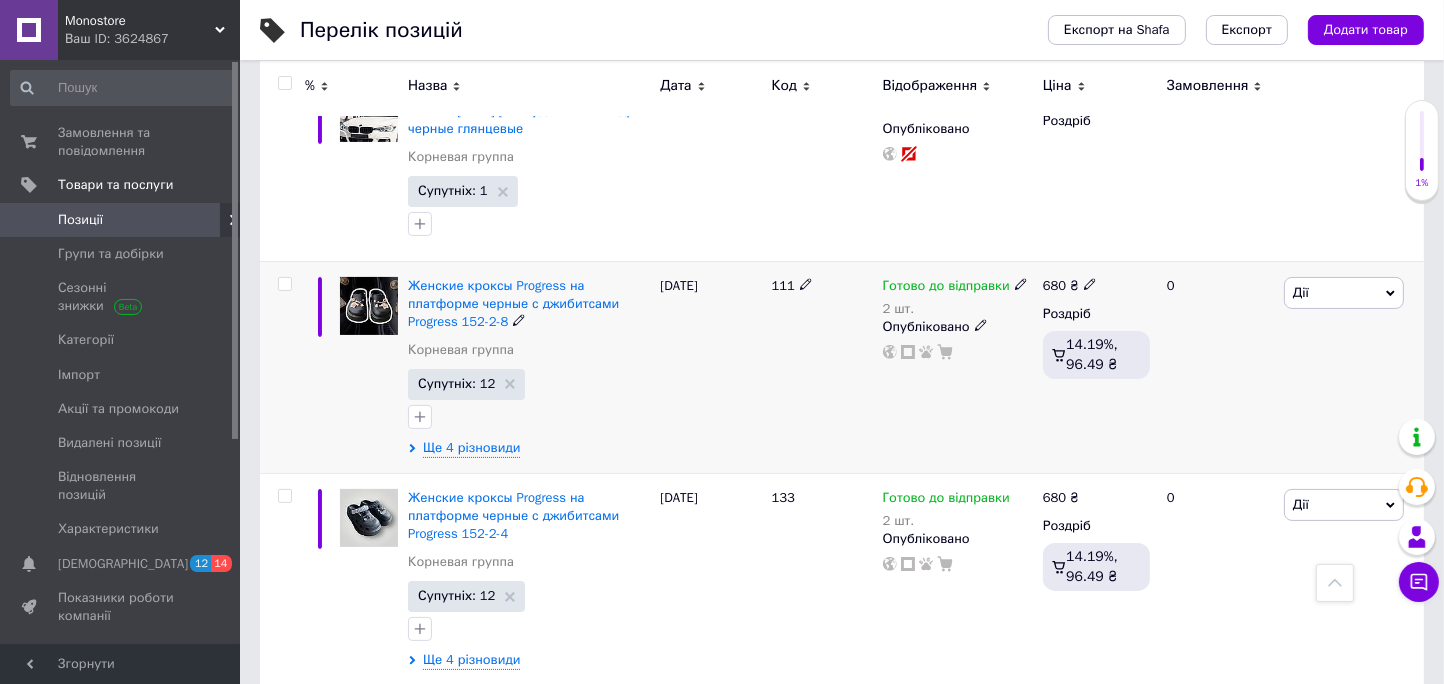 click on "Женские кроксы Progress на платформе  черные с джибитсами Progress 152-2-8 Корневая группа Супутніх: 12 Ще 4 різновиди" at bounding box center [529, 367] 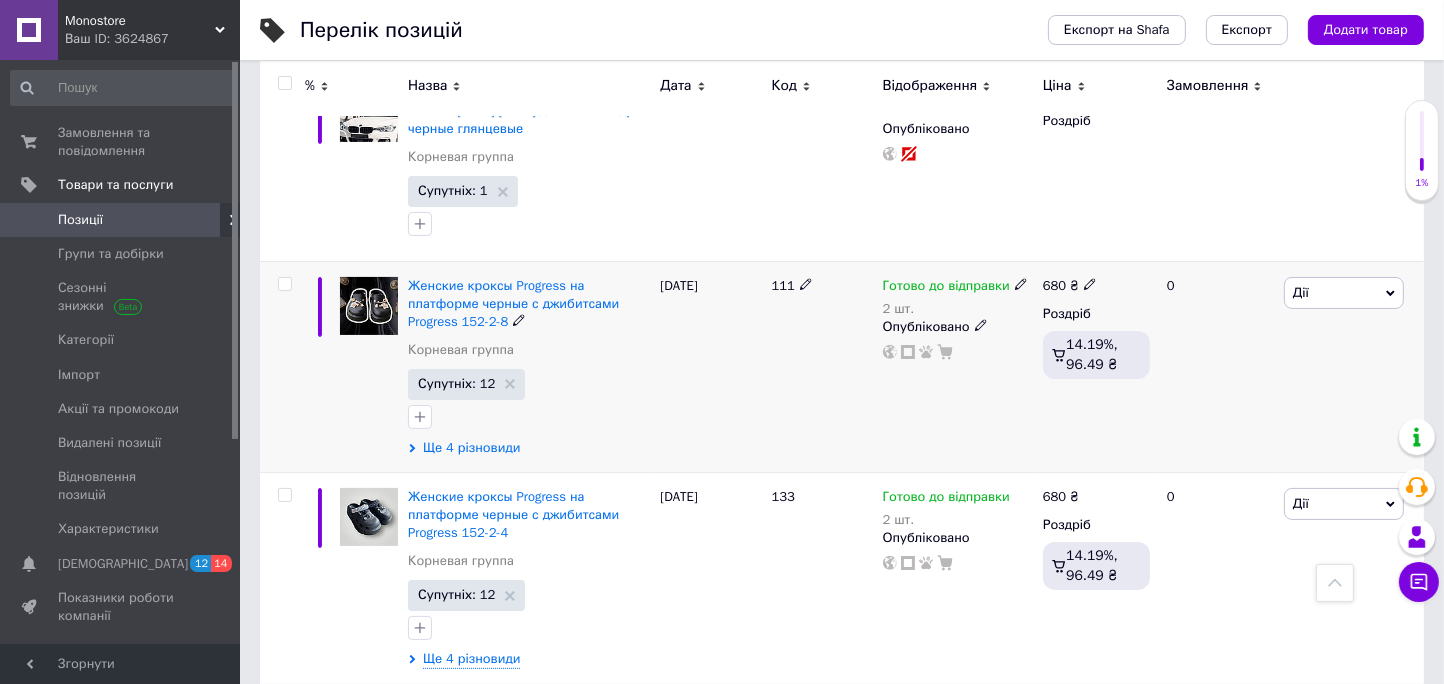 click on "Ще 4 різновиди" at bounding box center (471, 448) 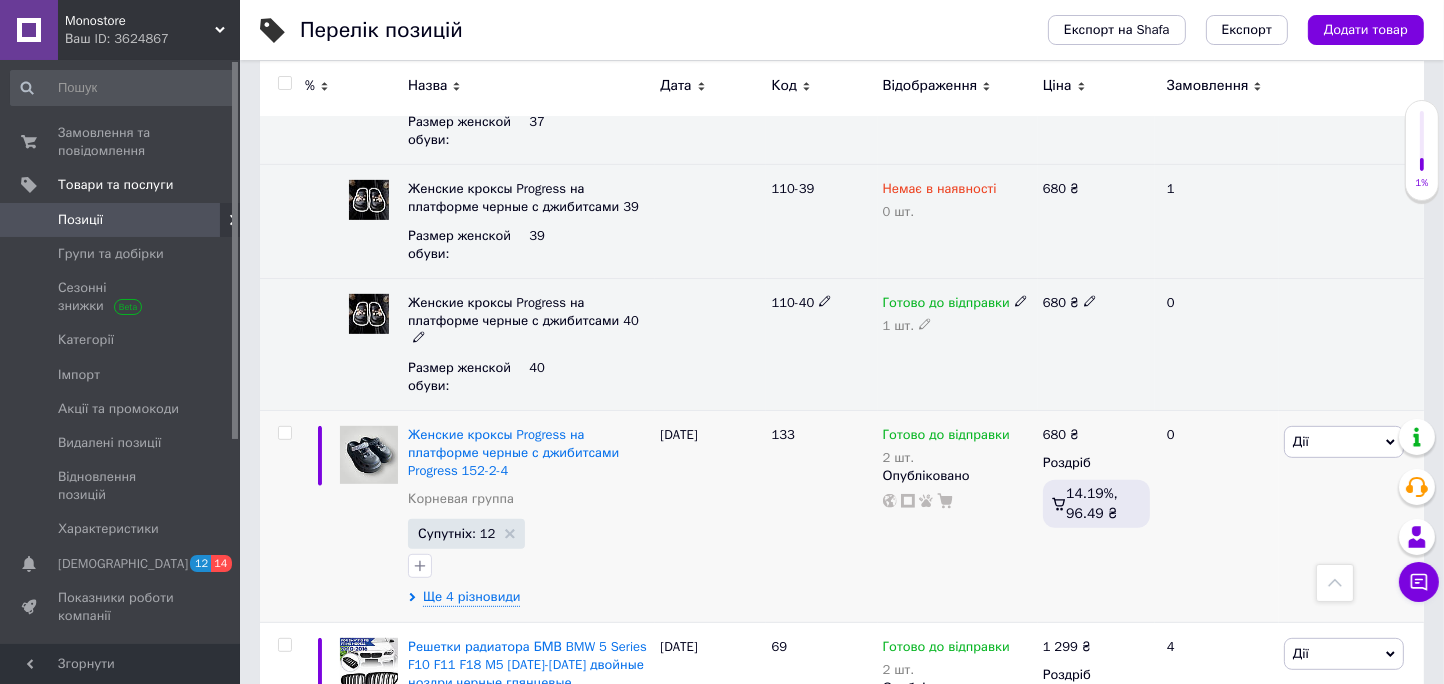scroll, scrollTop: 909, scrollLeft: 0, axis: vertical 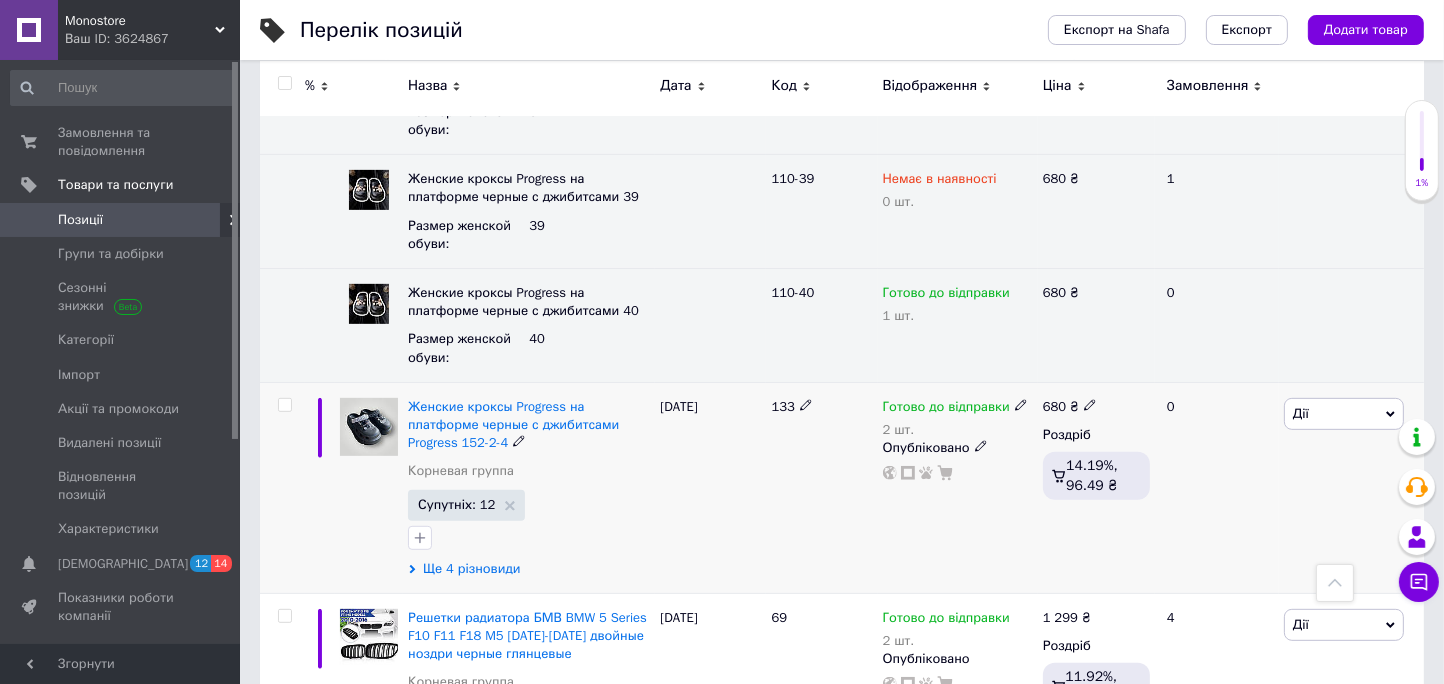 click on "Ще 4 різновиди" at bounding box center [471, 569] 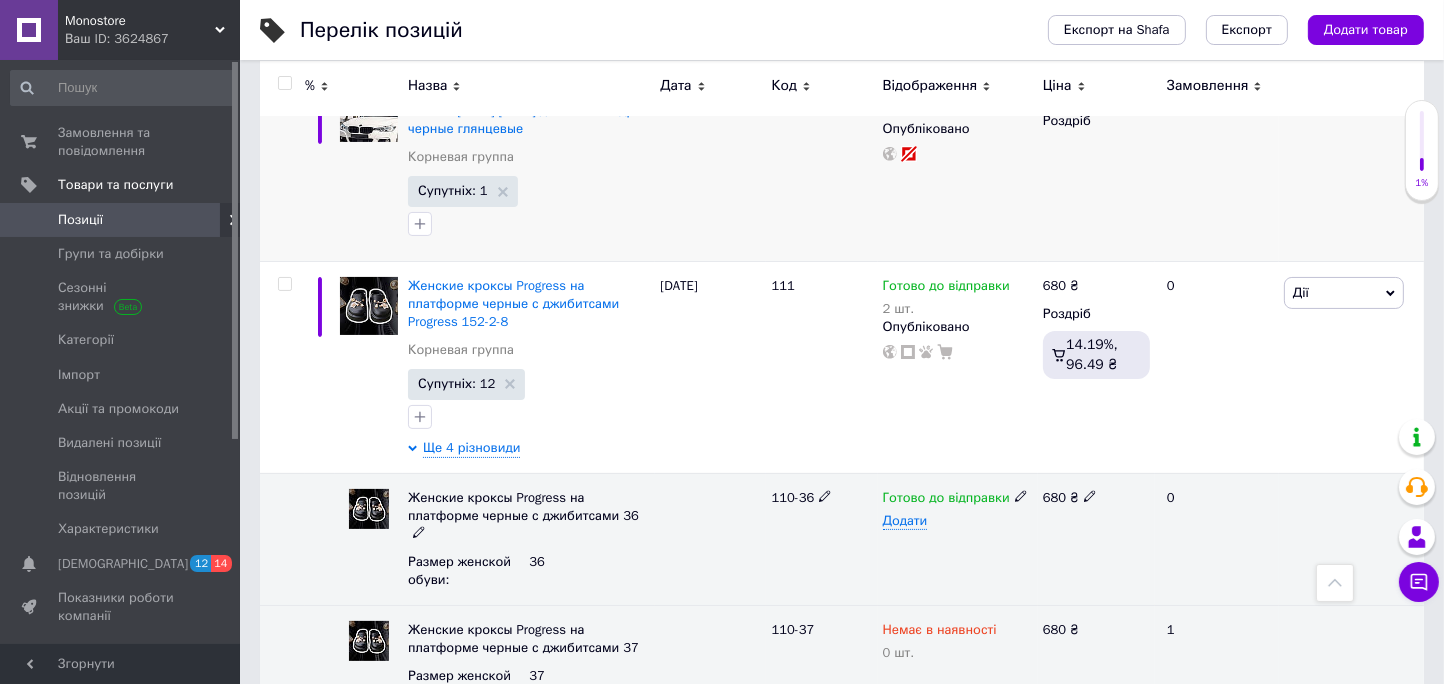 scroll, scrollTop: 0, scrollLeft: 0, axis: both 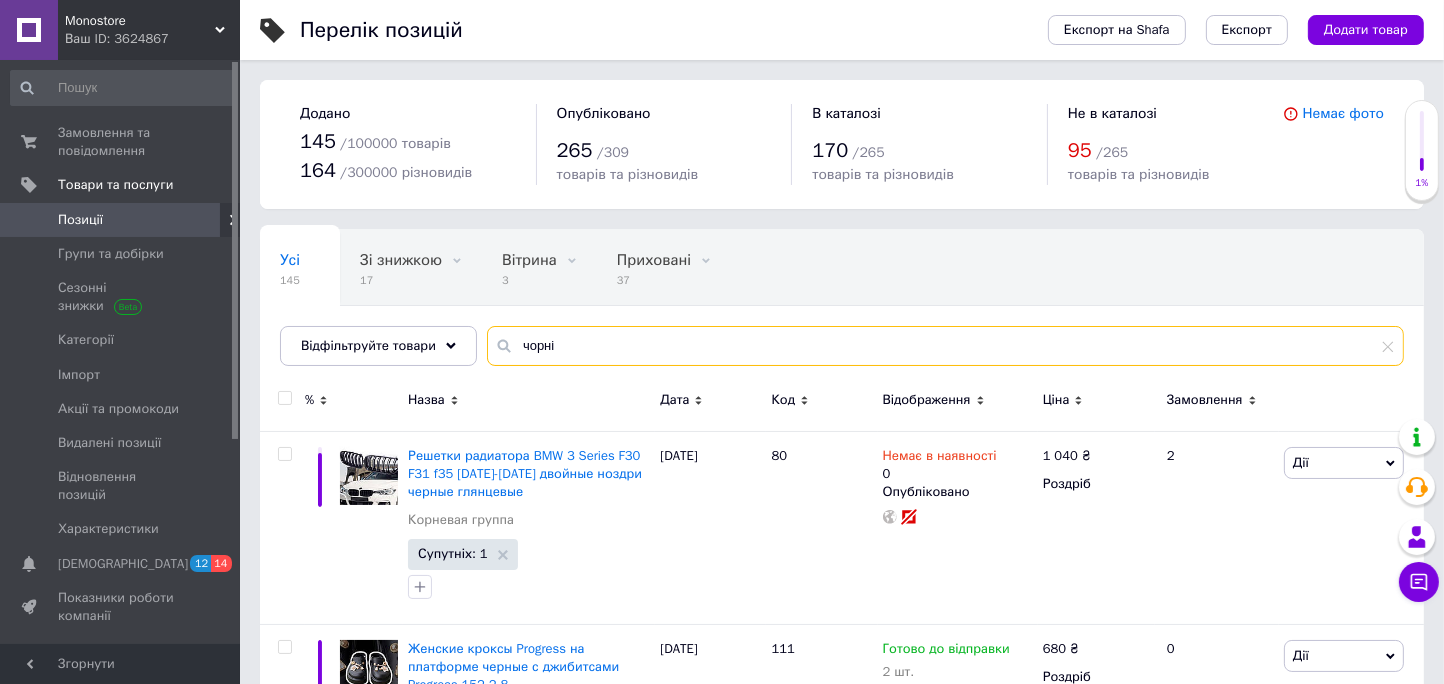click on "чорні" at bounding box center [945, 346] 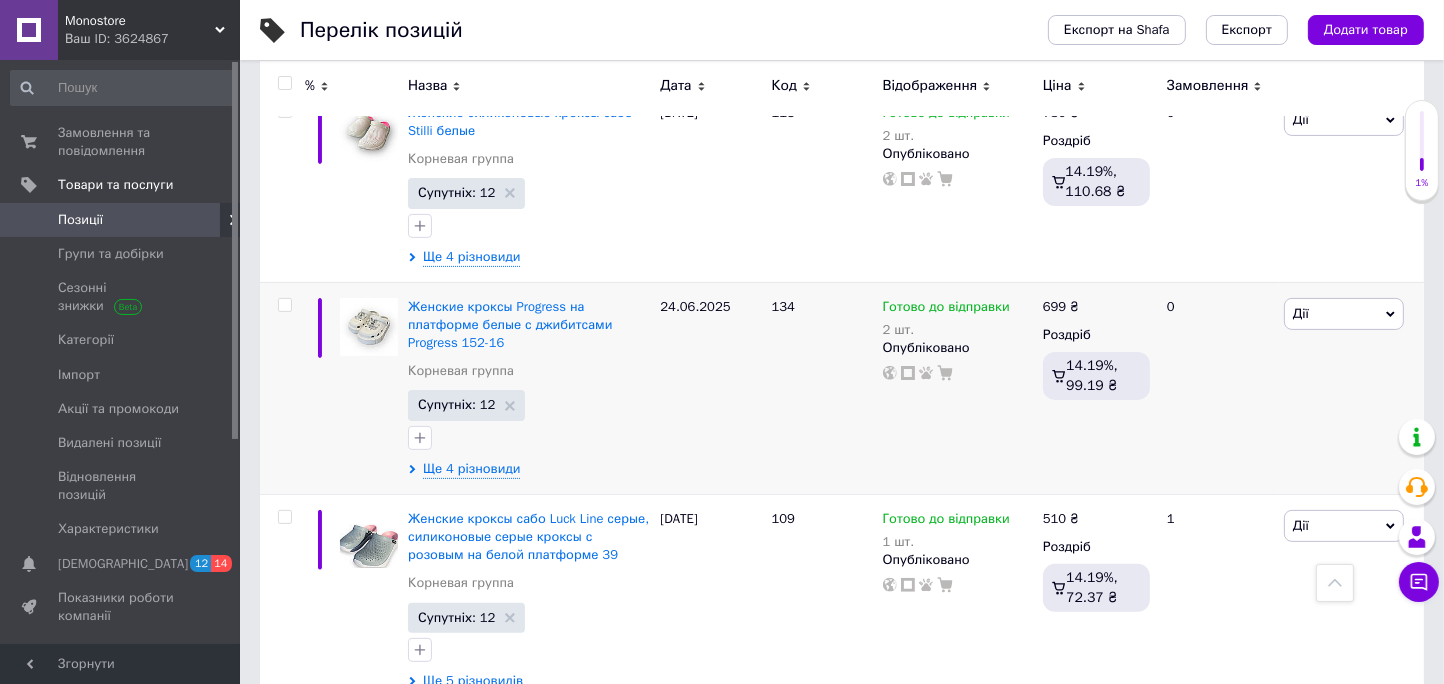 scroll, scrollTop: 545, scrollLeft: 0, axis: vertical 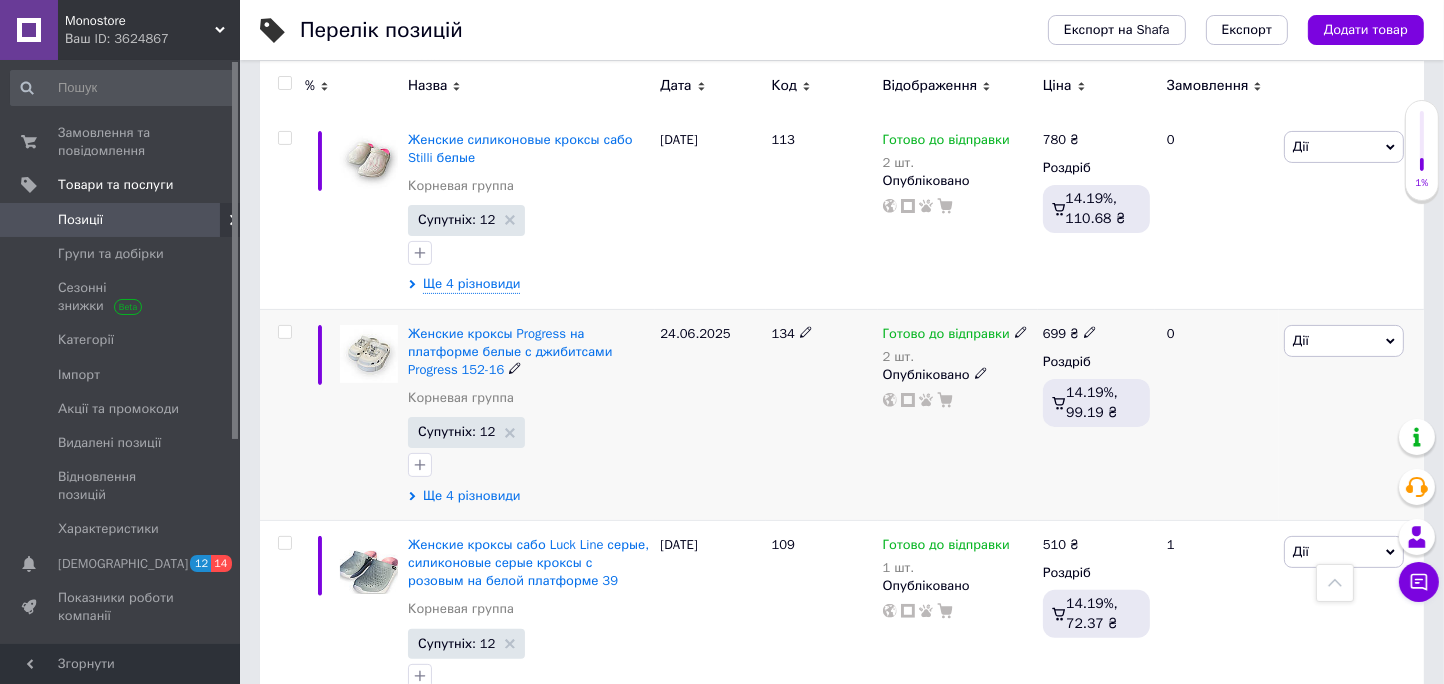 click on "Ще 4 різновиди" at bounding box center (471, 496) 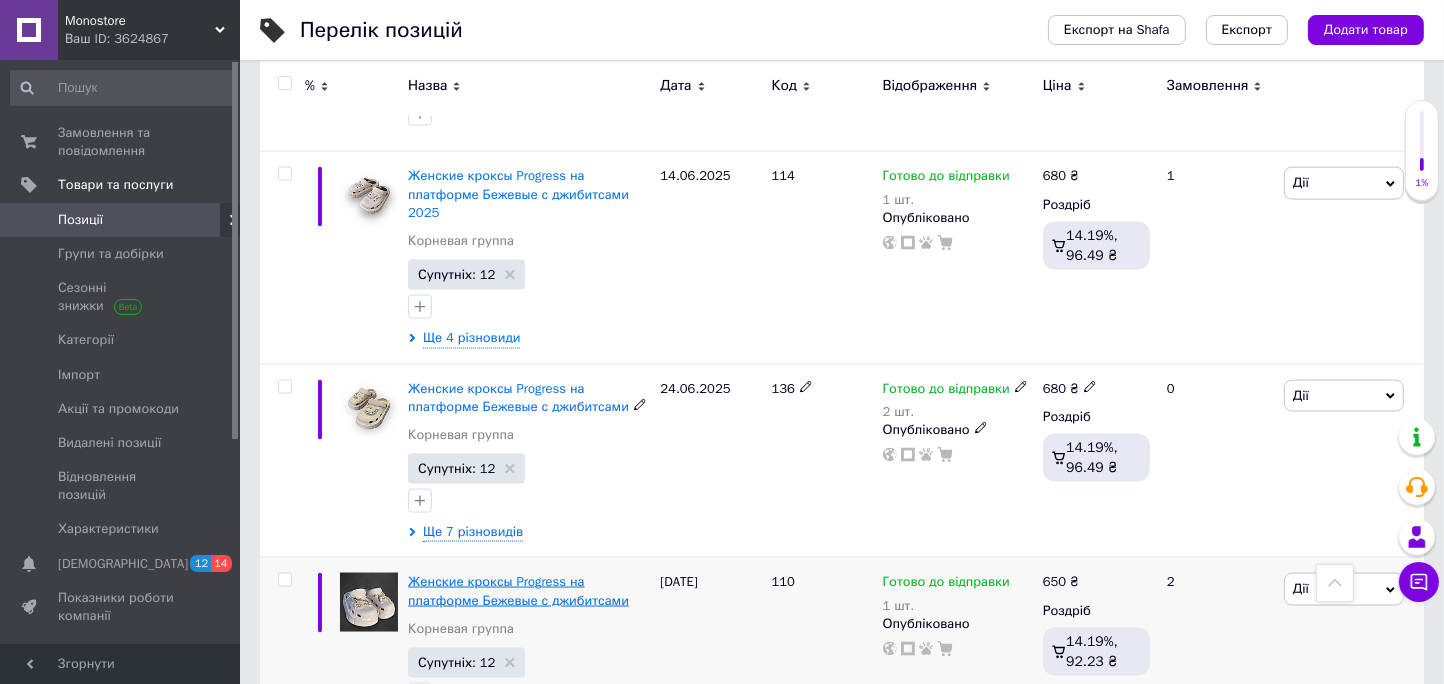scroll, scrollTop: 3272, scrollLeft: 0, axis: vertical 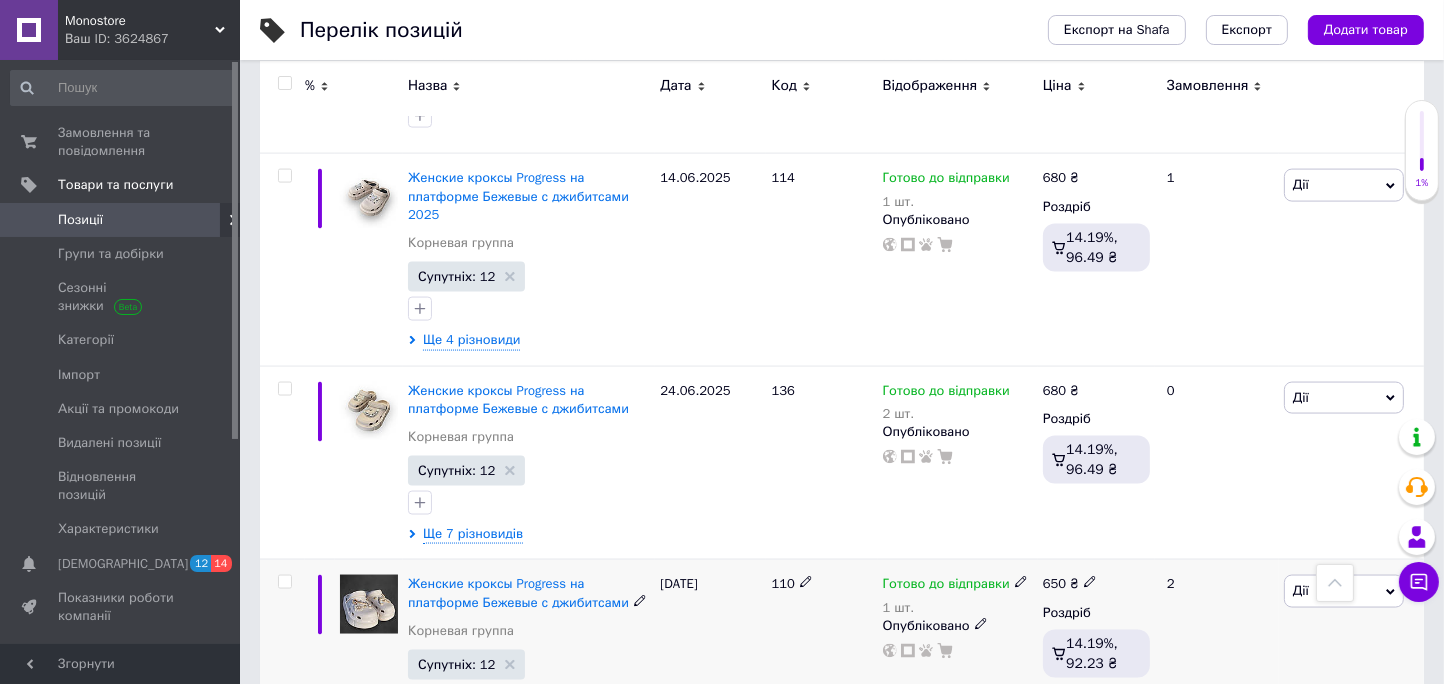 click on "Ще 4 різновиди" at bounding box center (471, 728) 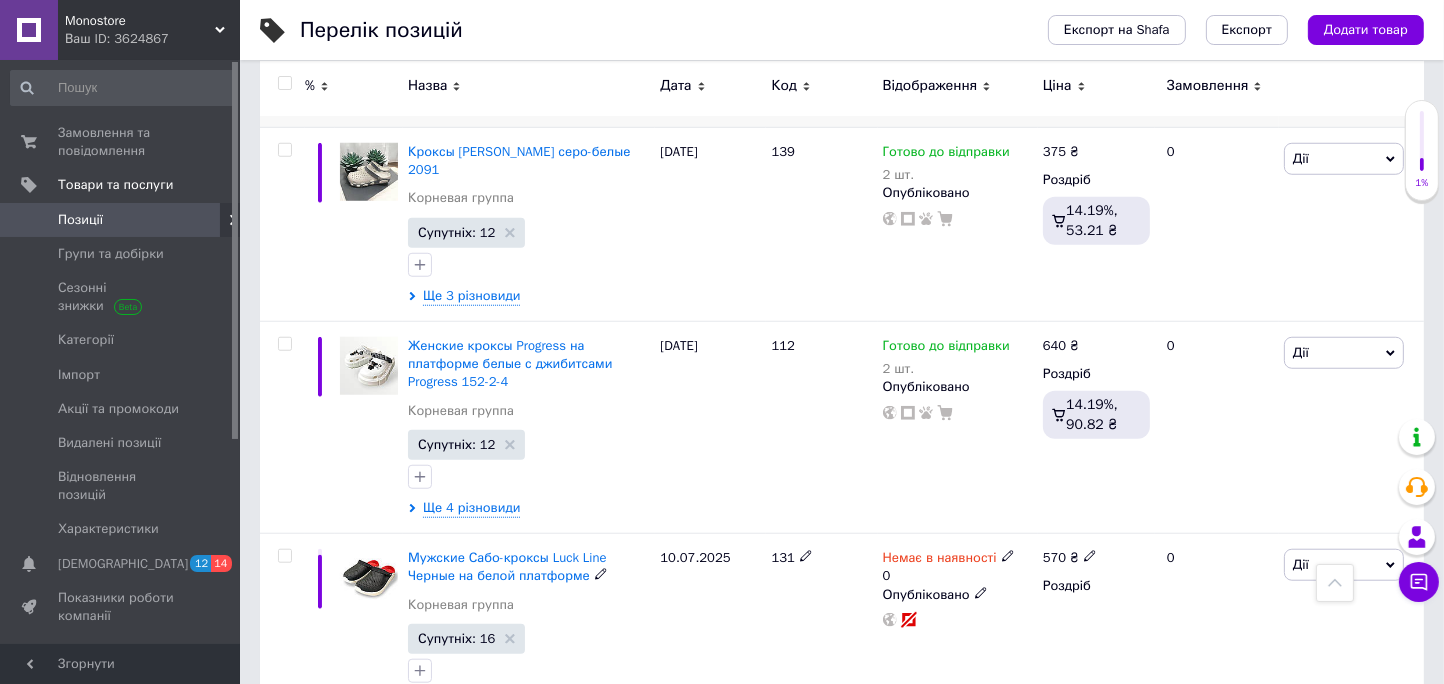 scroll, scrollTop: 1636, scrollLeft: 0, axis: vertical 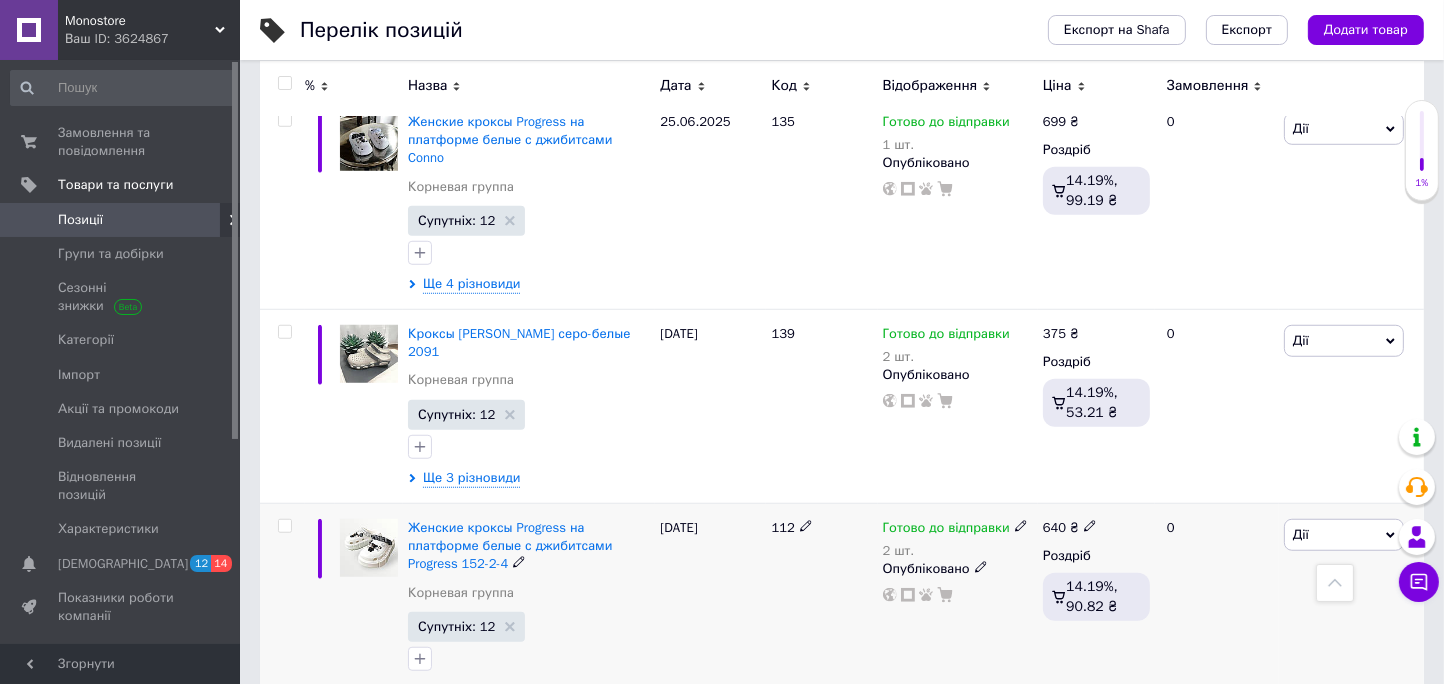drag, startPoint x: 493, startPoint y: 629, endPoint x: 659, endPoint y: 569, distance: 176.51062 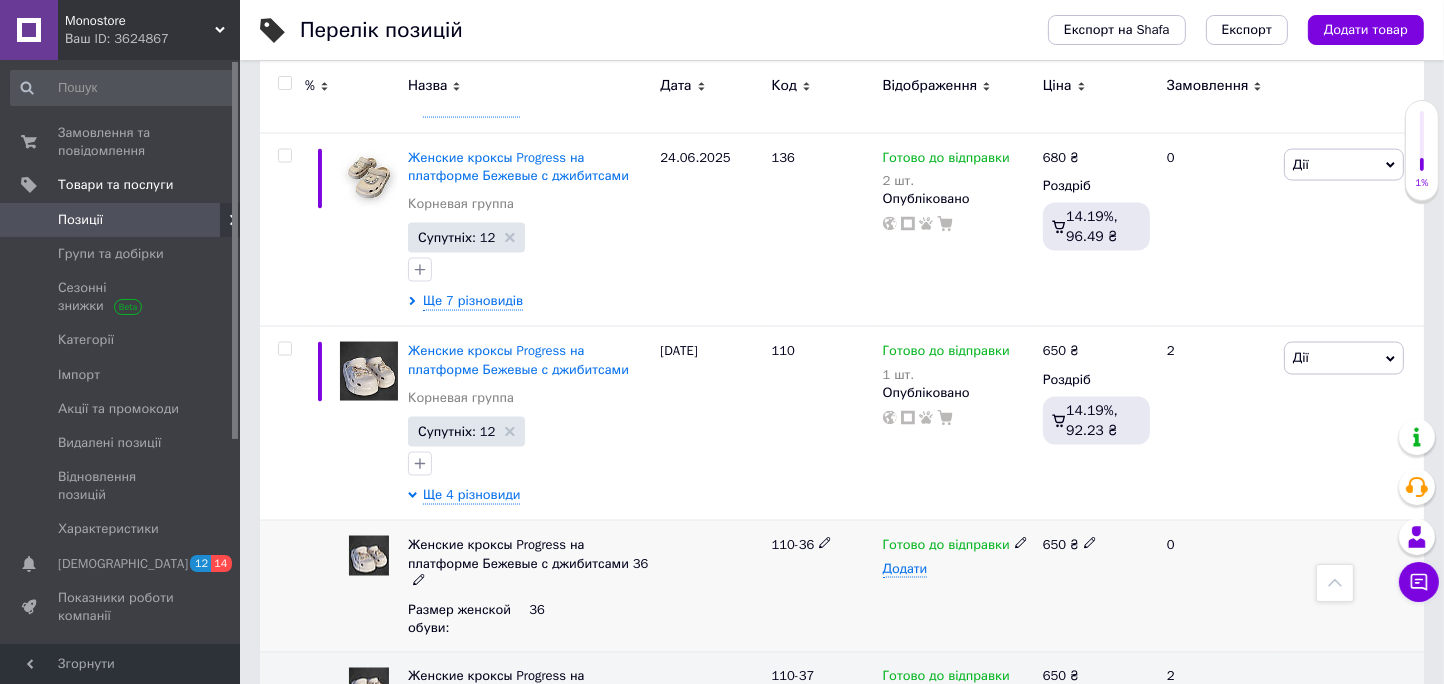scroll, scrollTop: 3454, scrollLeft: 0, axis: vertical 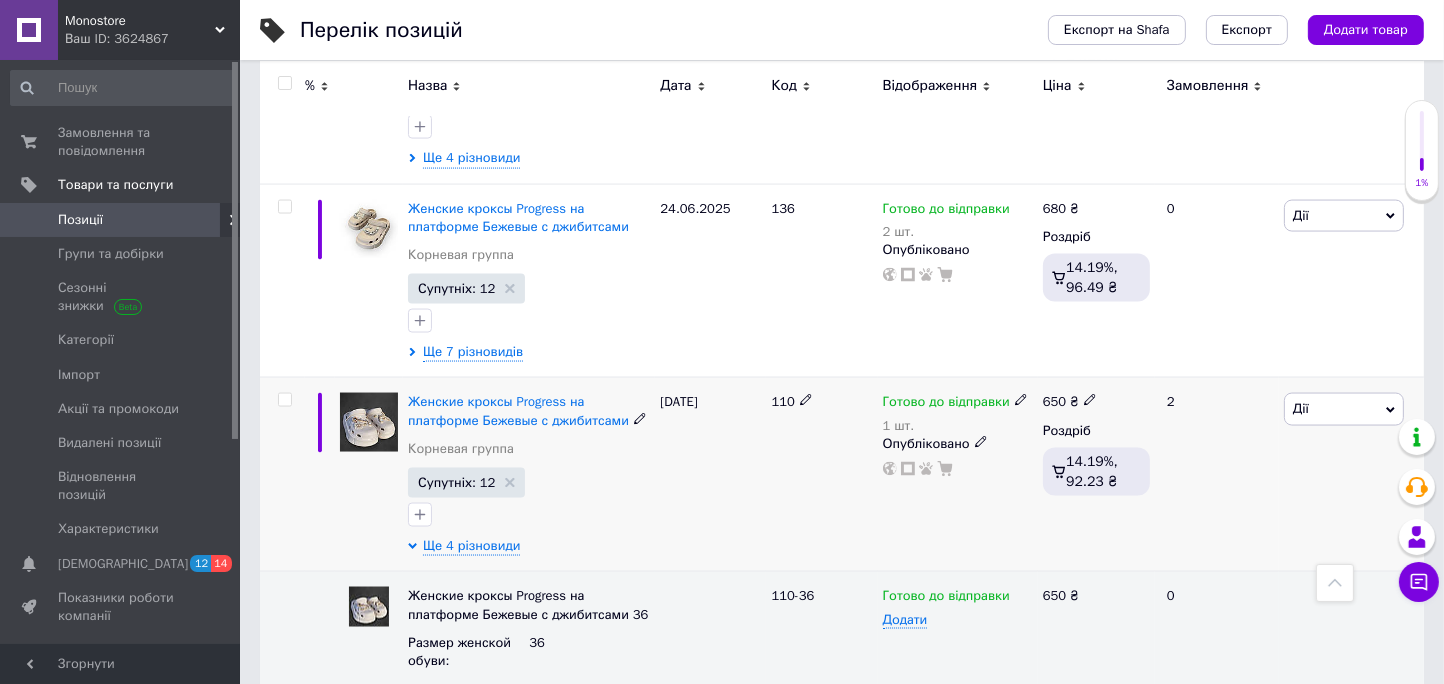 click on "Женские кроксы Progress на платформе Бежевые с джибитсами Корневая группа Супутніх: 12 Ще 4 різновиди" at bounding box center [529, 475] 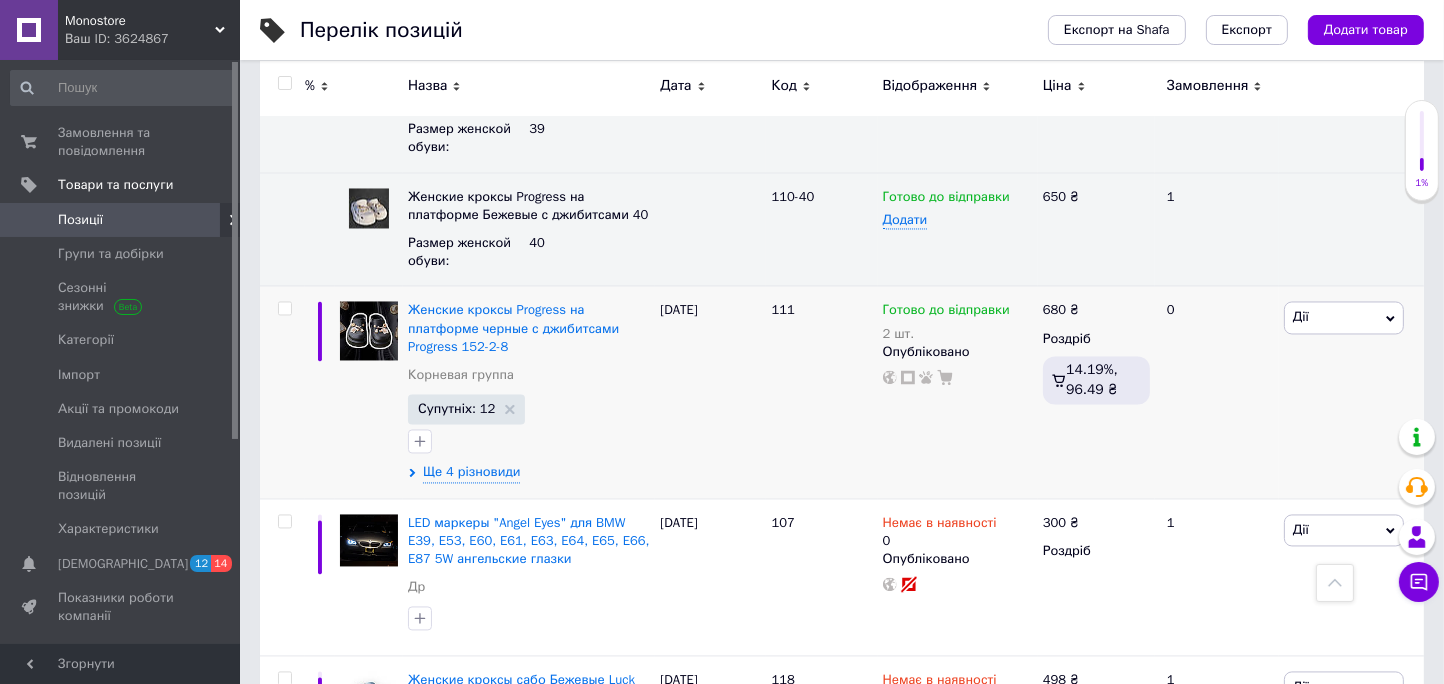 scroll, scrollTop: 4000, scrollLeft: 0, axis: vertical 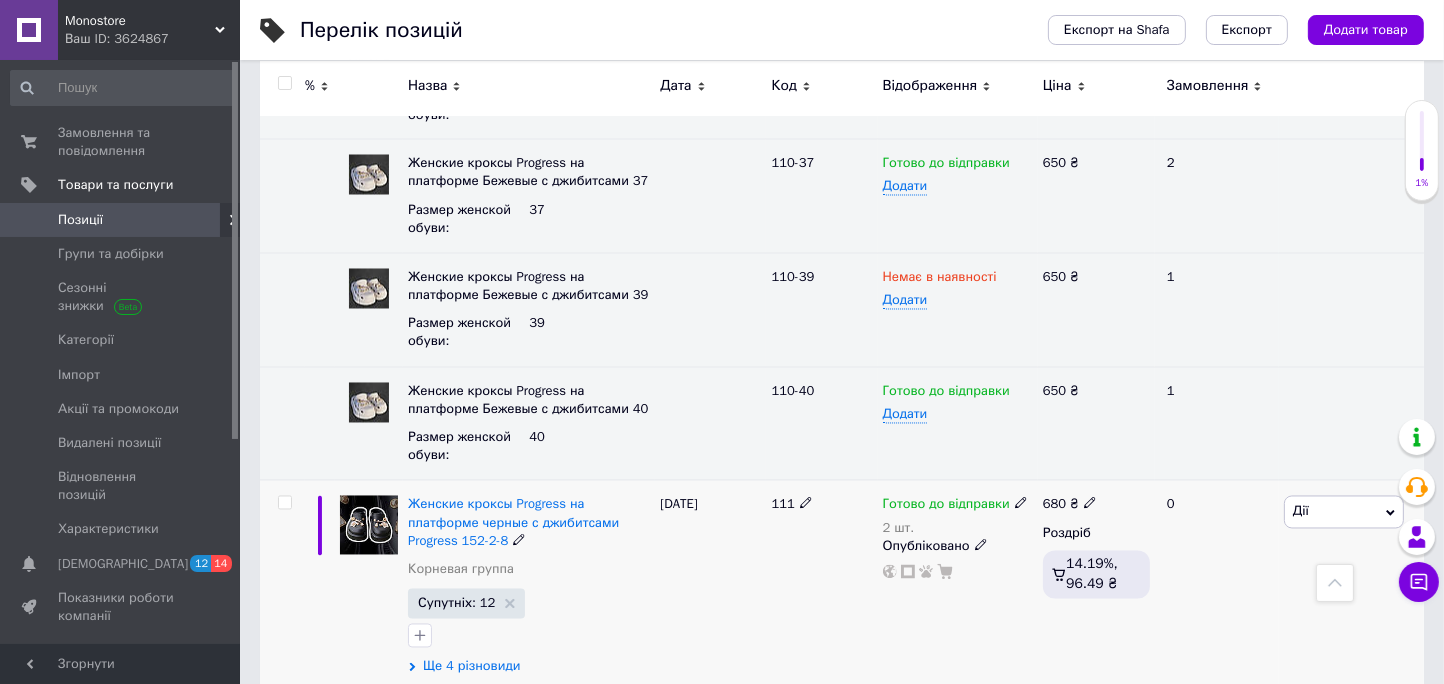 click on "Ще 4 різновиди" at bounding box center (471, 667) 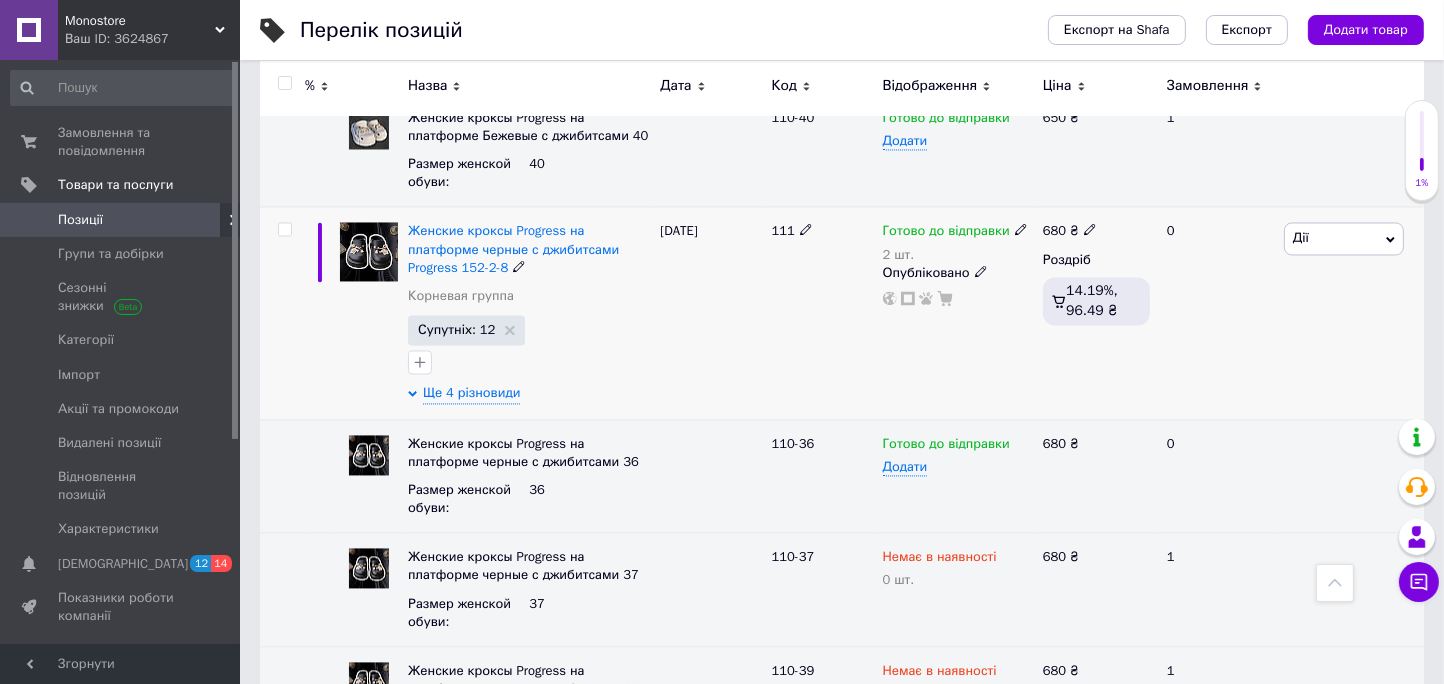 scroll, scrollTop: 4363, scrollLeft: 0, axis: vertical 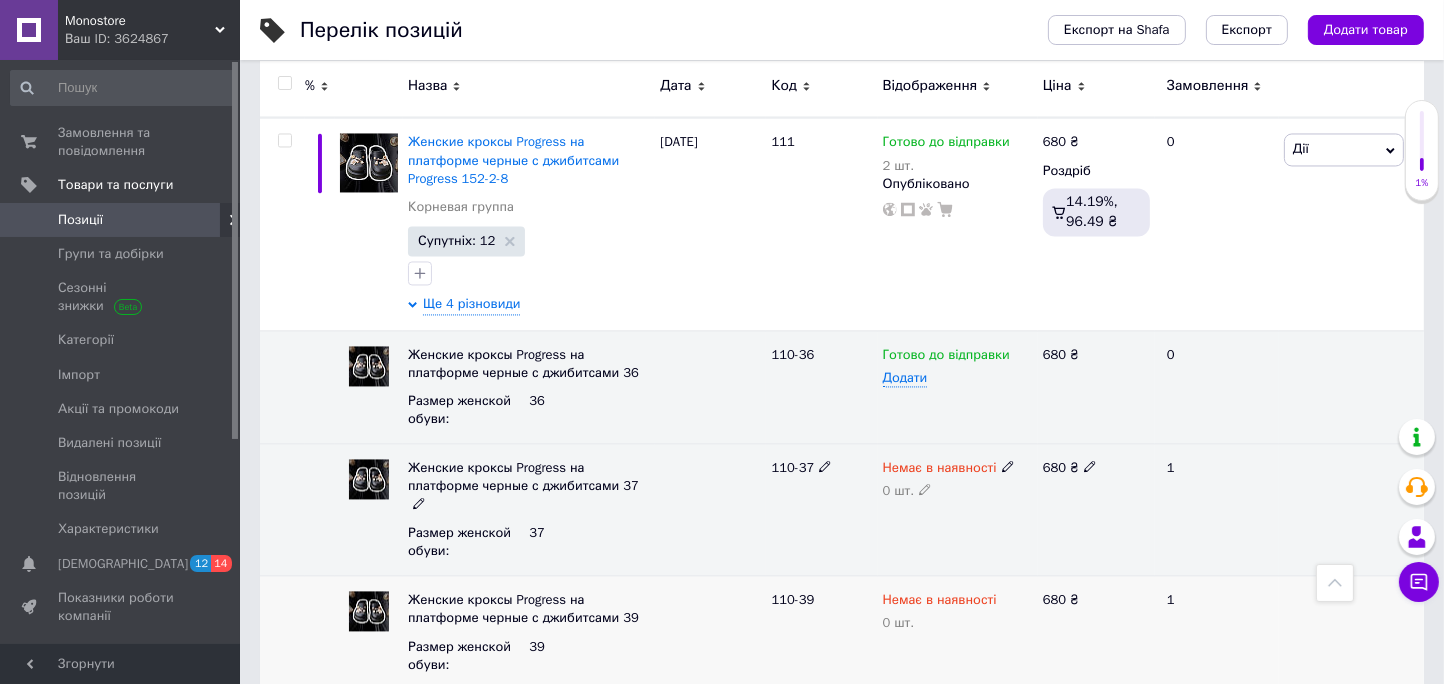 drag, startPoint x: 1228, startPoint y: 431, endPoint x: 1051, endPoint y: 484, distance: 184.76471 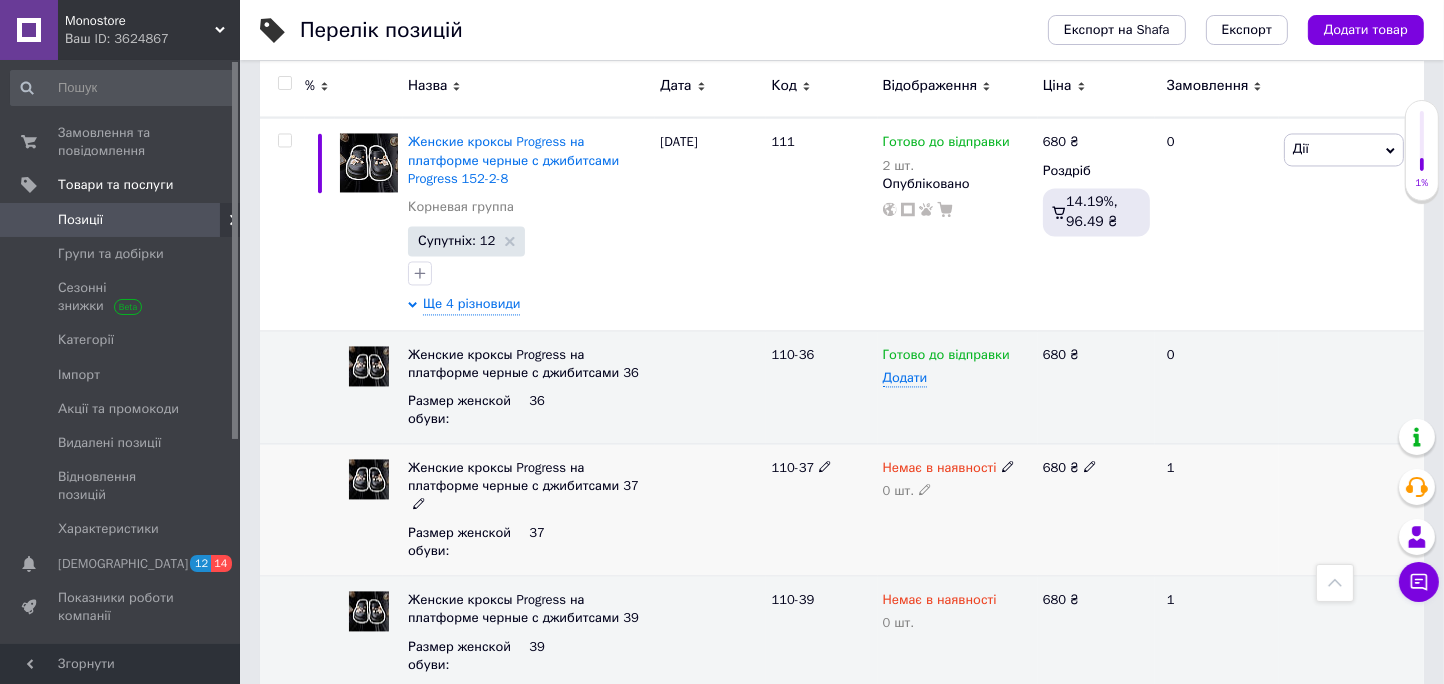 click on "Немає в наявності" at bounding box center [958, 468] 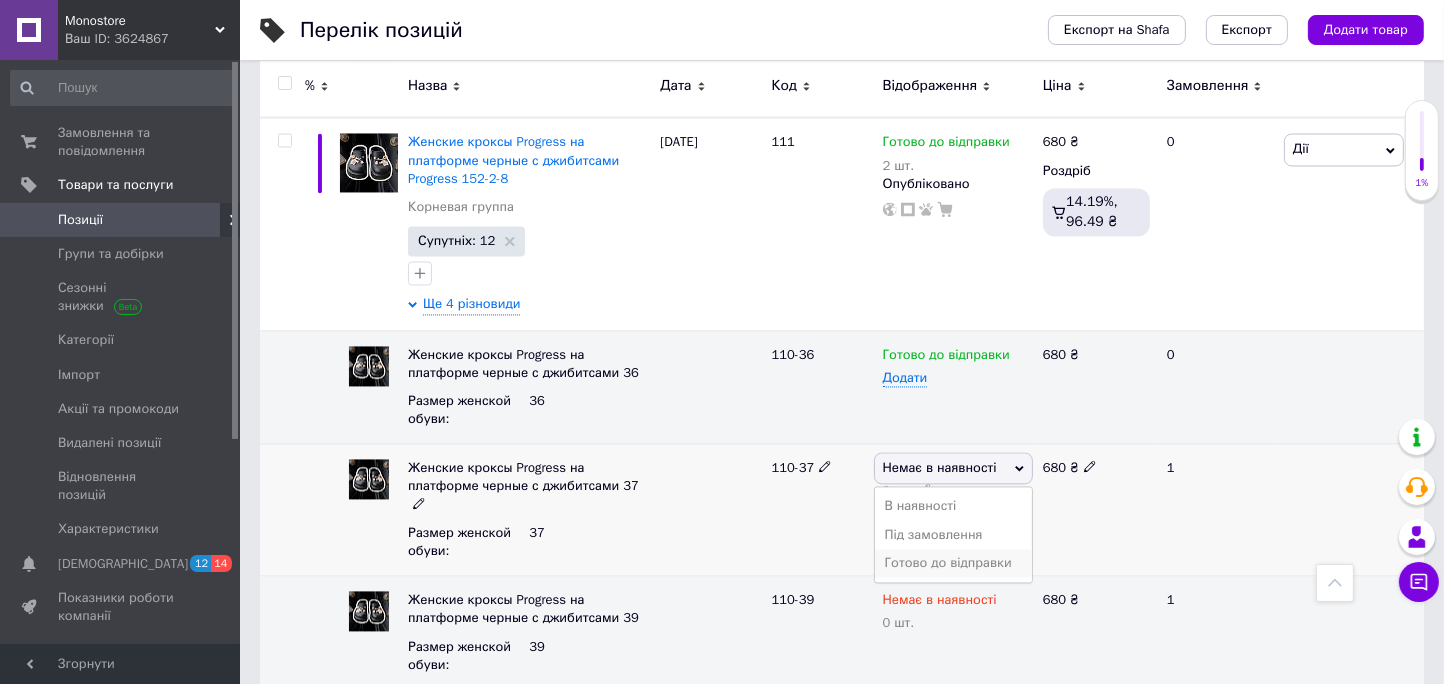 click on "Готово до відправки" at bounding box center (953, 563) 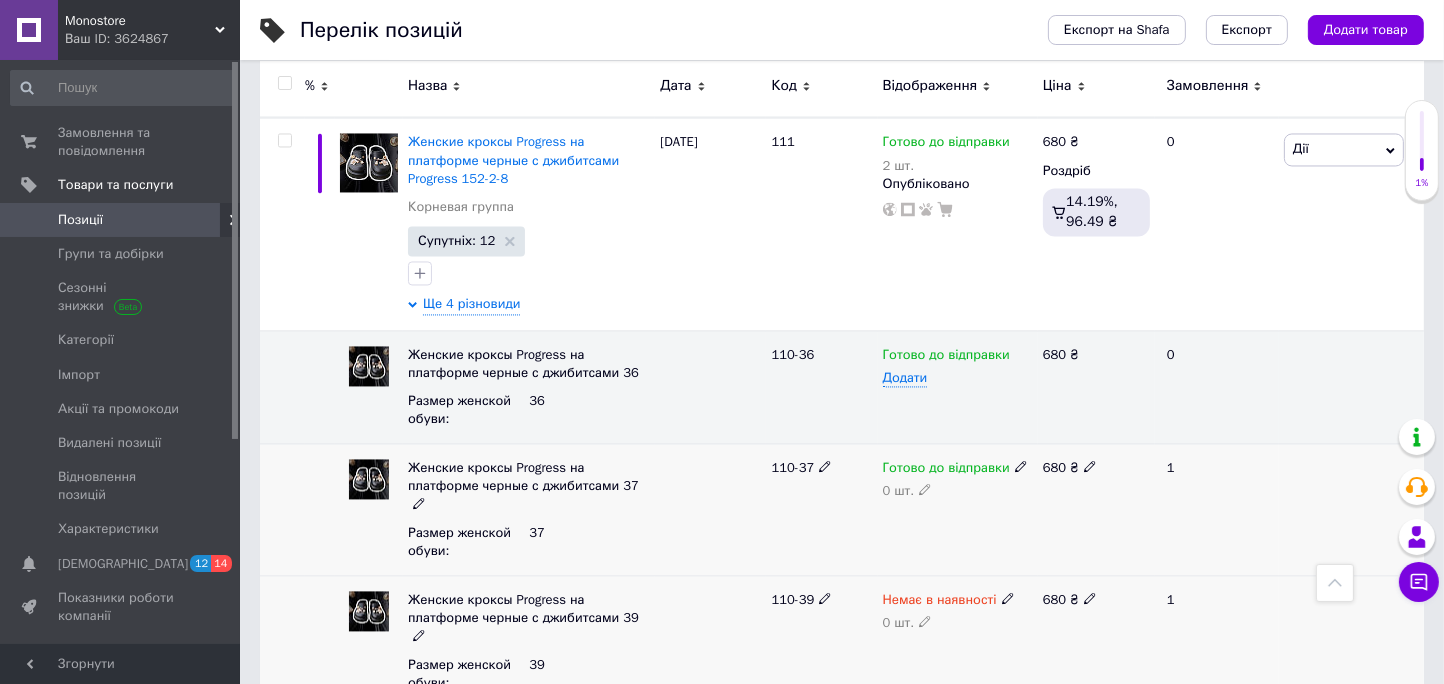 click at bounding box center [1008, 598] 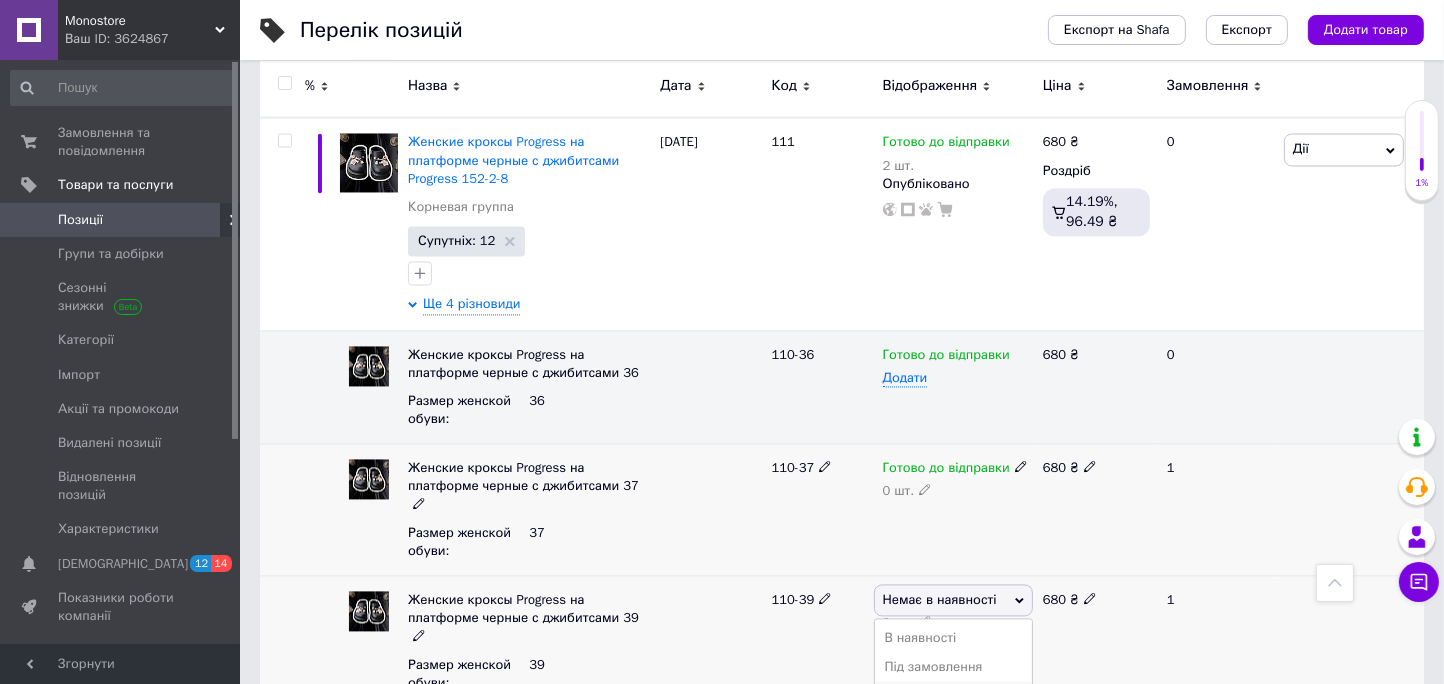 click on "Готово до відправки" at bounding box center [953, 695] 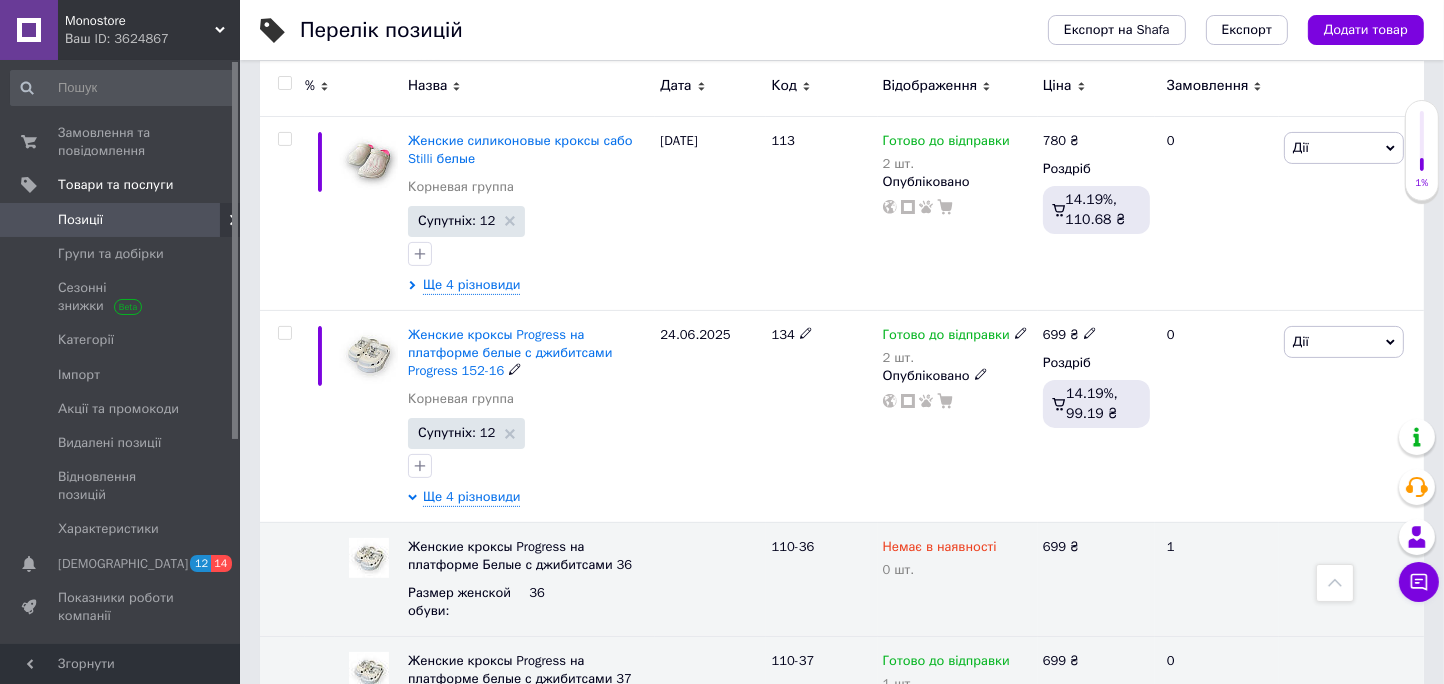 scroll, scrollTop: 0, scrollLeft: 0, axis: both 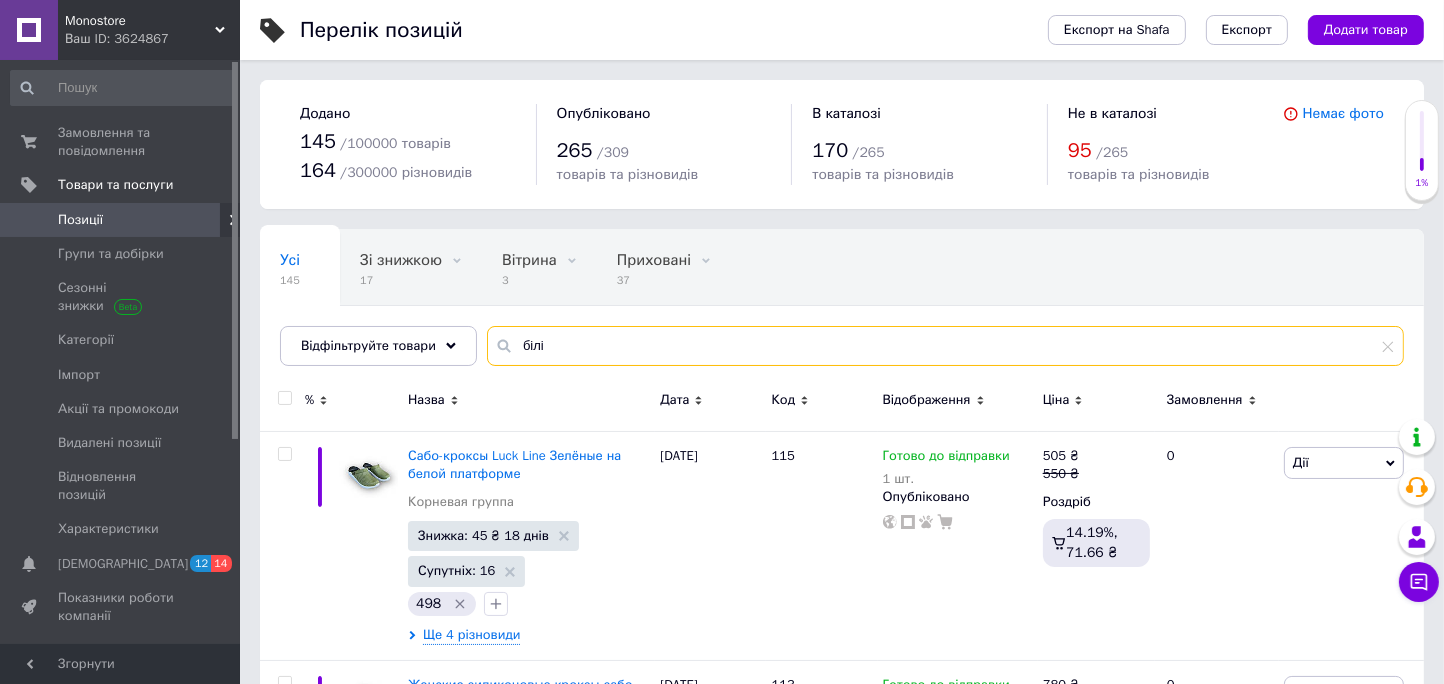 click on "білі" at bounding box center [945, 346] 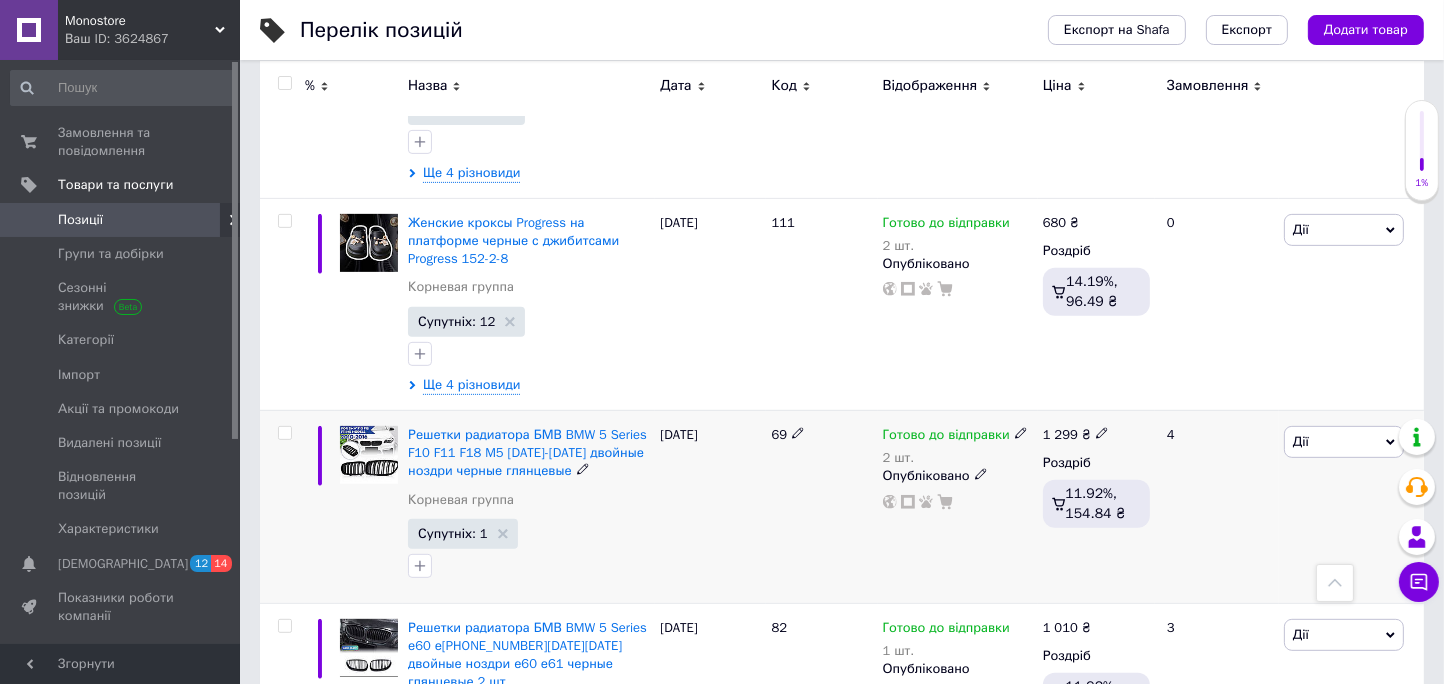 scroll, scrollTop: 909, scrollLeft: 0, axis: vertical 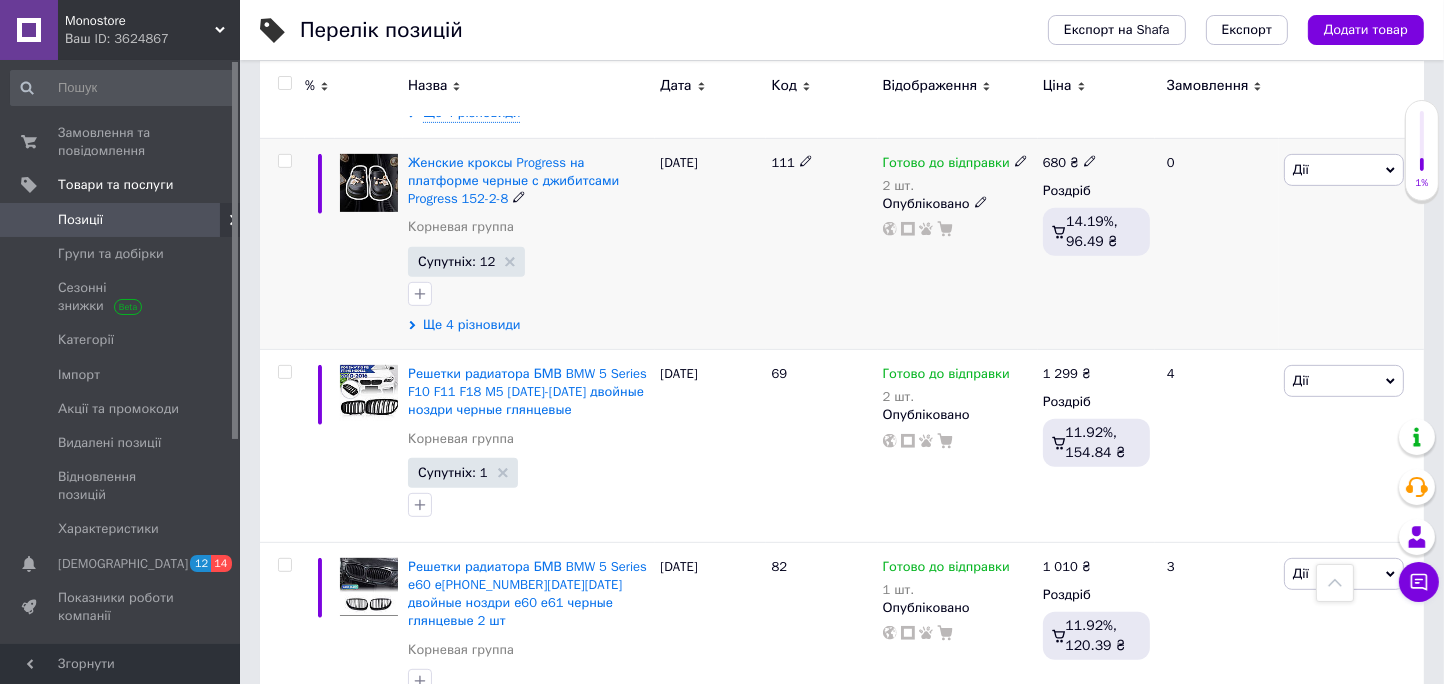 click on "Ще 4 різновиди" at bounding box center (471, 325) 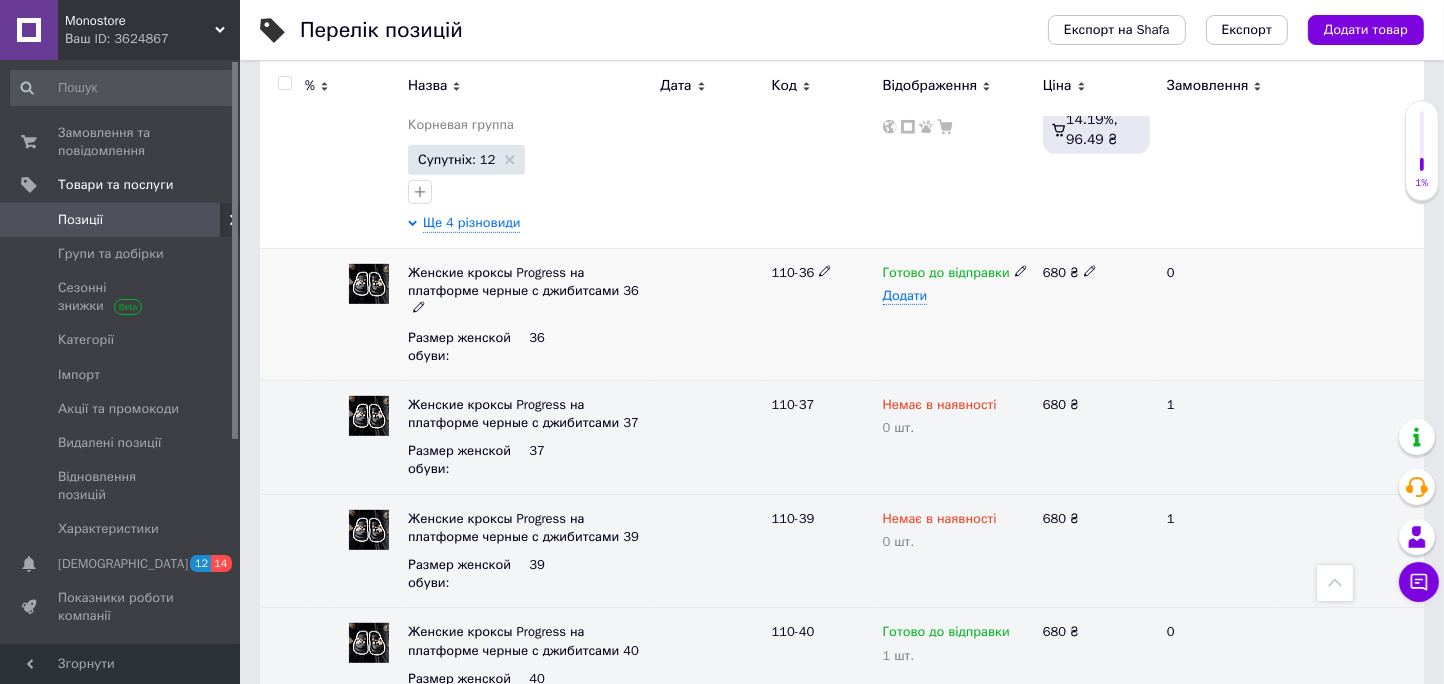 scroll, scrollTop: 1091, scrollLeft: 0, axis: vertical 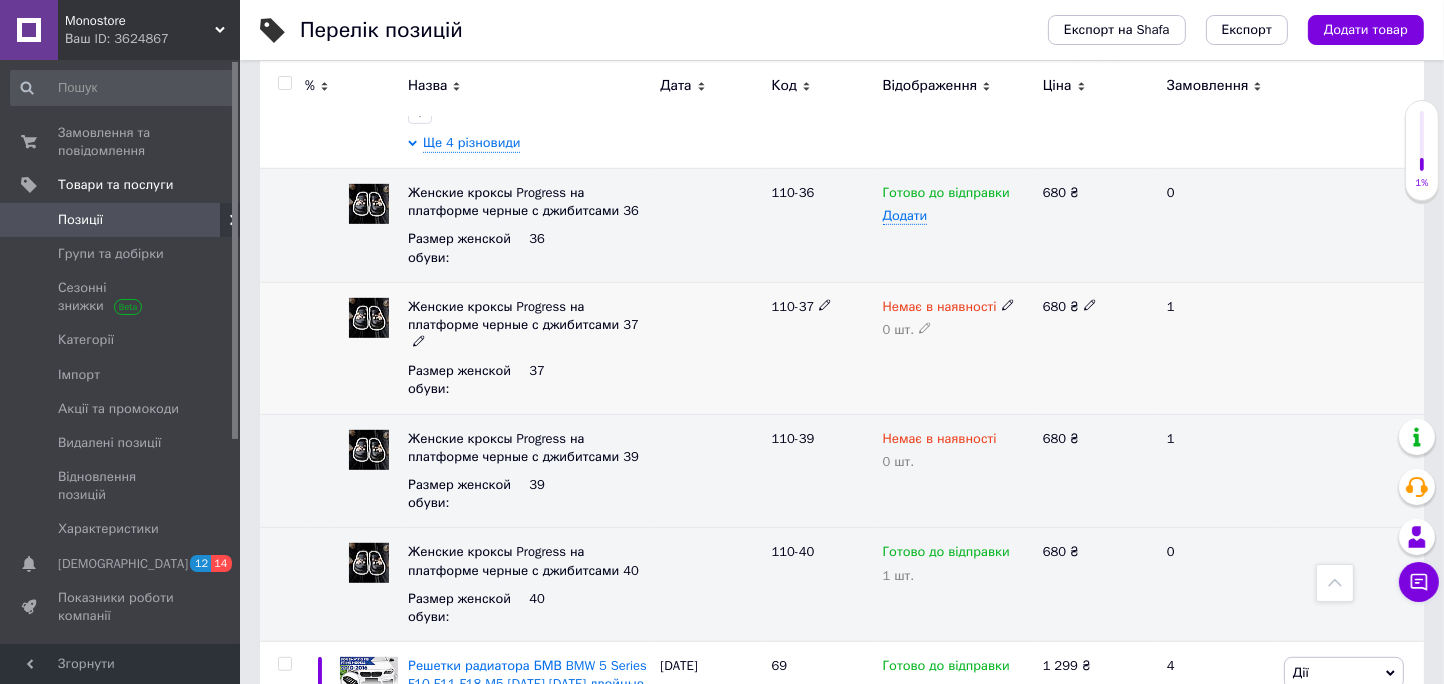 click 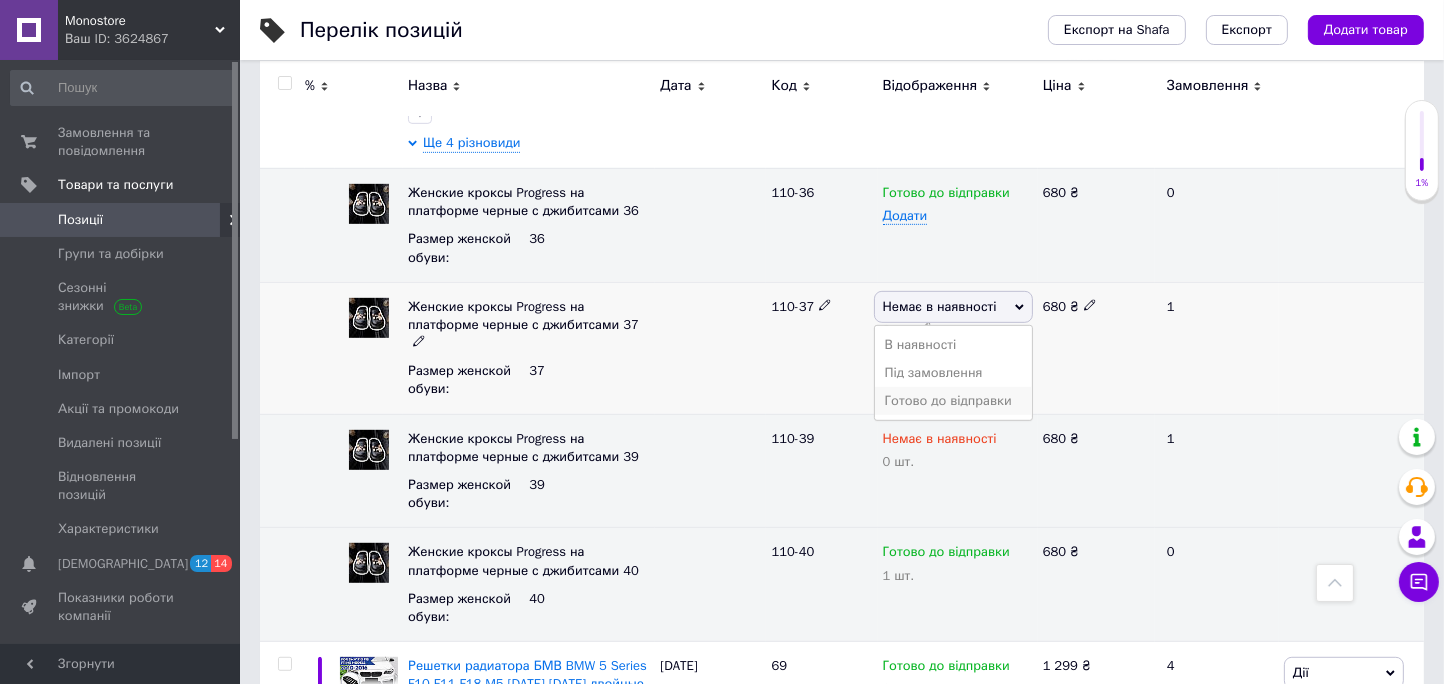 click on "Готово до відправки" at bounding box center [953, 401] 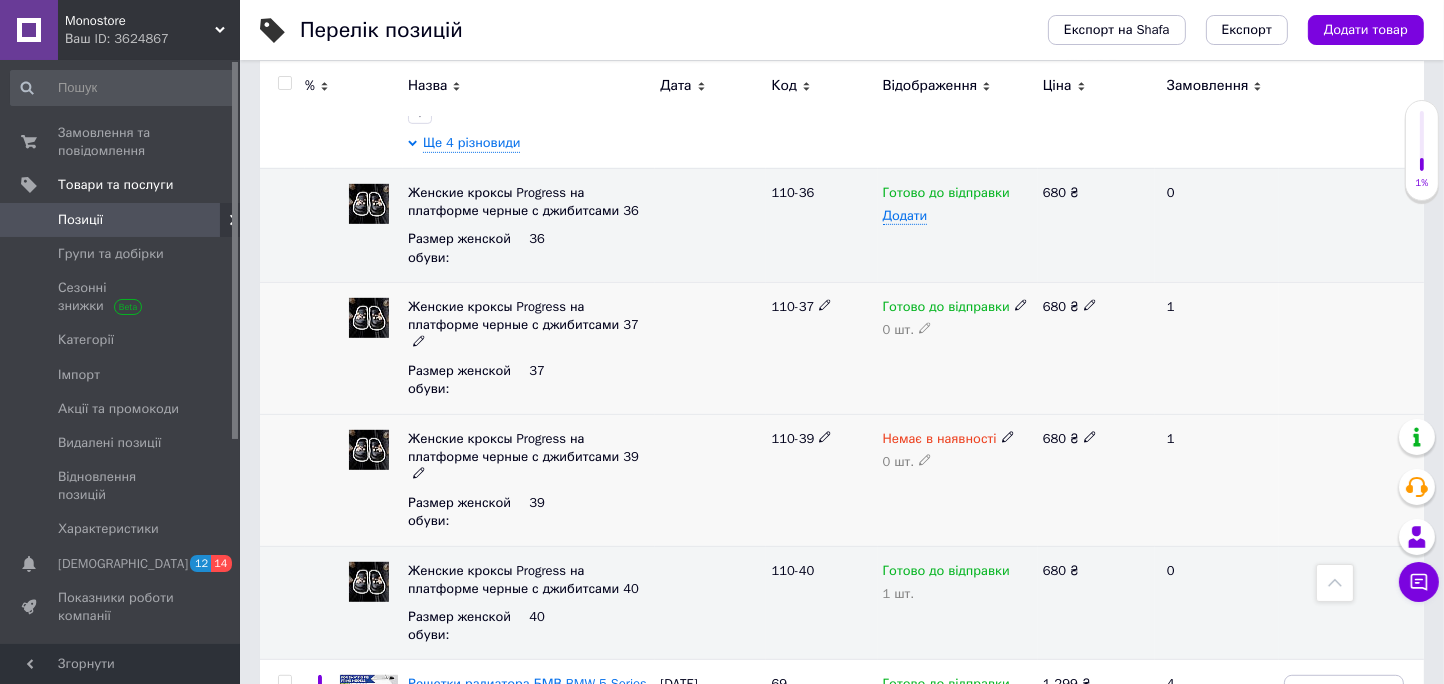 click 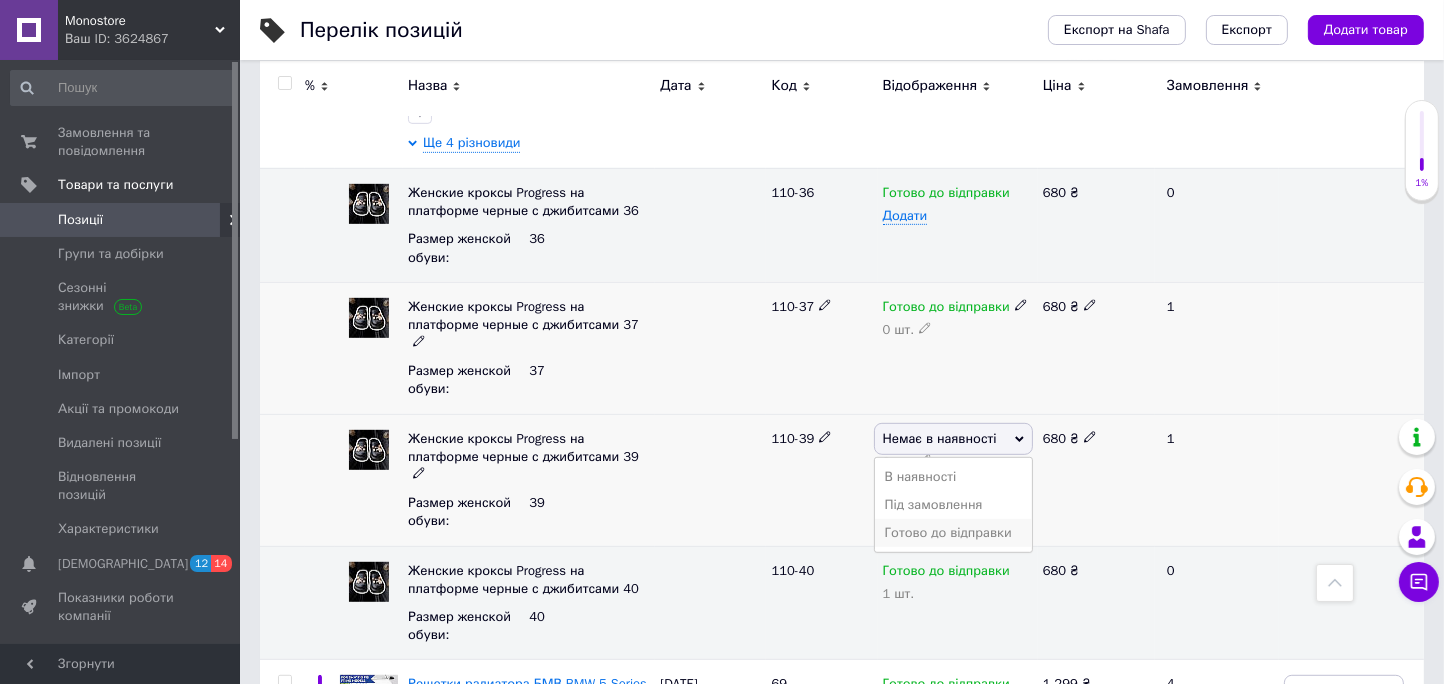 click on "Готово до відправки" at bounding box center [953, 533] 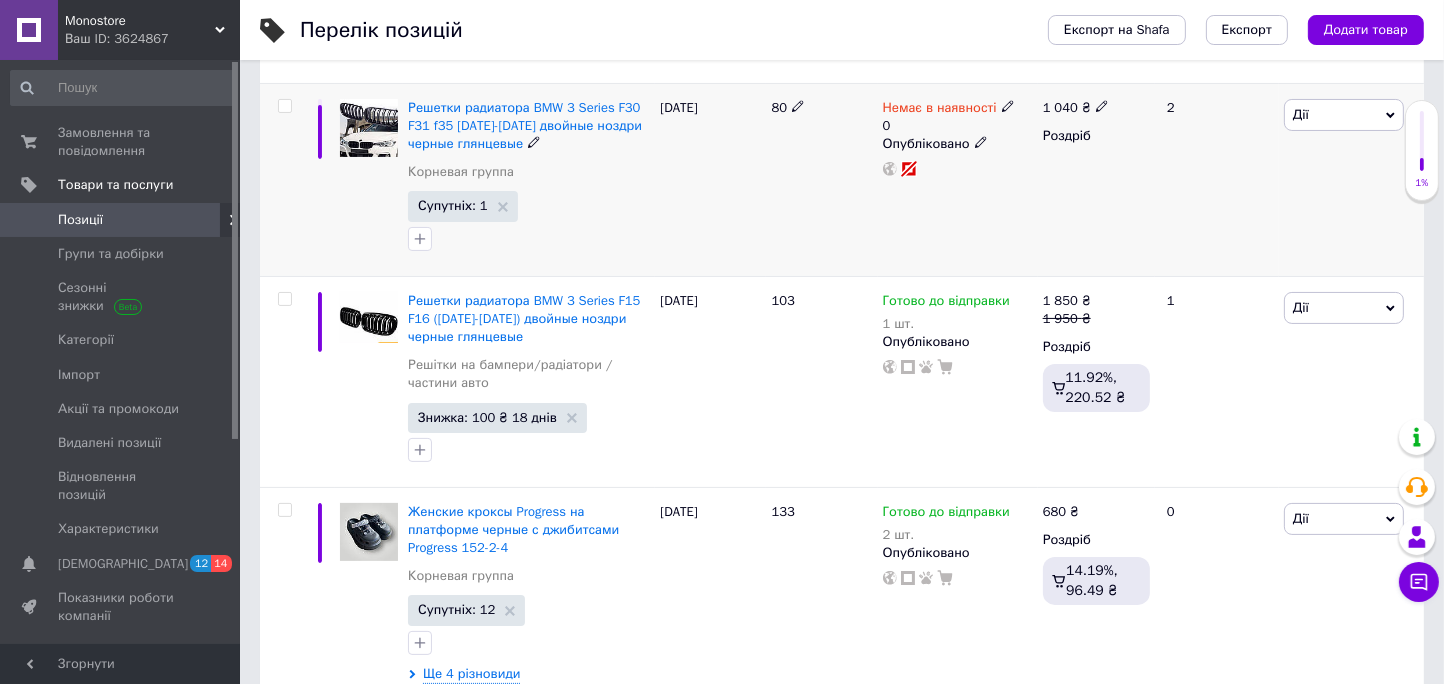 scroll, scrollTop: 399, scrollLeft: 0, axis: vertical 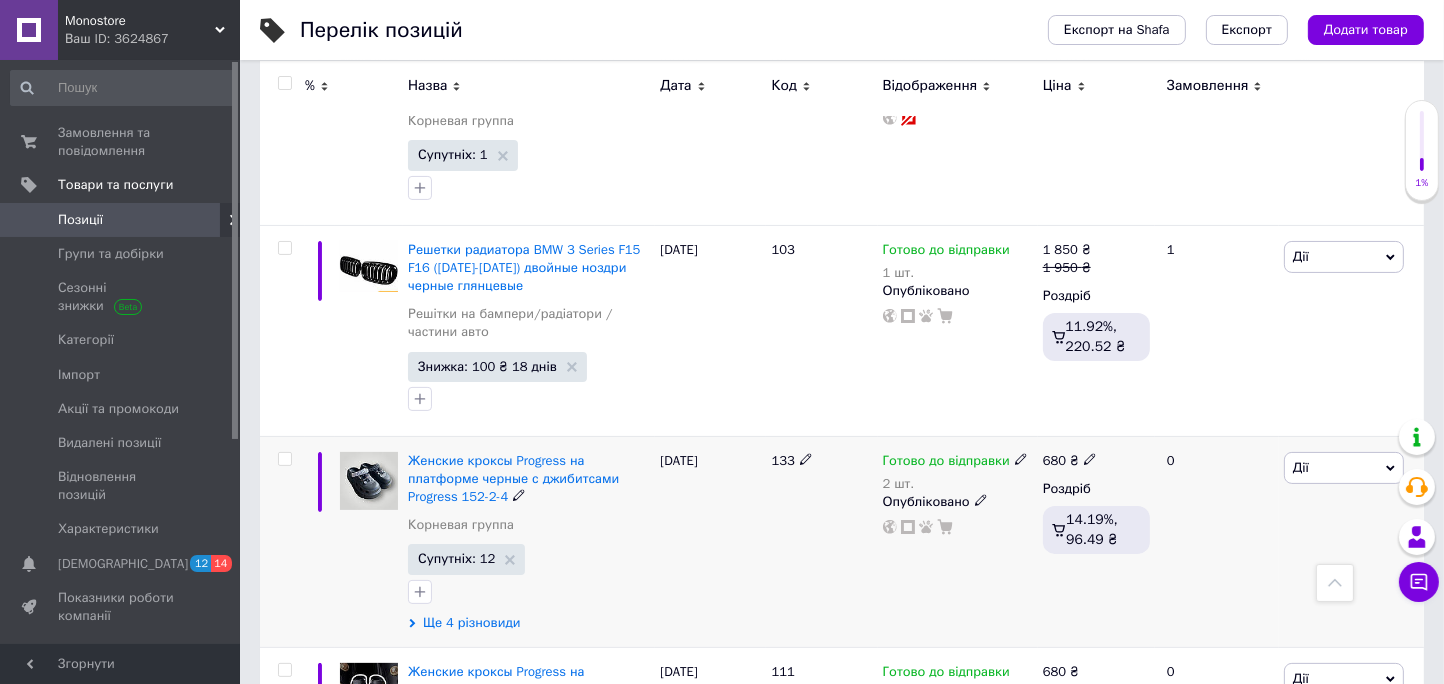 click on "Ще 4 різновиди" at bounding box center [471, 623] 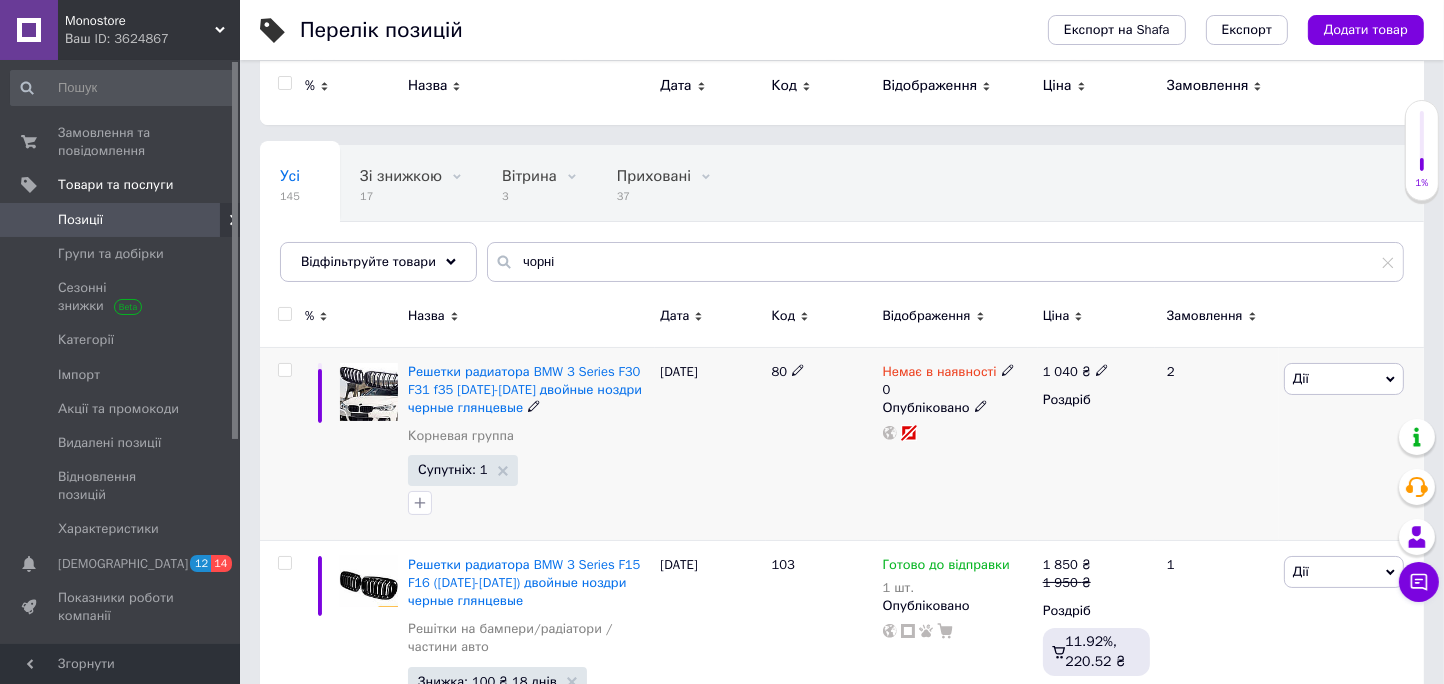 scroll, scrollTop: 35, scrollLeft: 0, axis: vertical 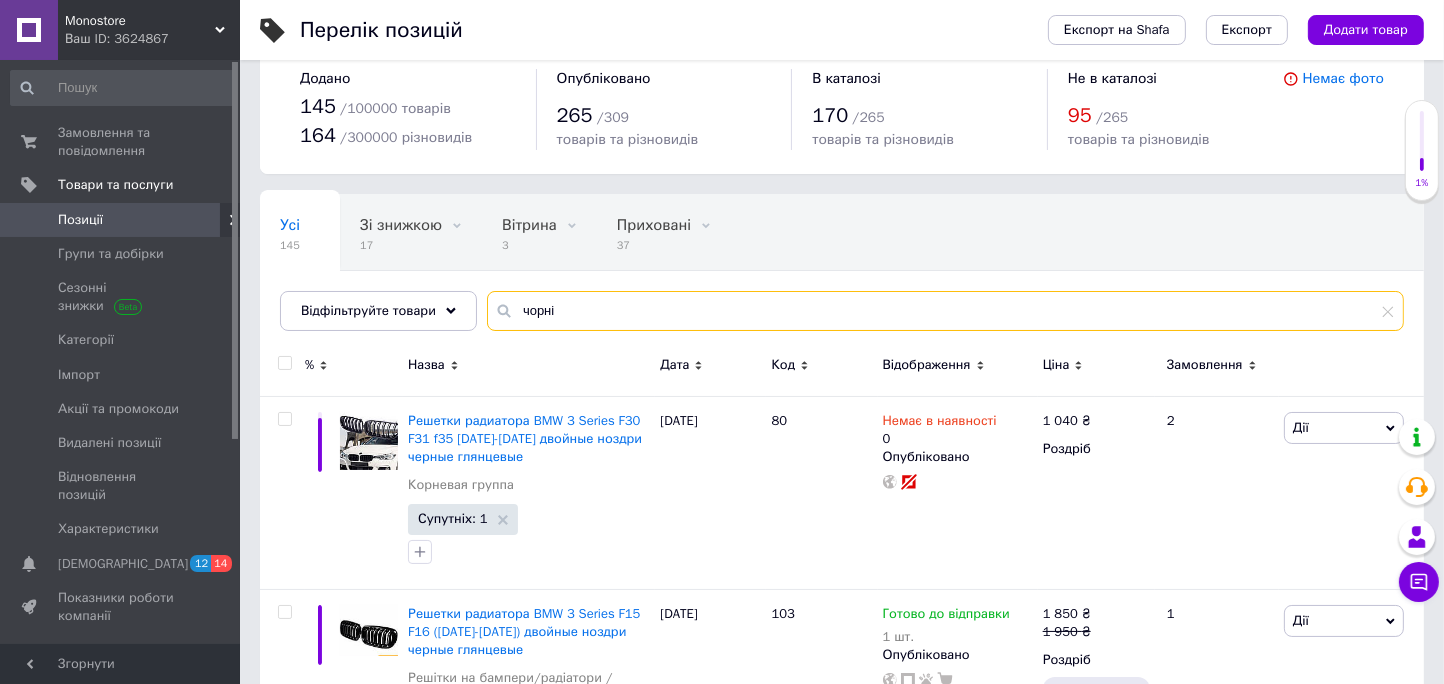 click on "чорні" at bounding box center [945, 311] 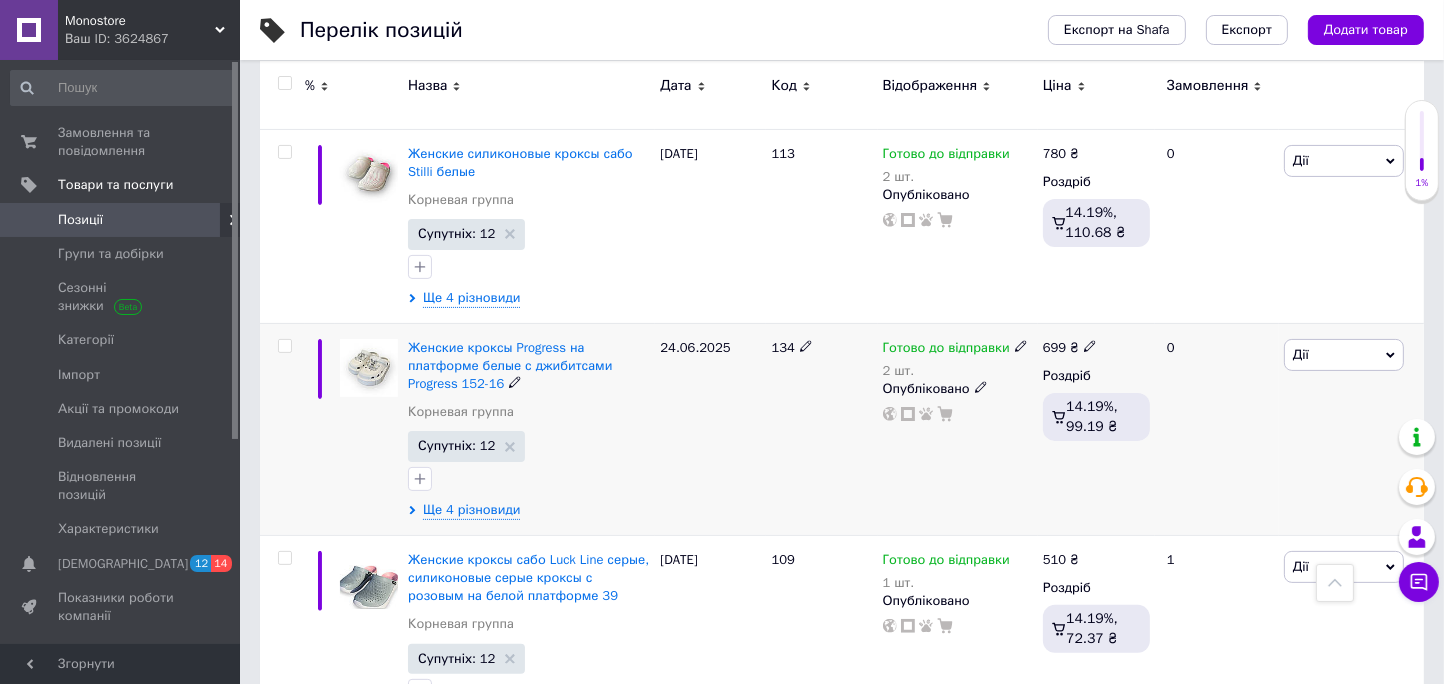 scroll, scrollTop: 580, scrollLeft: 0, axis: vertical 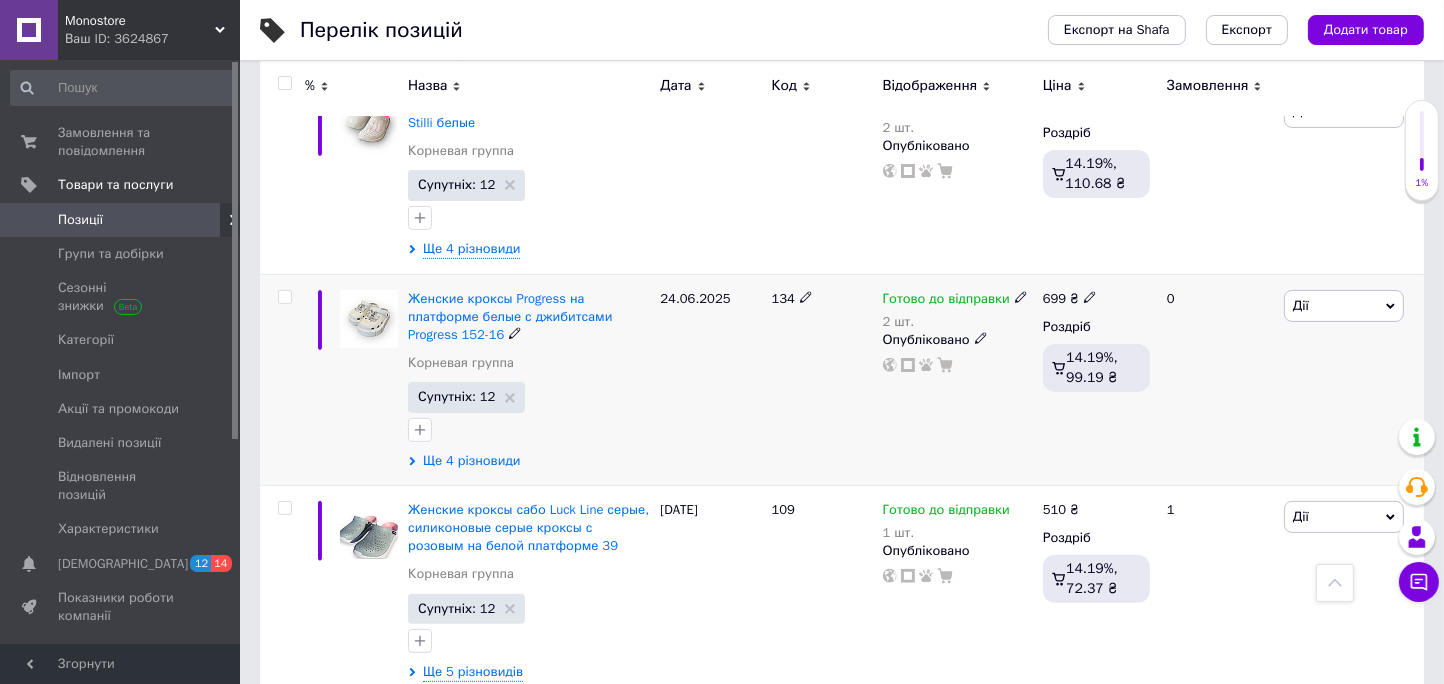 type on "білі" 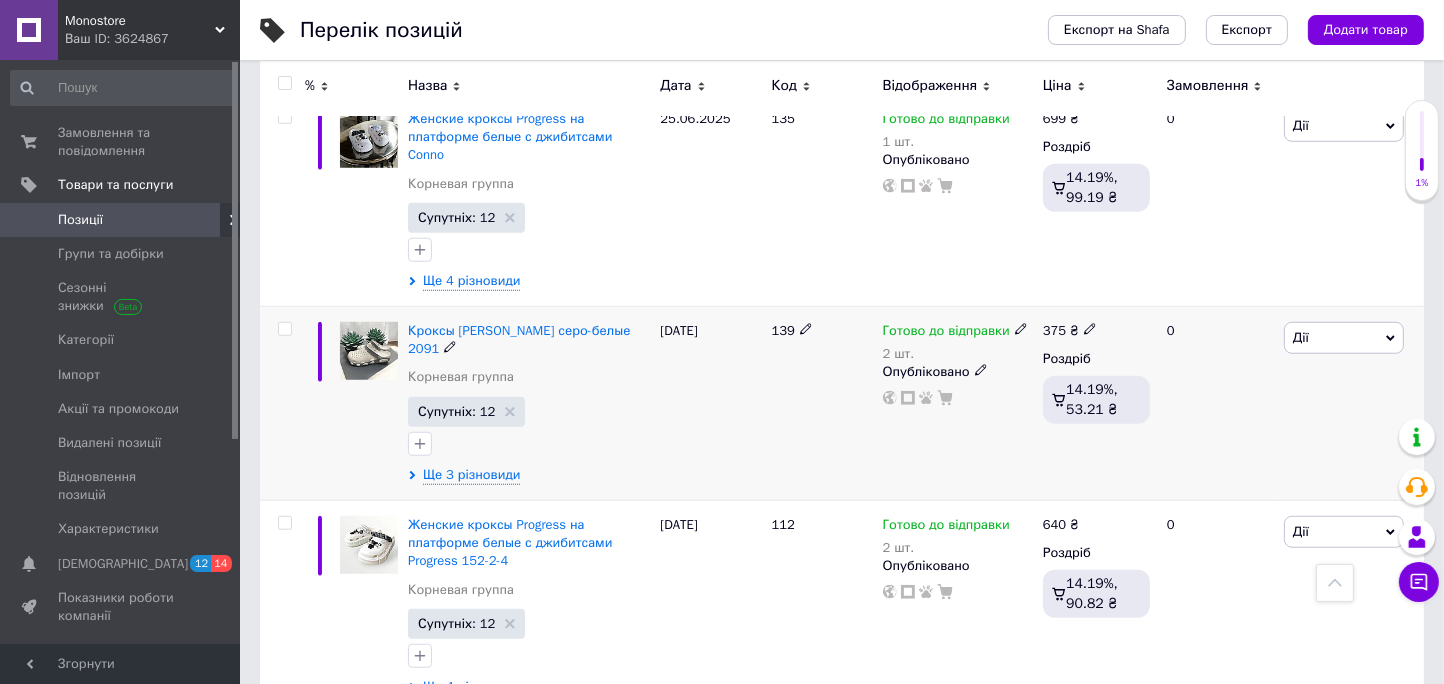 scroll, scrollTop: 1671, scrollLeft: 0, axis: vertical 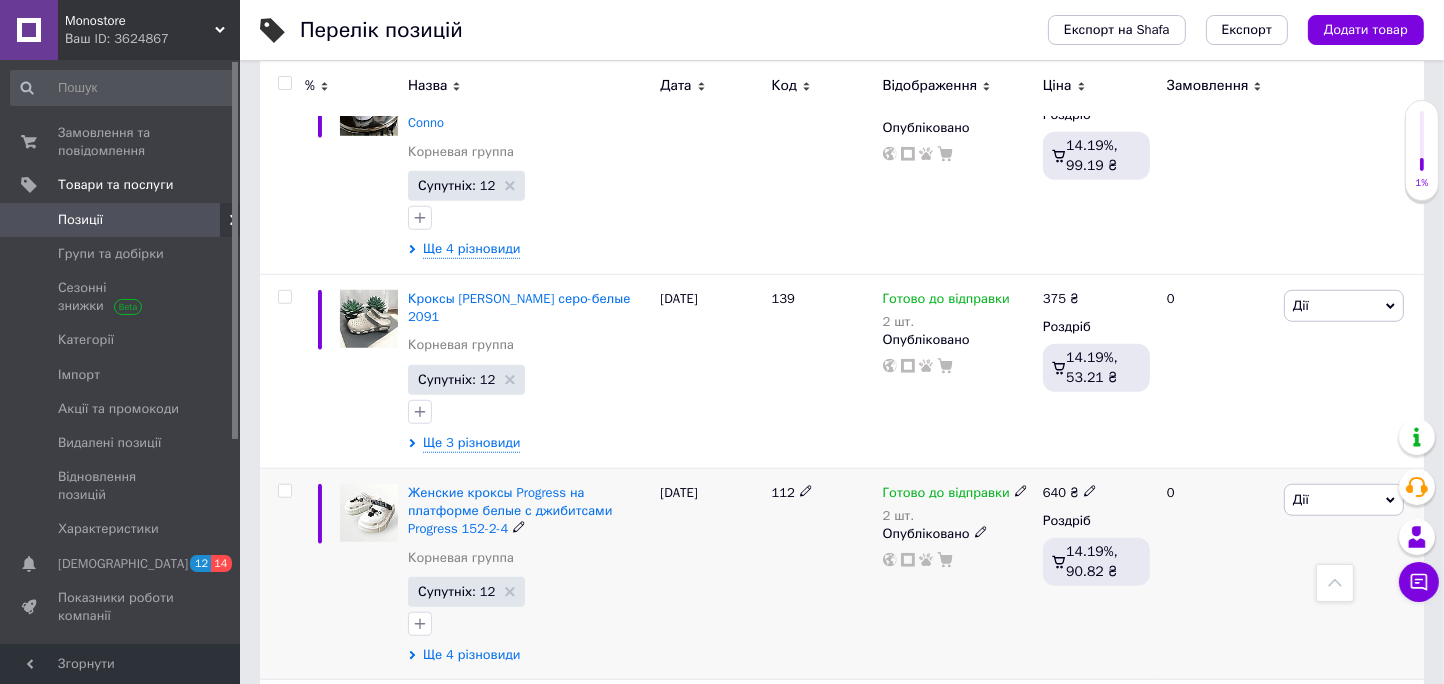 click on "Ще 4 різновиди" at bounding box center [471, 655] 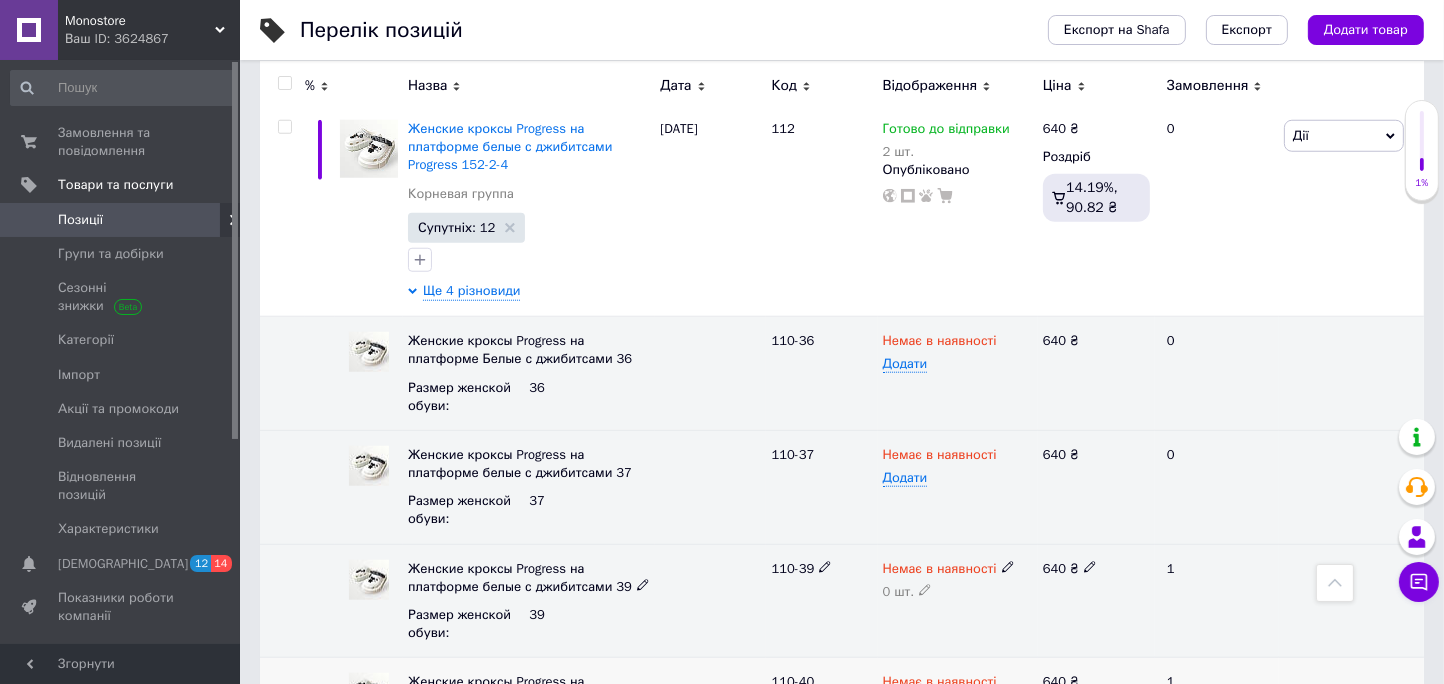 scroll, scrollTop: 1853, scrollLeft: 0, axis: vertical 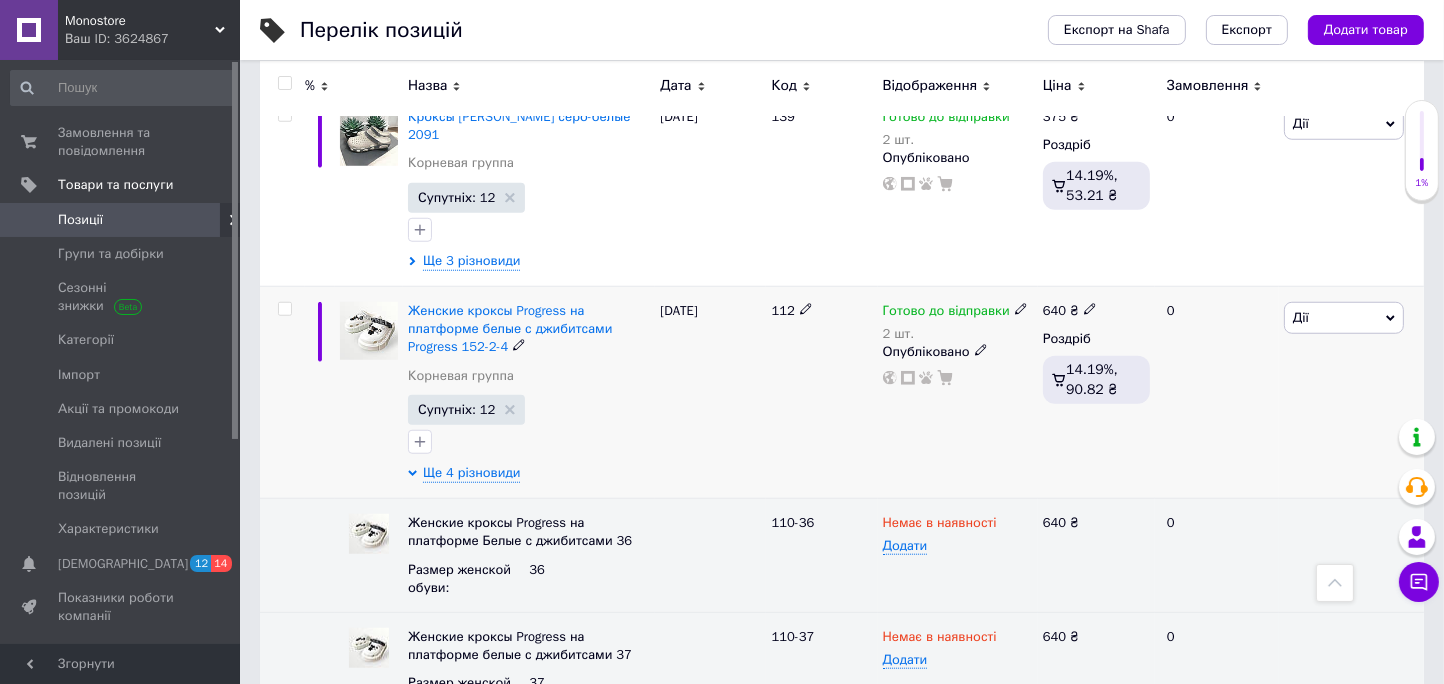 click at bounding box center (1090, 308) 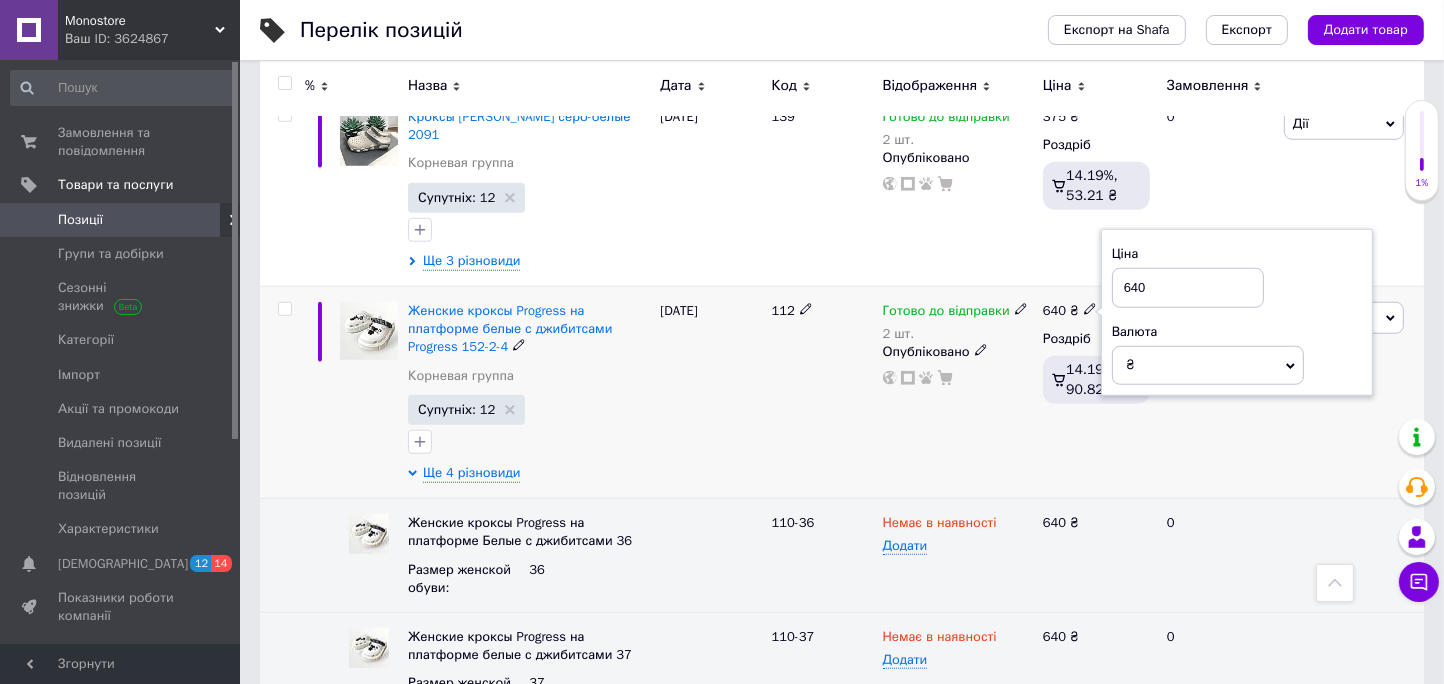 click on "640" at bounding box center (1188, 288) 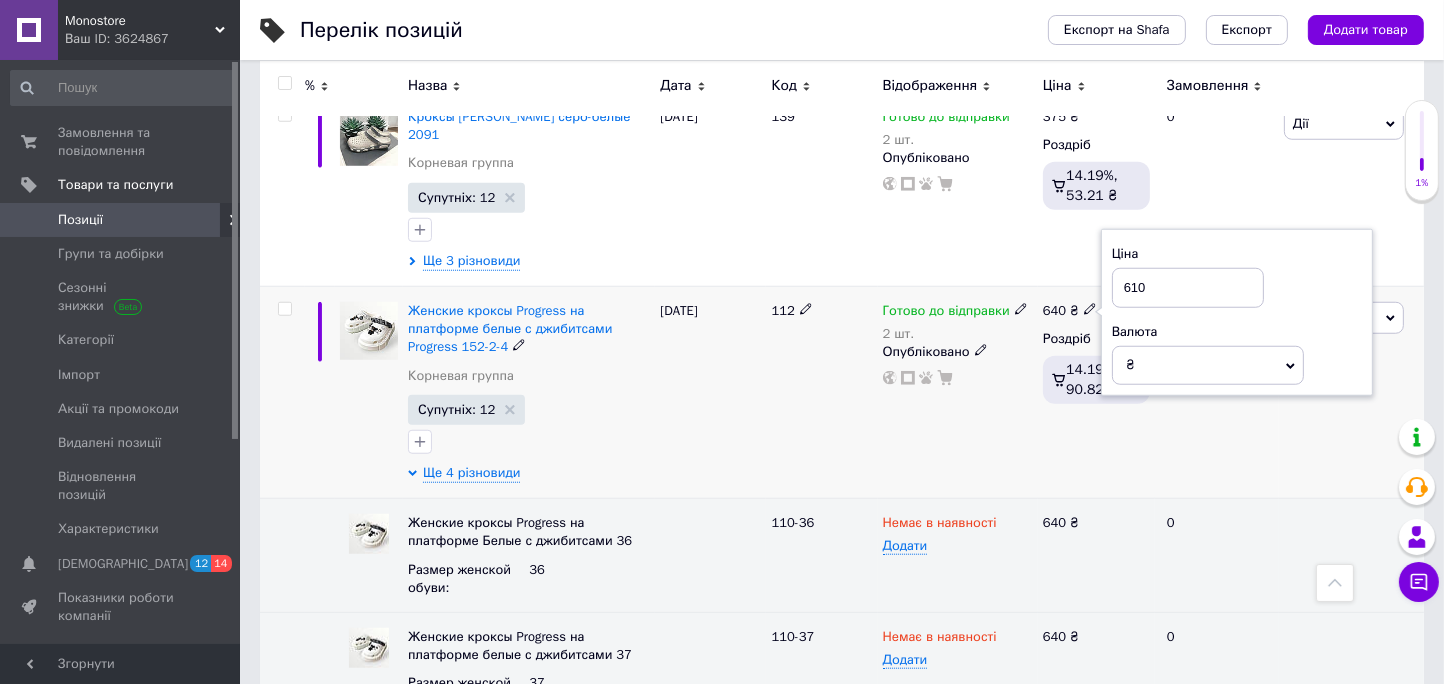type on "610" 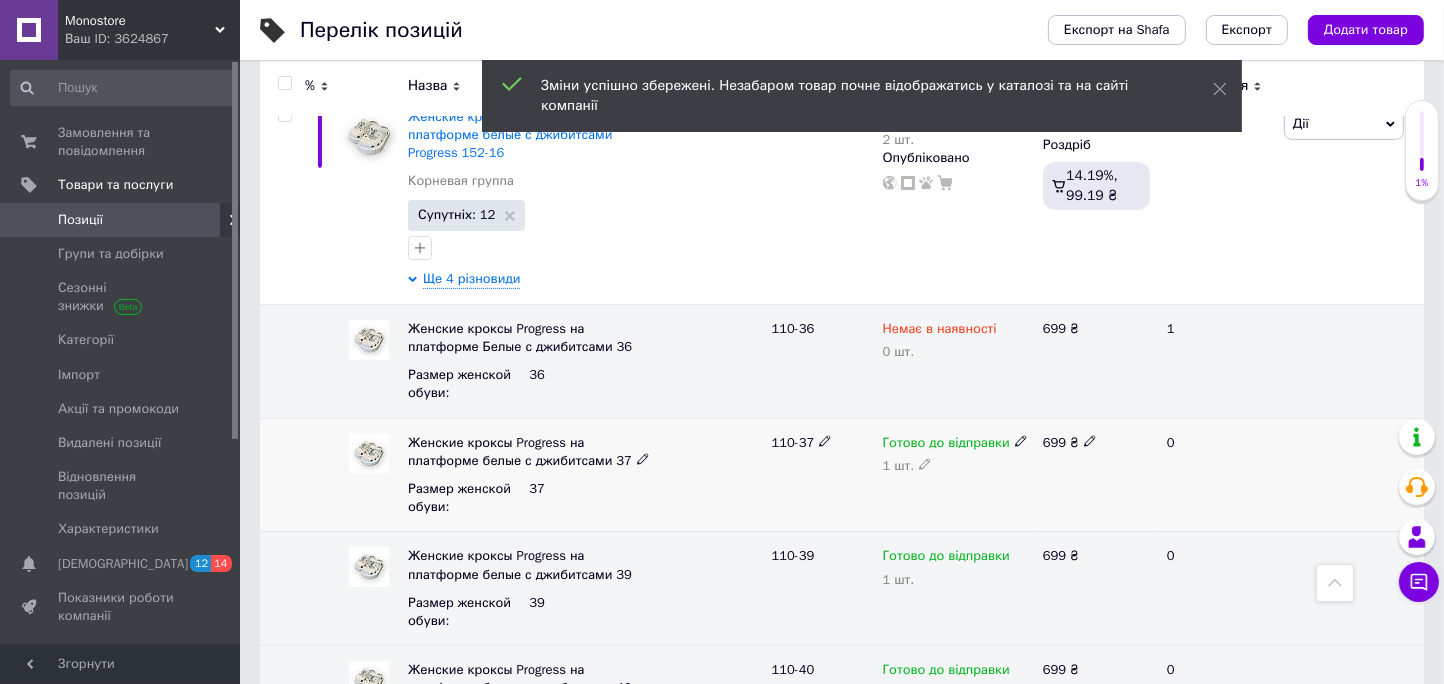 scroll, scrollTop: 580, scrollLeft: 0, axis: vertical 